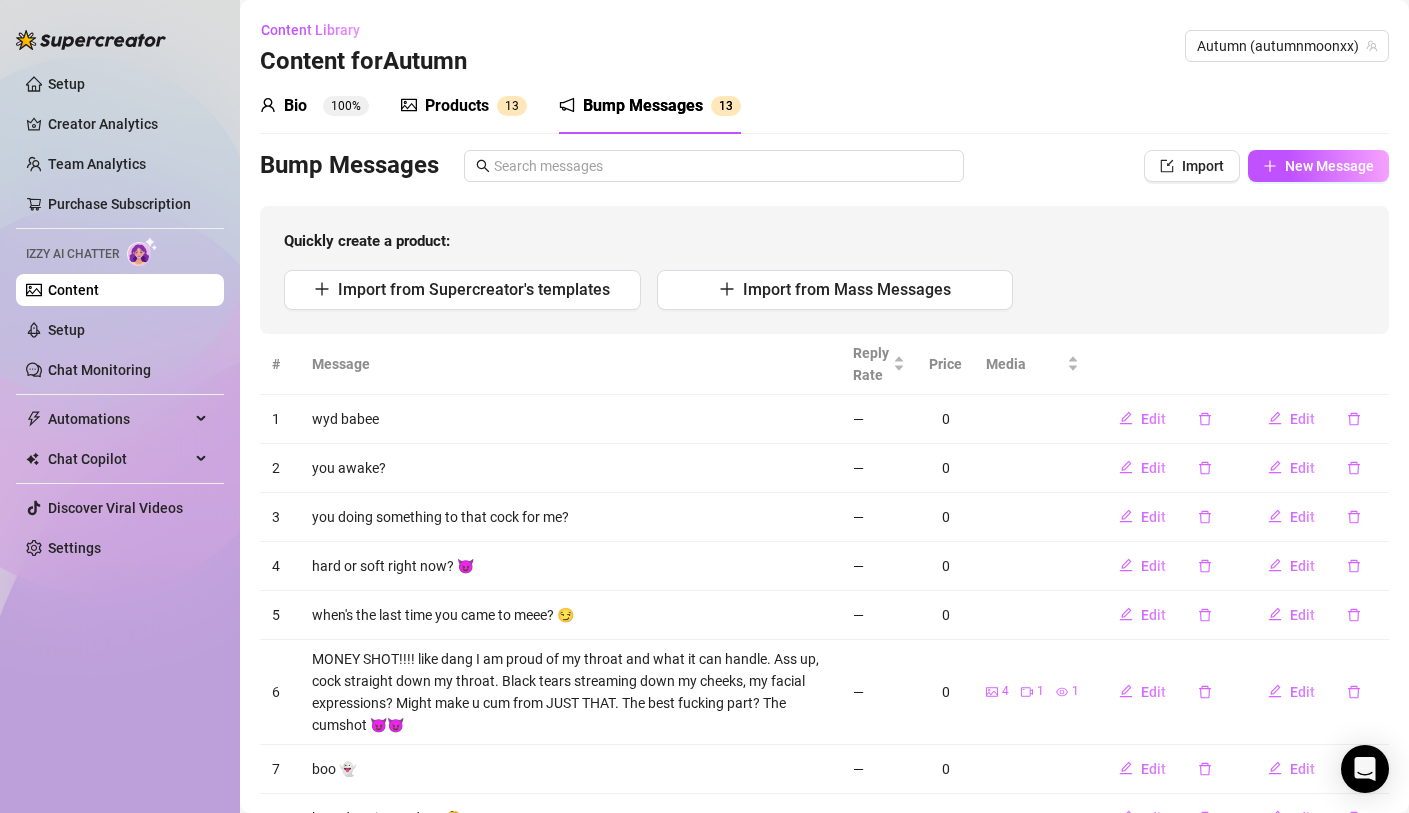 scroll, scrollTop: 0, scrollLeft: 0, axis: both 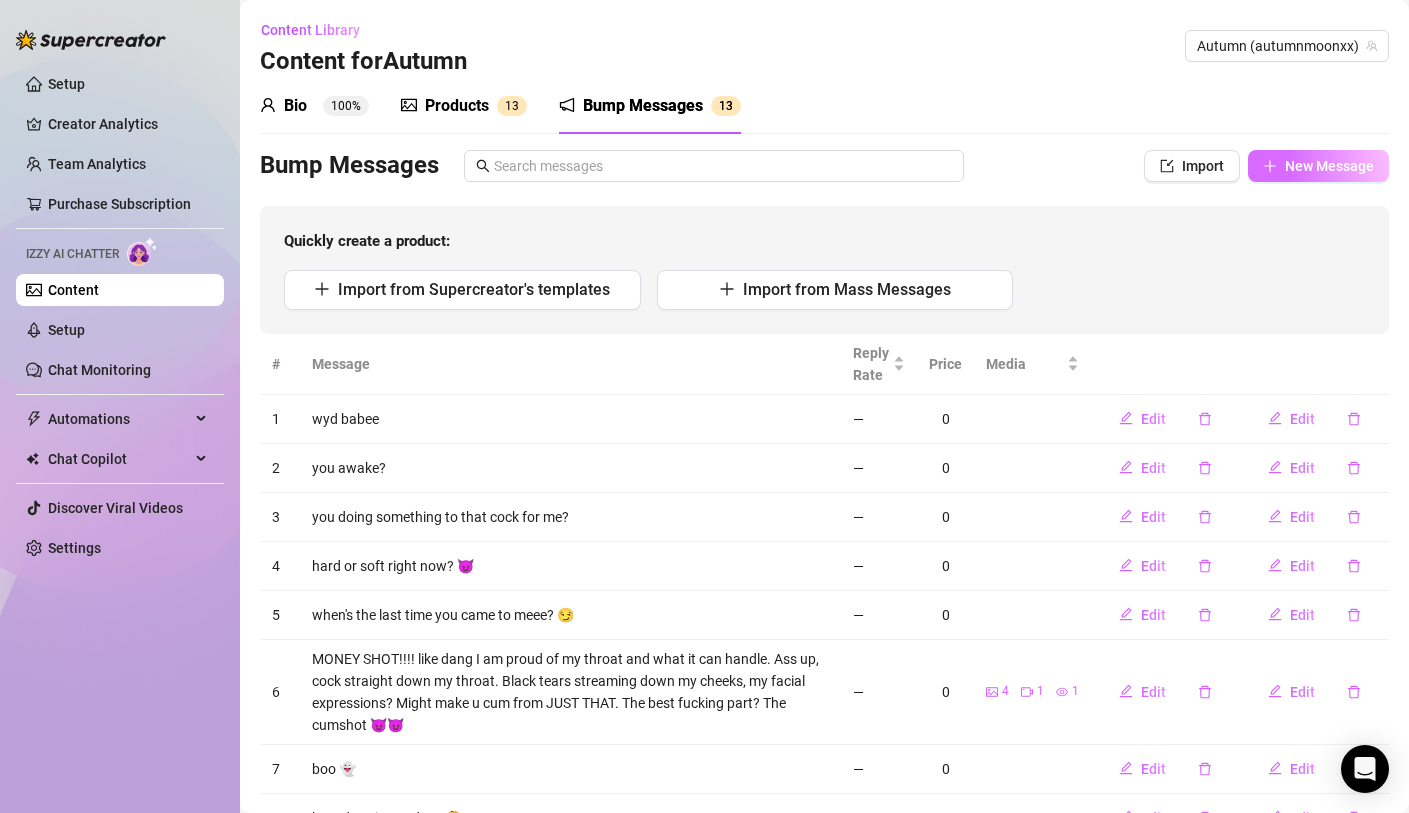 click on "New Message" at bounding box center (1329, 166) 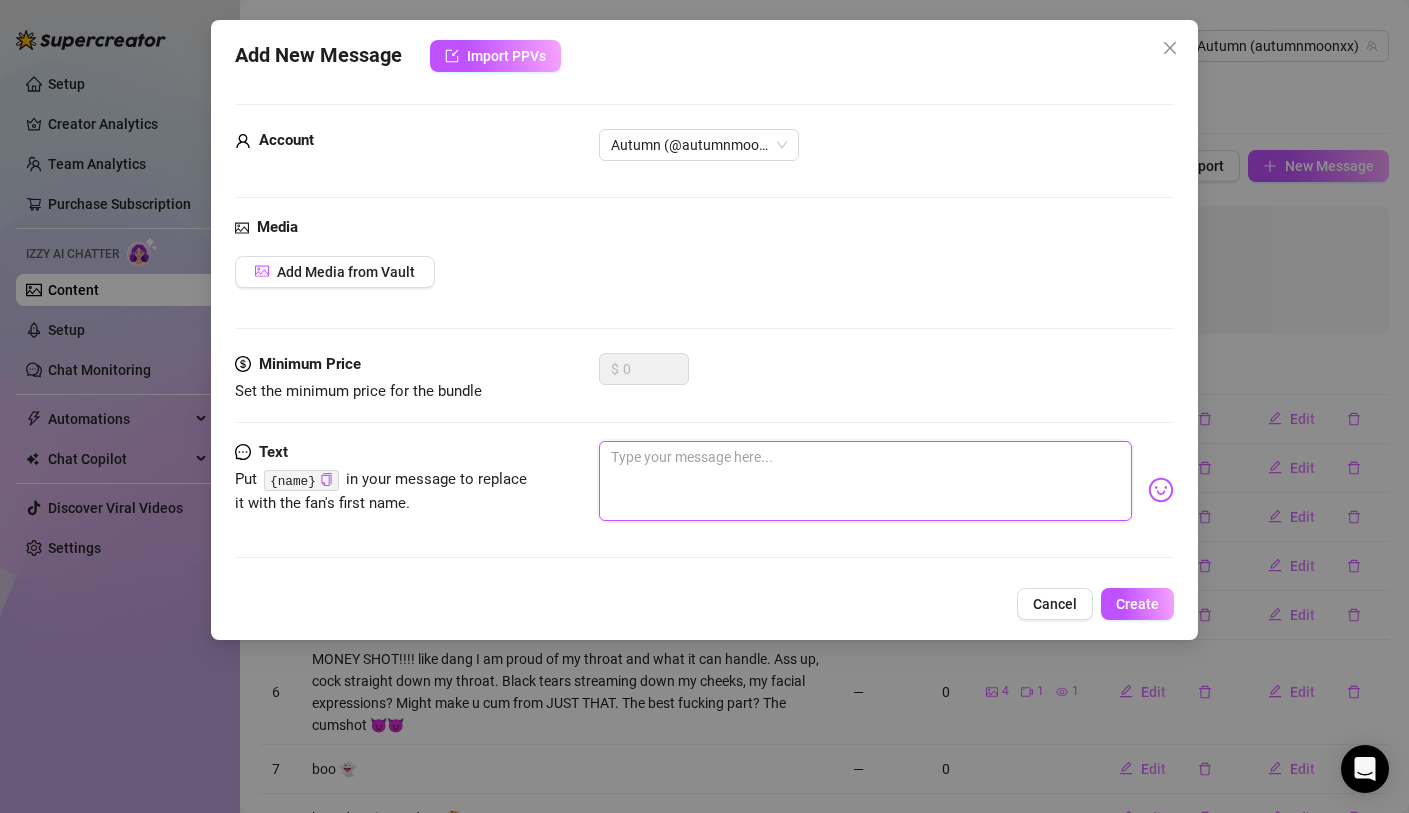 click at bounding box center [865, 481] 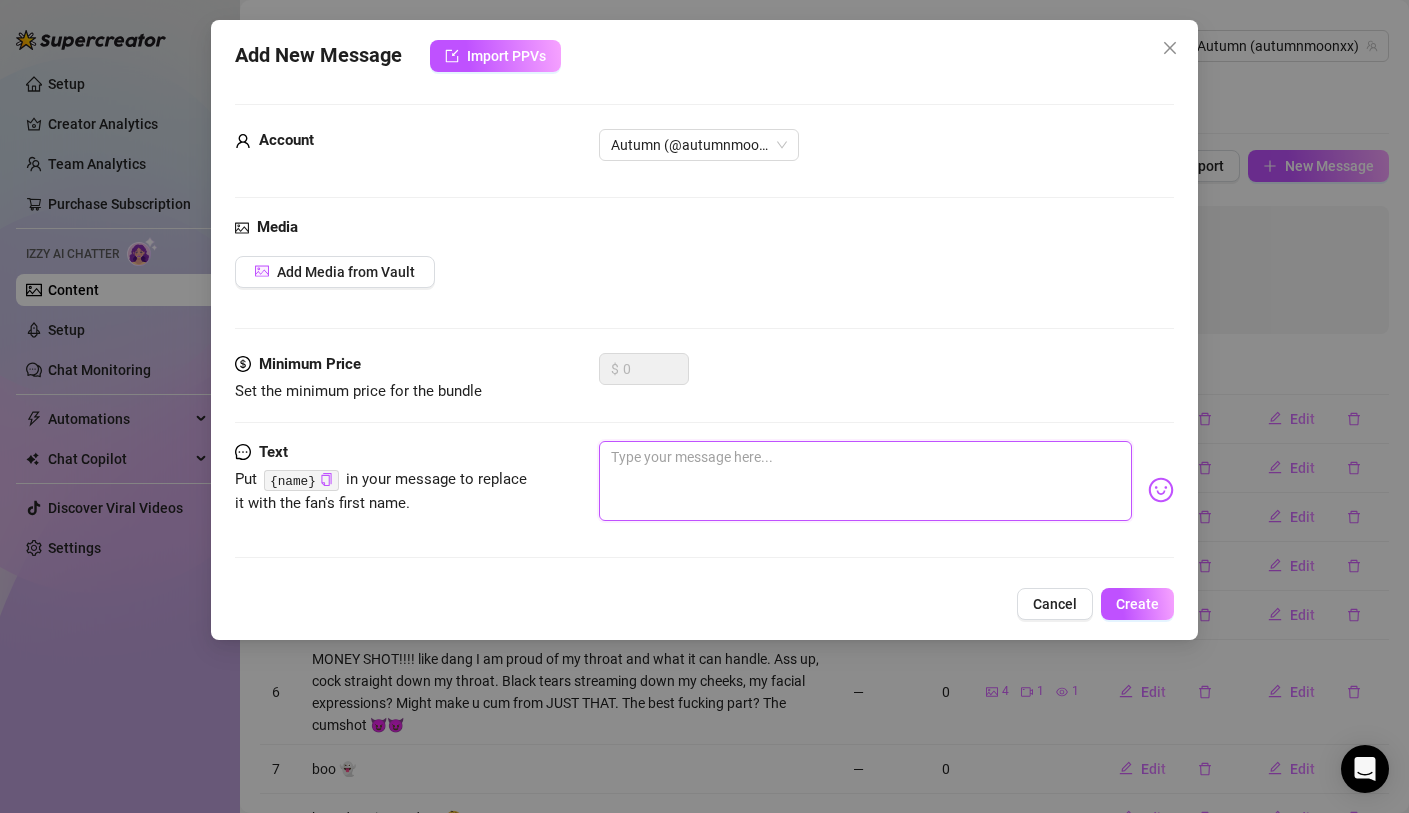 type on "i" 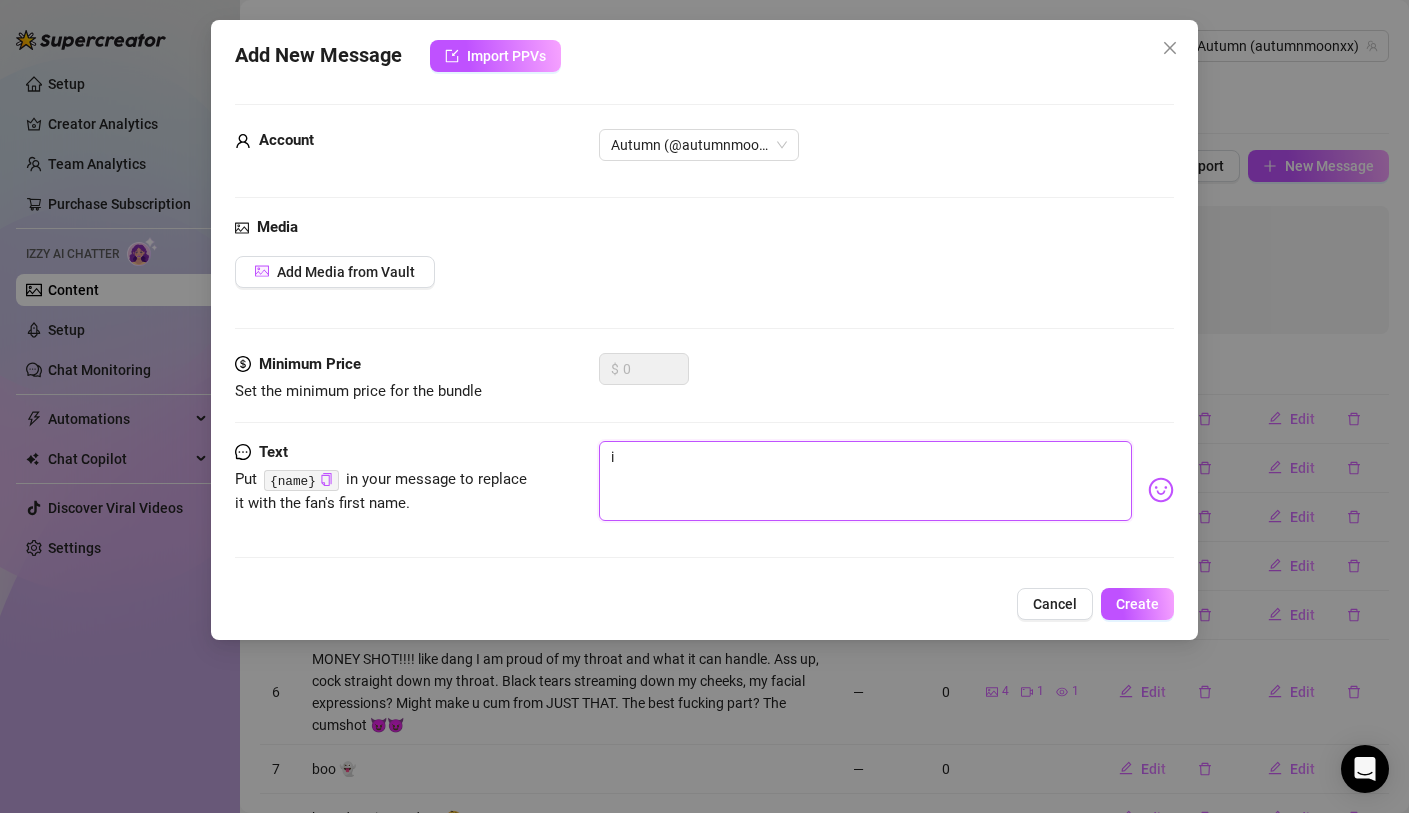 type on "if" 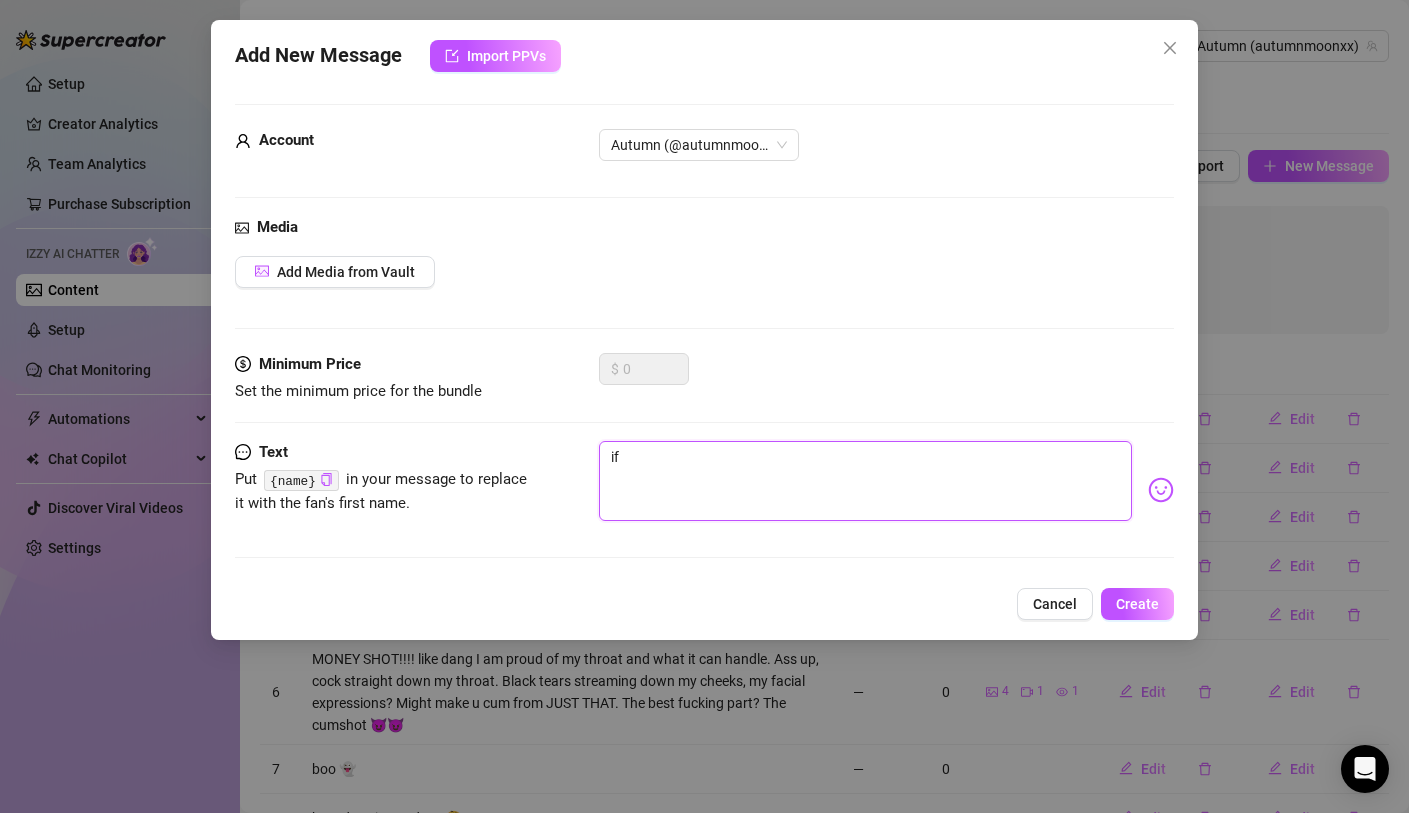 type on "if" 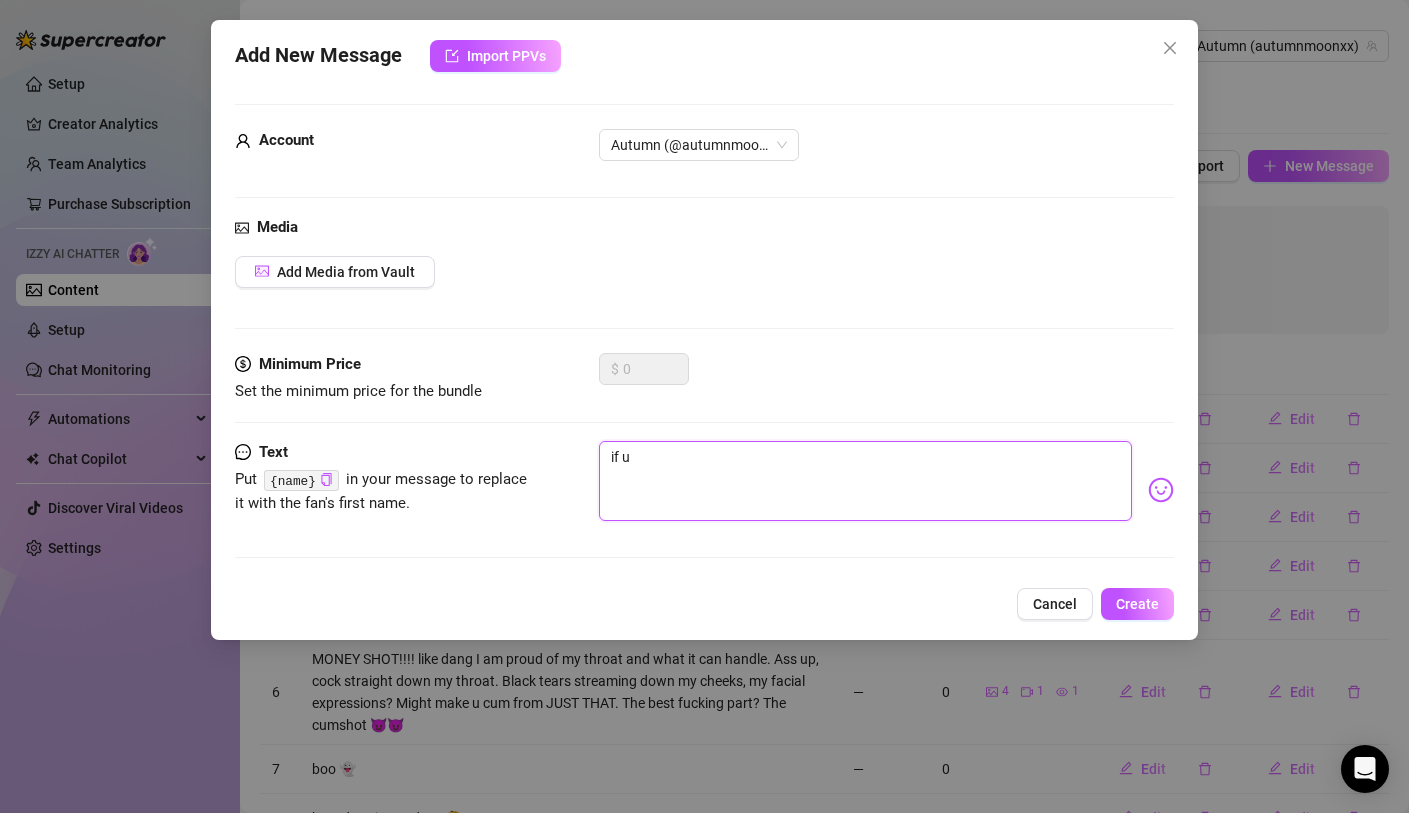 type on "if u" 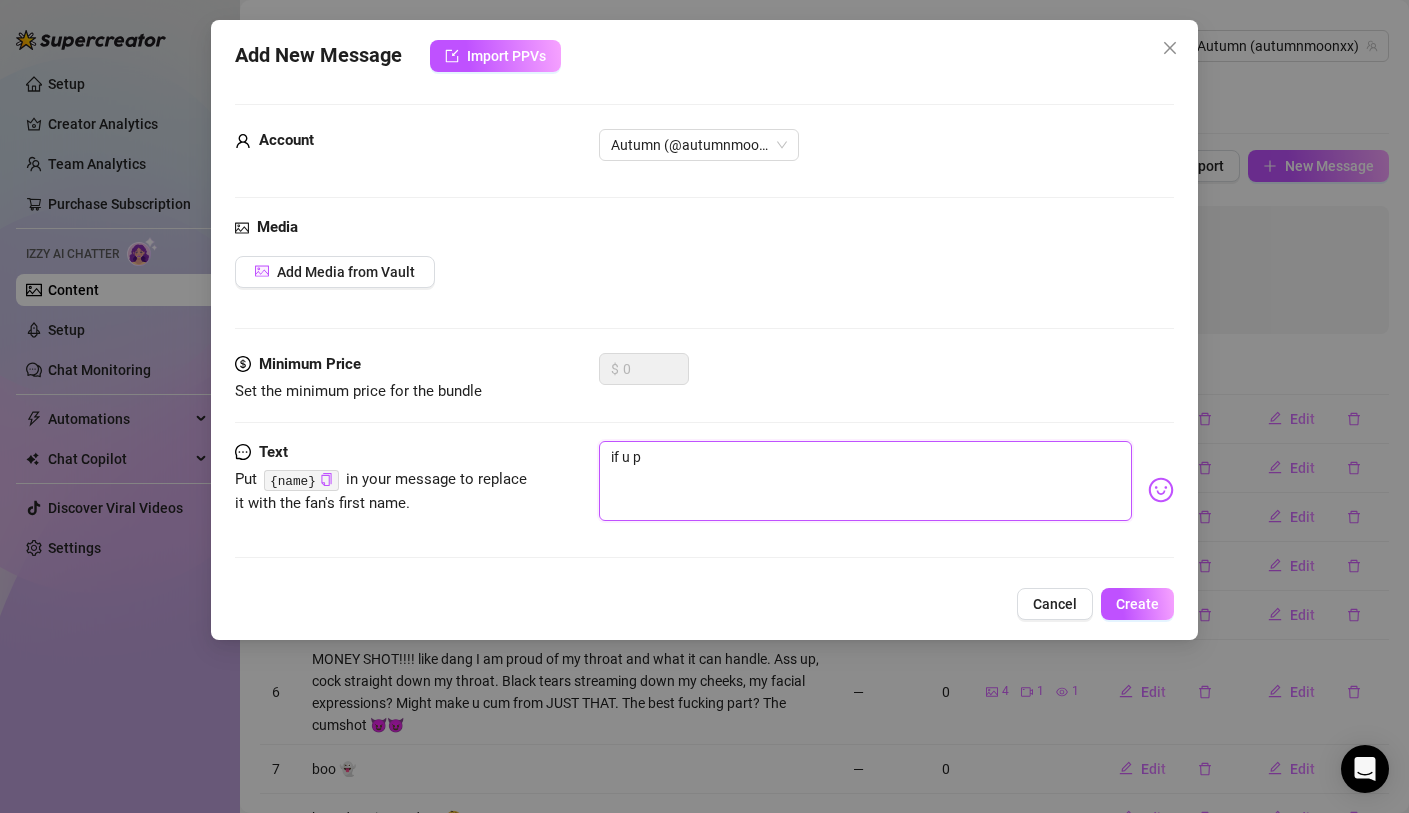 type on "if u pu" 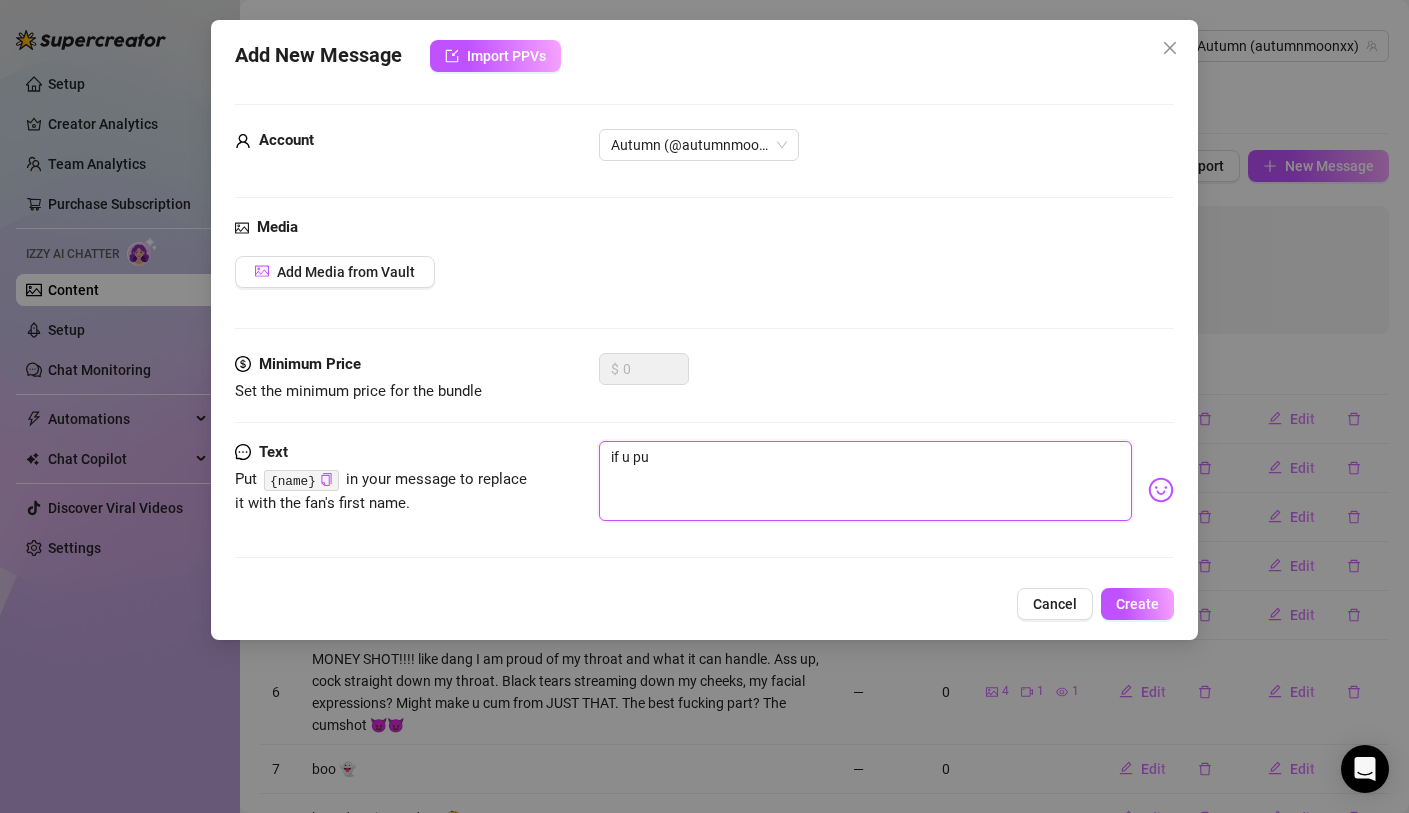 type on "if u put" 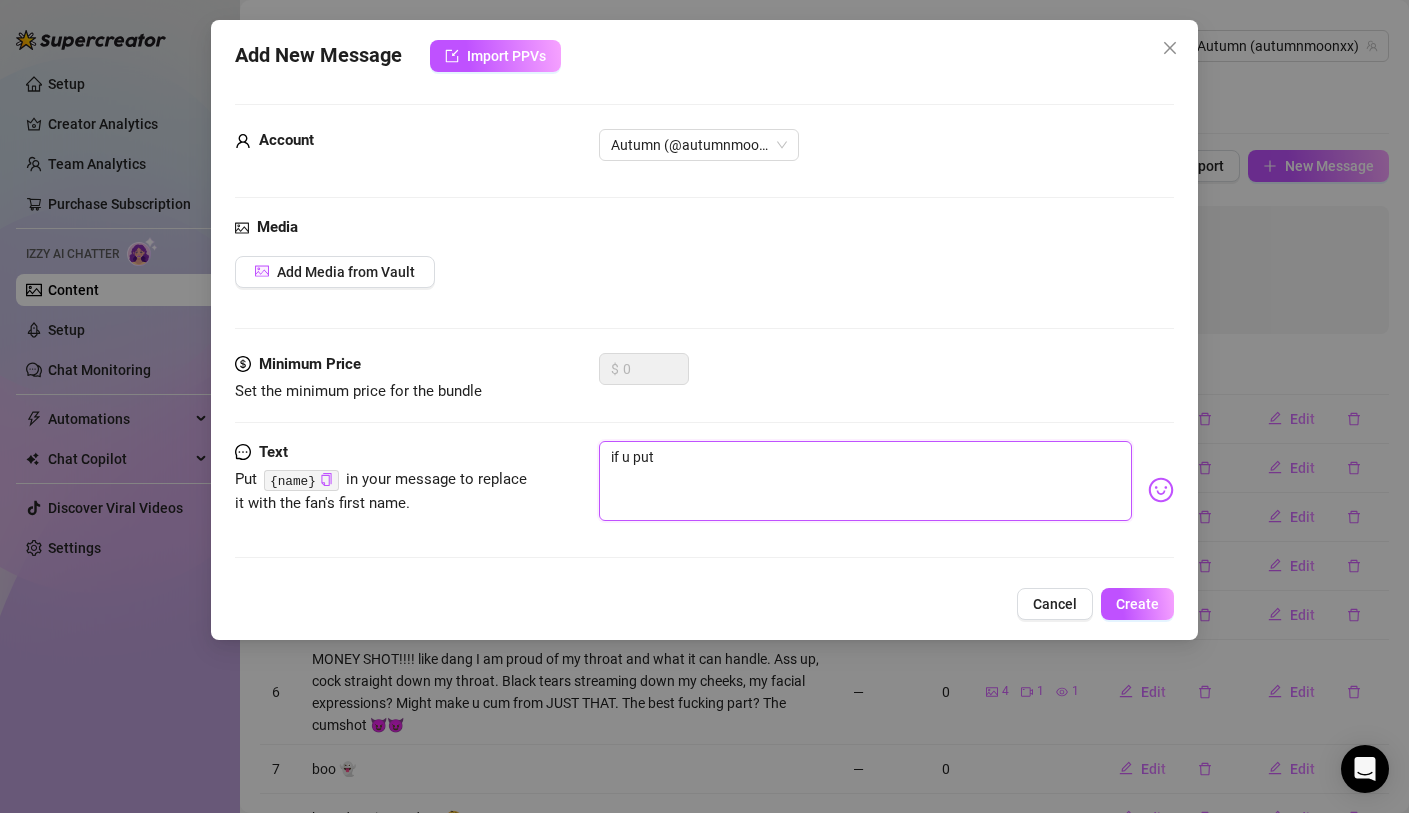 type on "if u put" 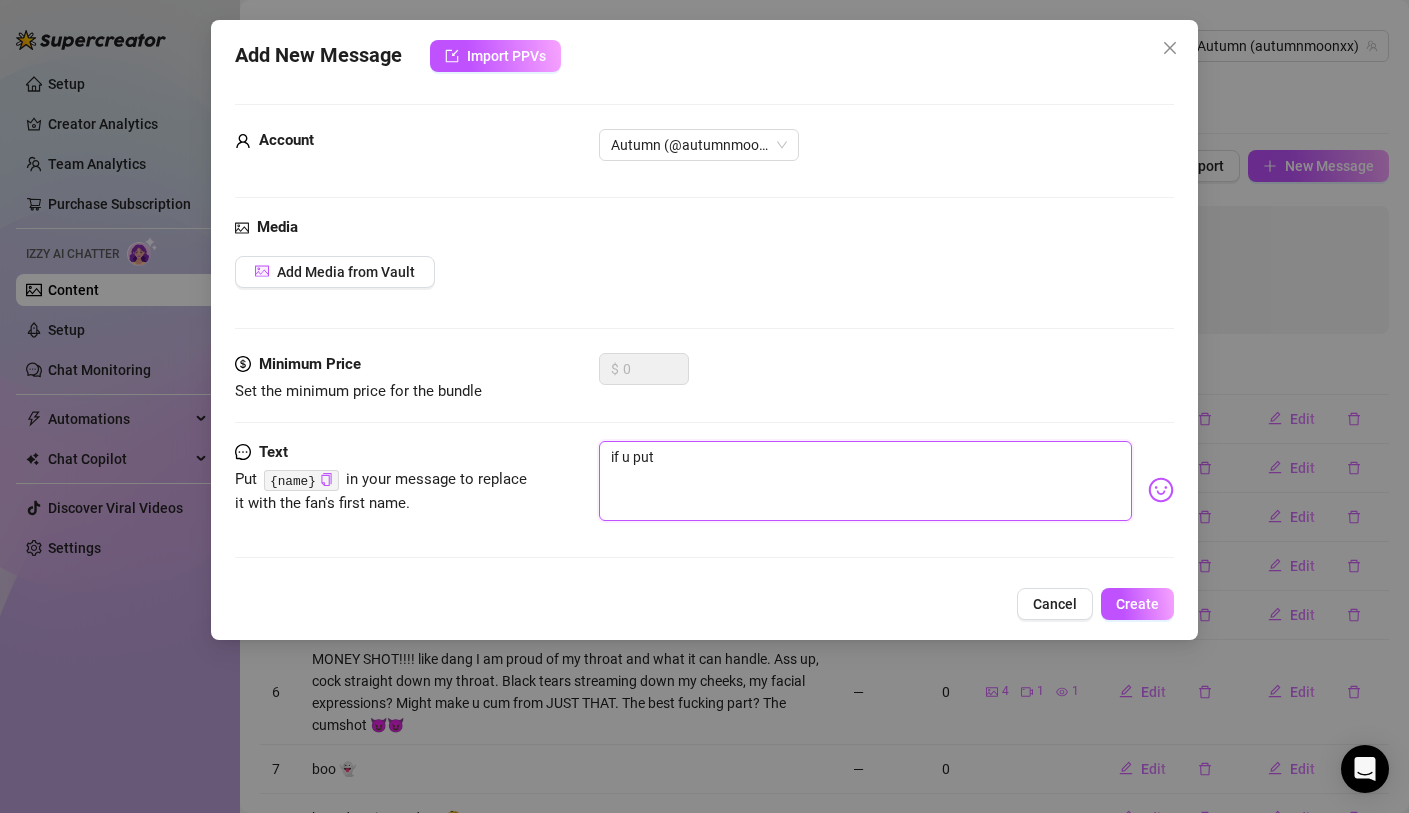 type on "Type your message here..." 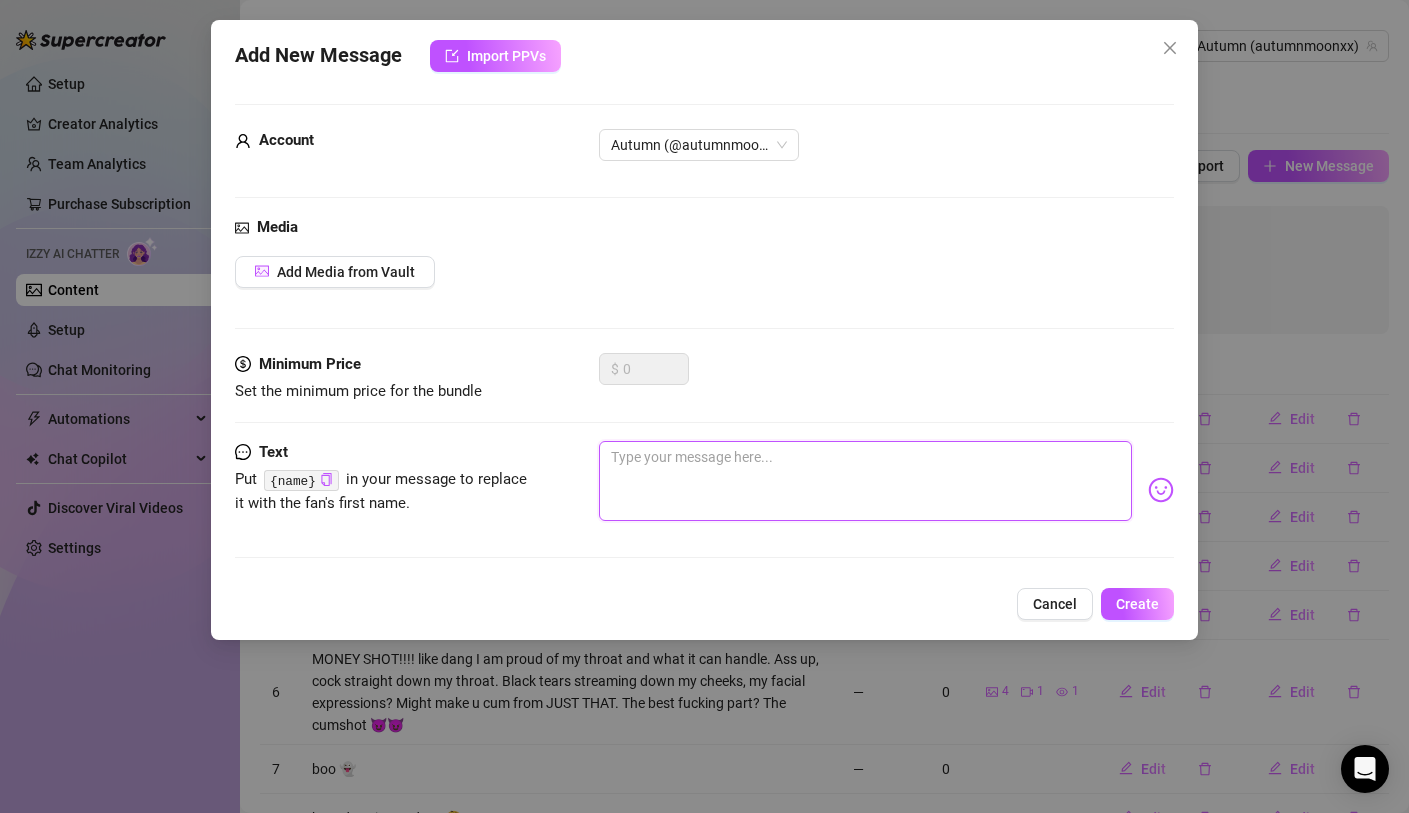 type on "s" 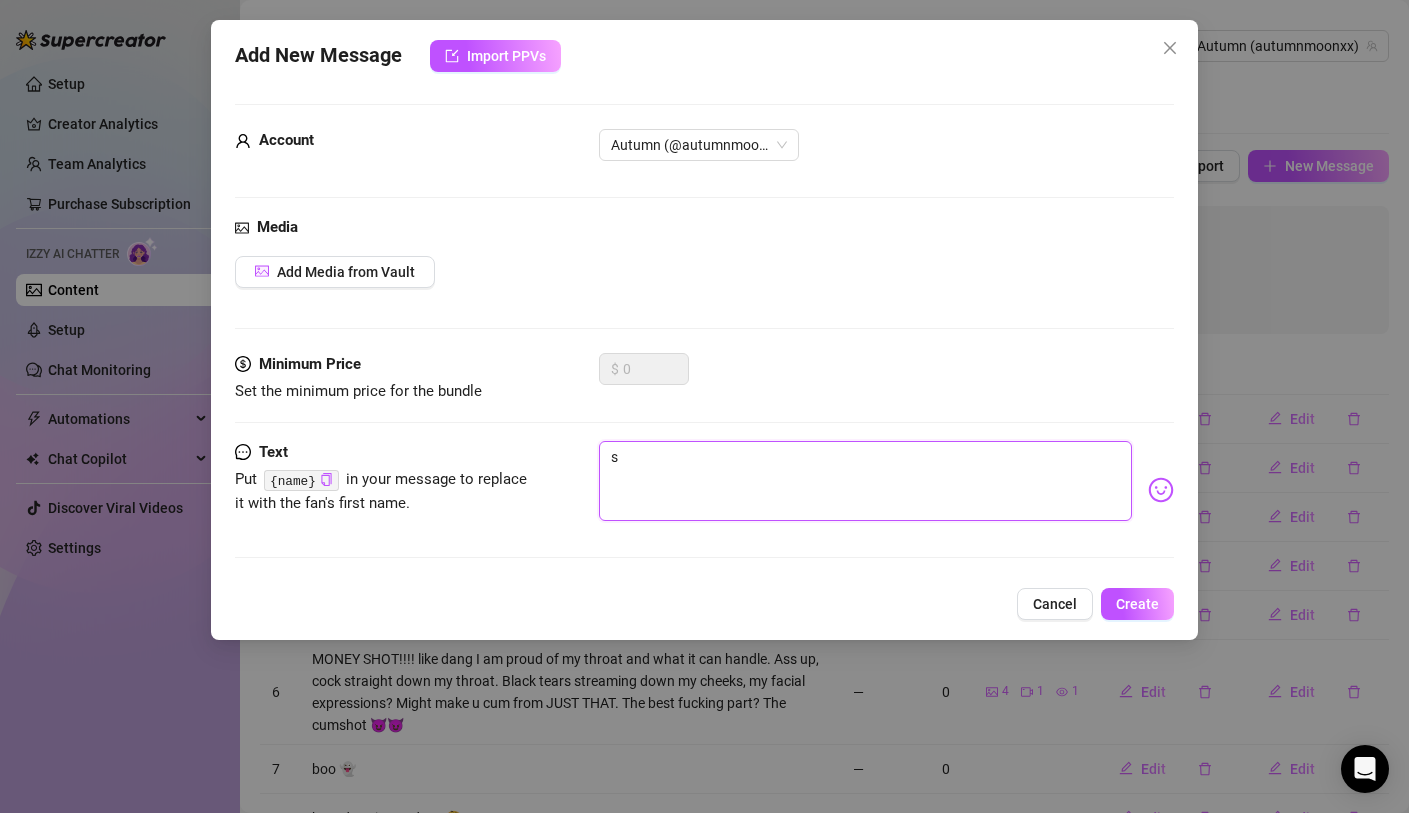 type on "sc" 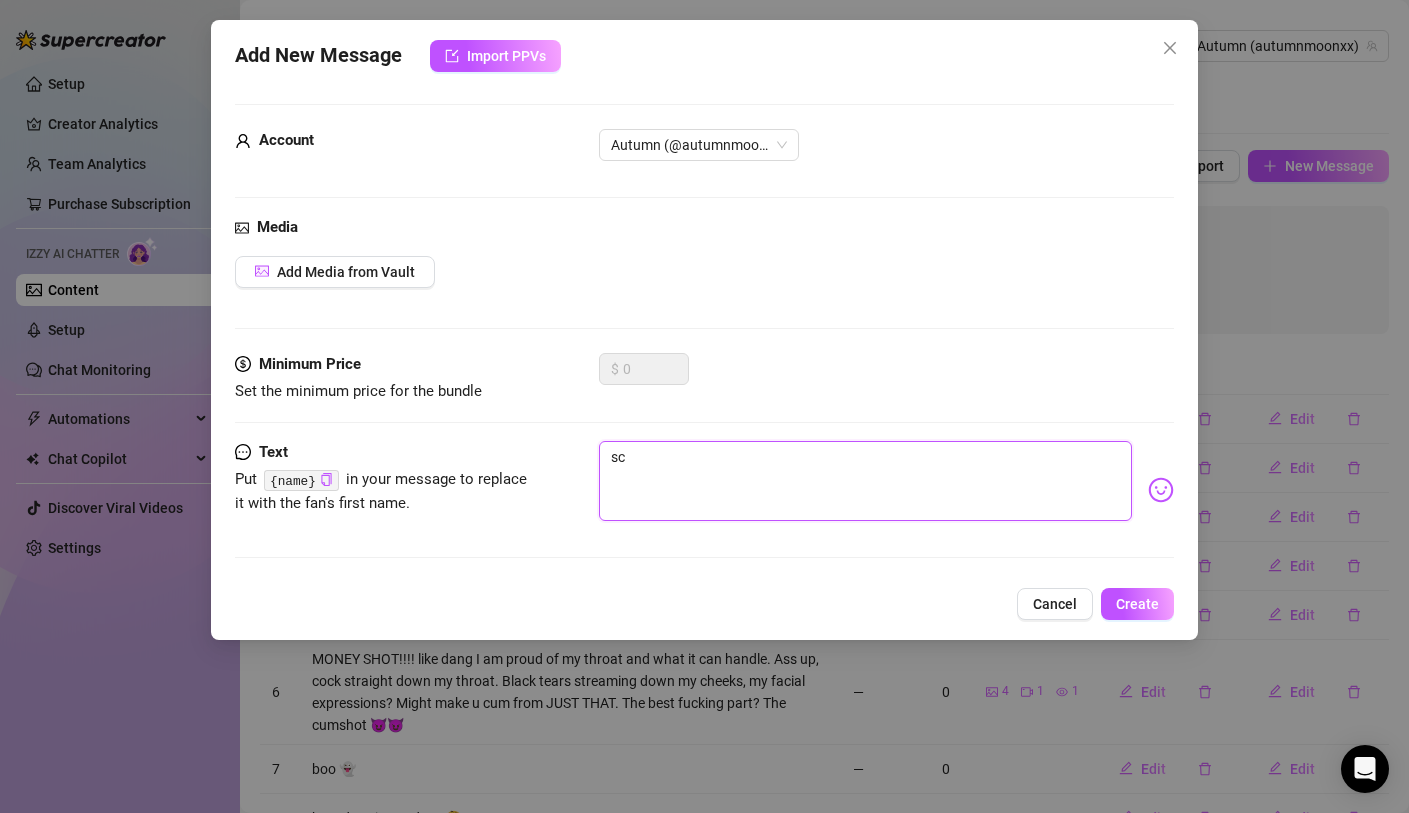type on "sca" 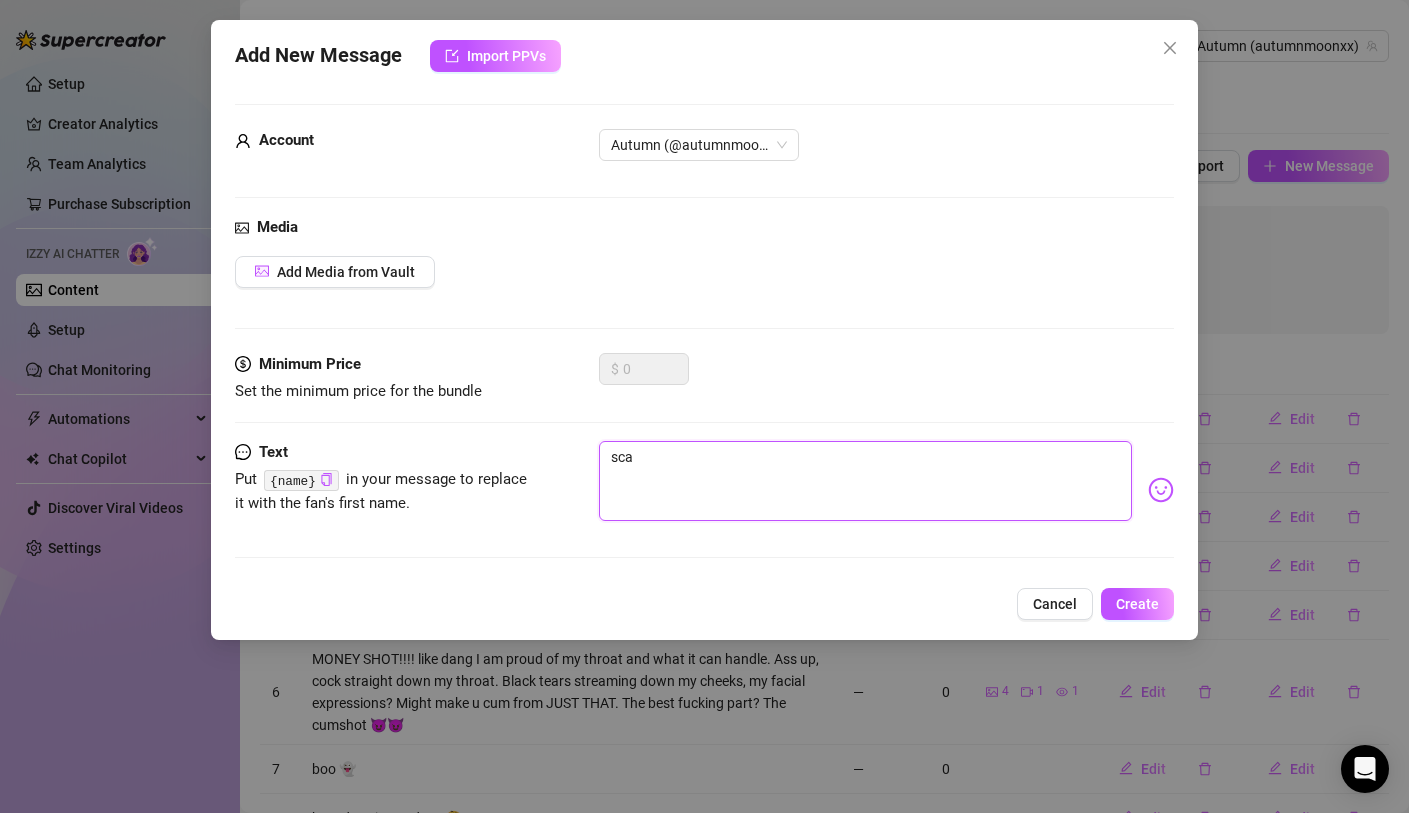 type on "scal" 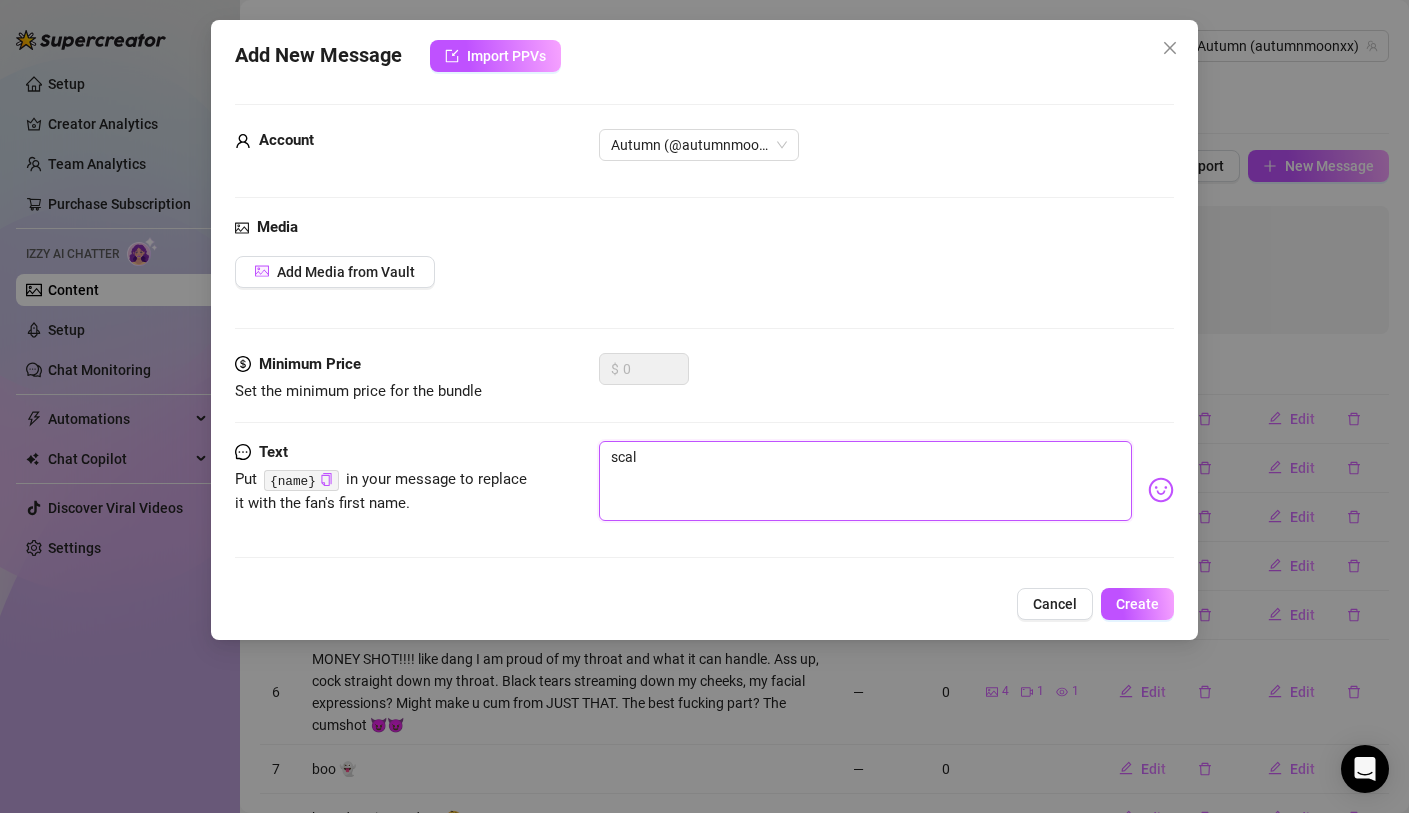 type on "scale" 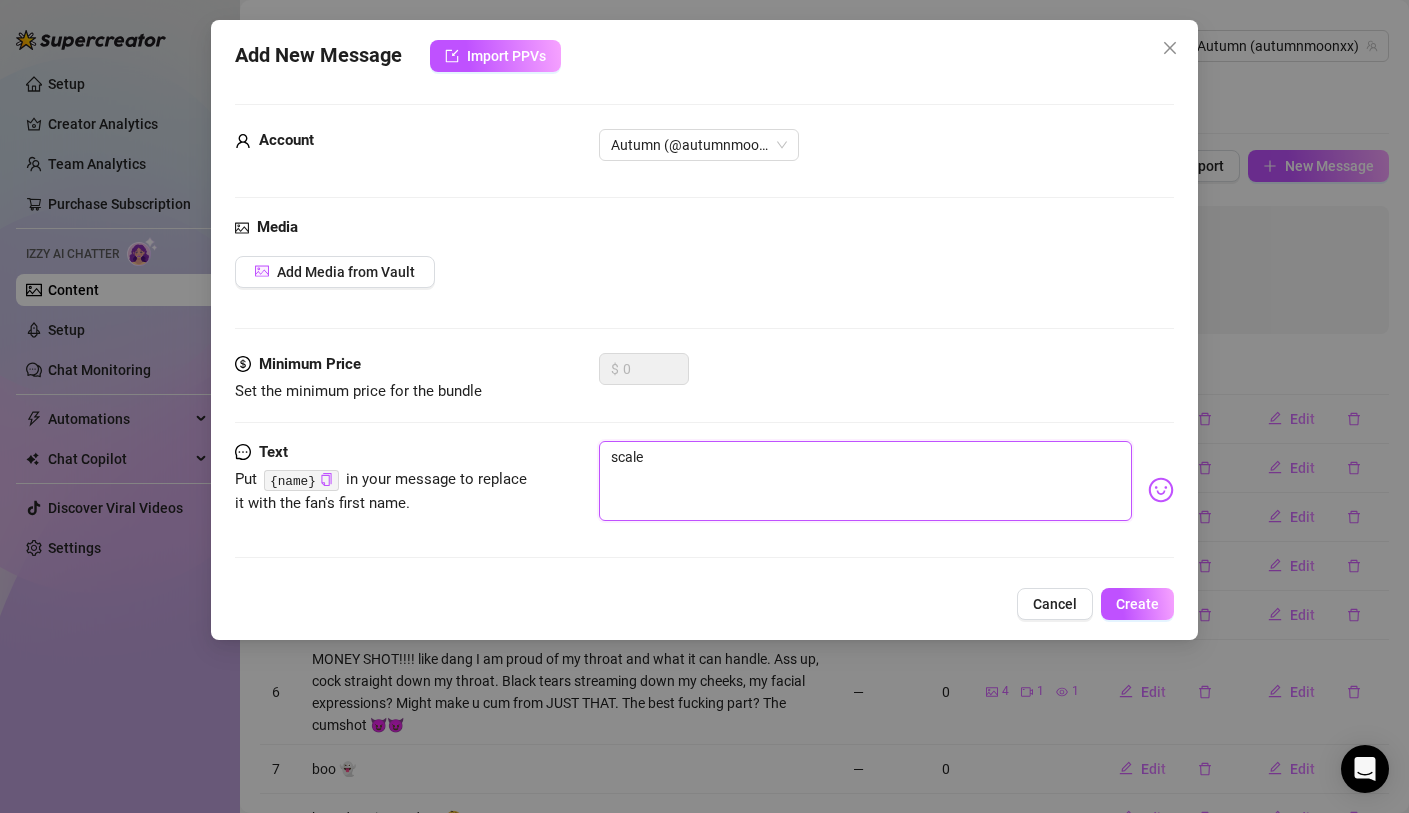type on "scale" 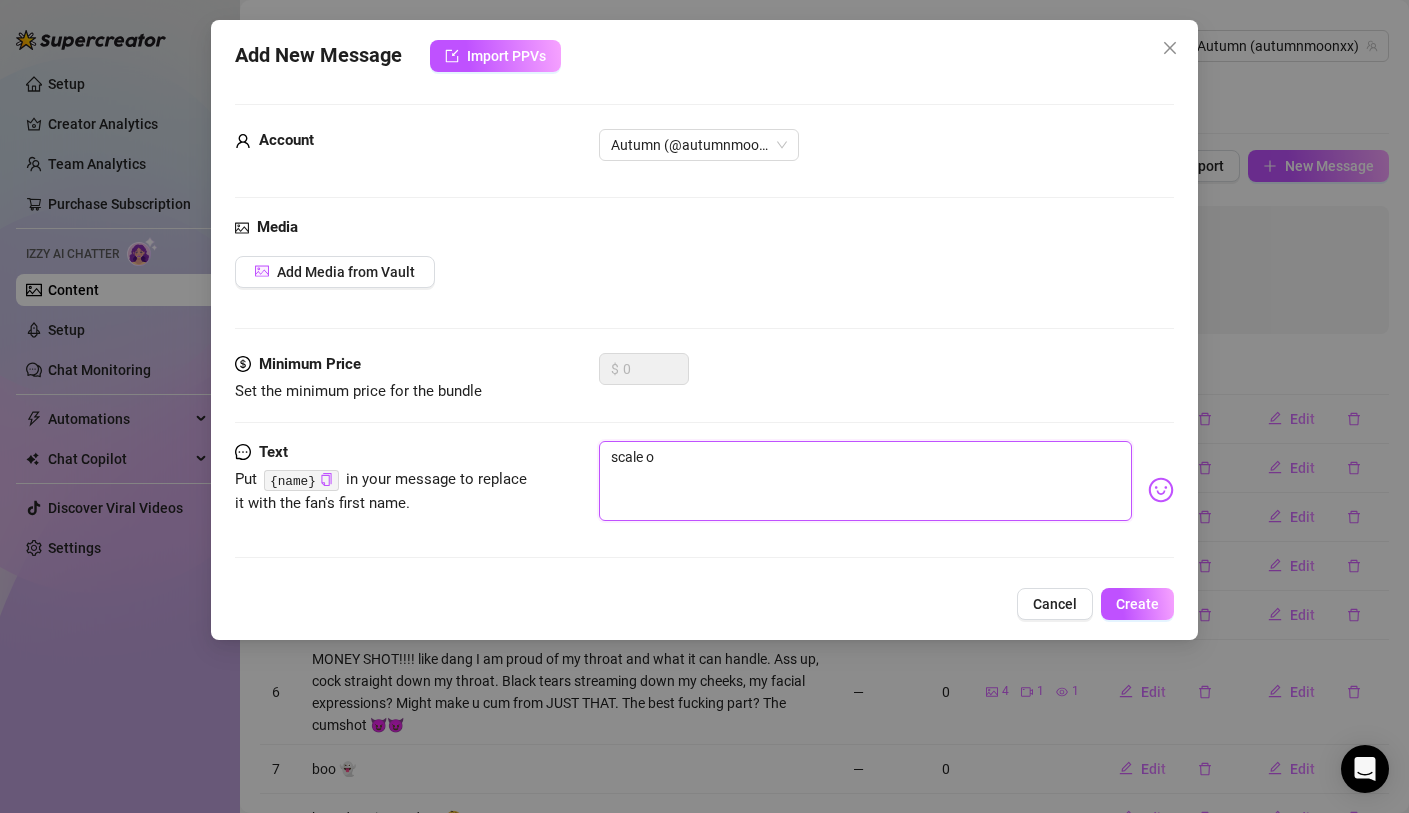 type on "scale of" 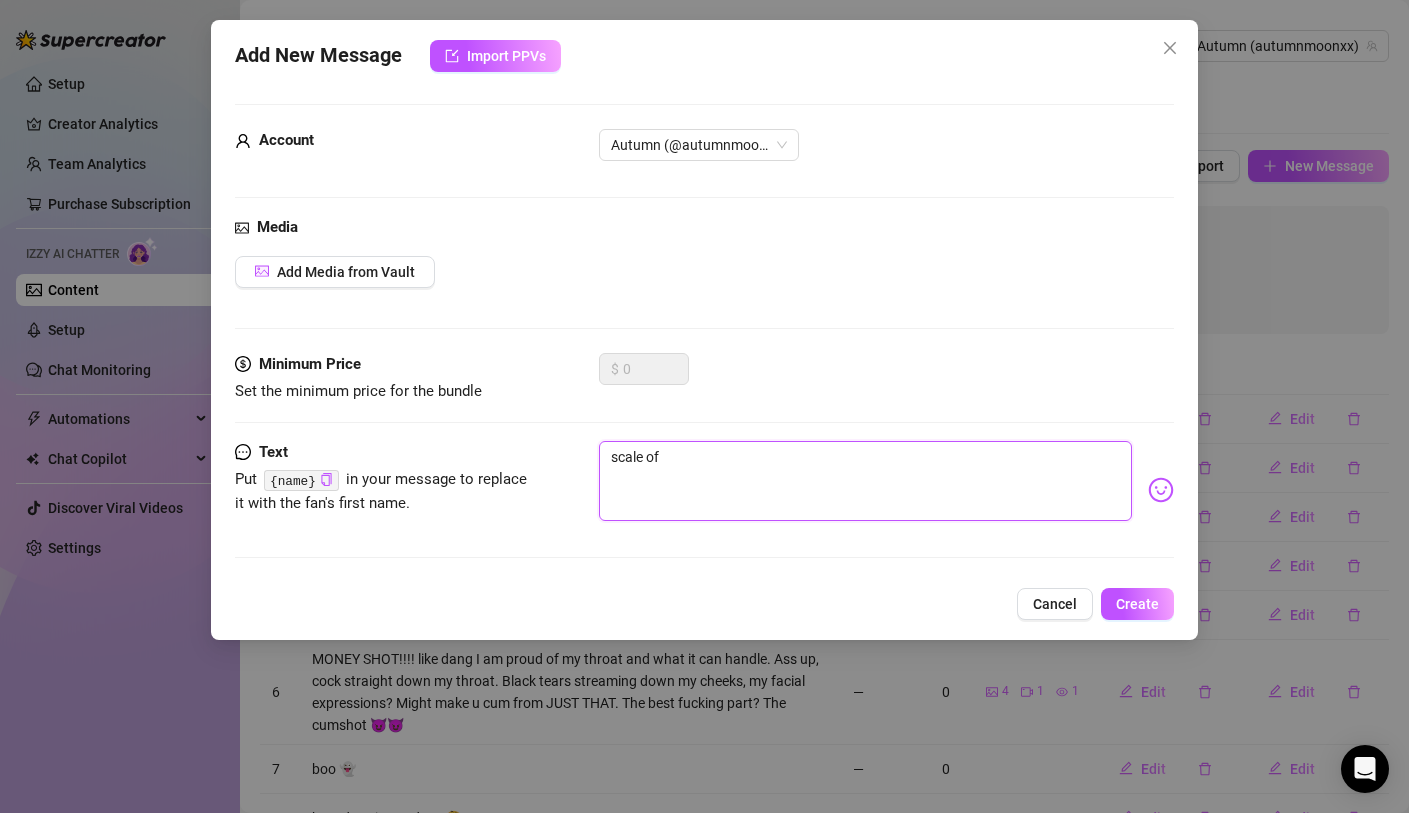 type on "scale of" 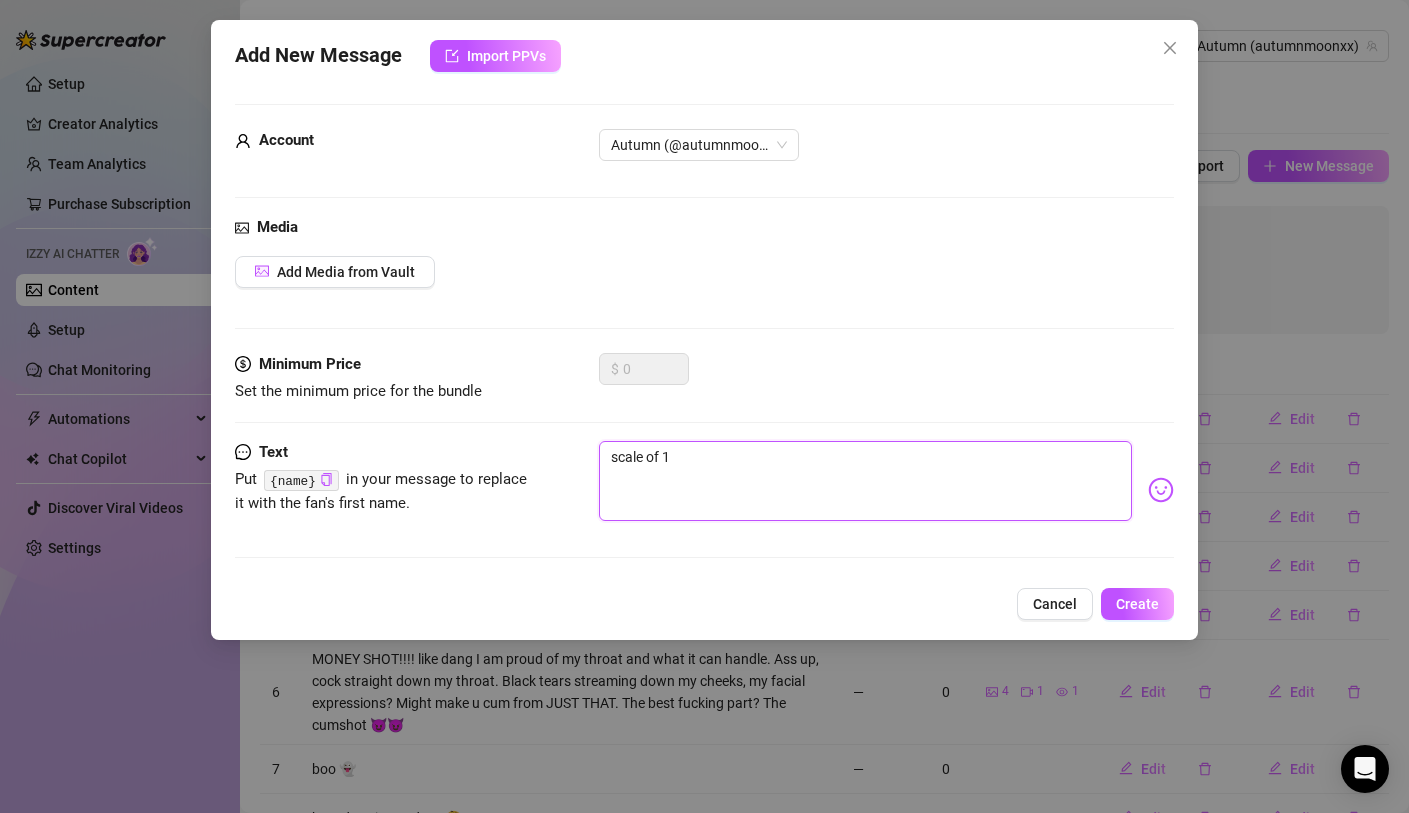 type on "scale of 1-" 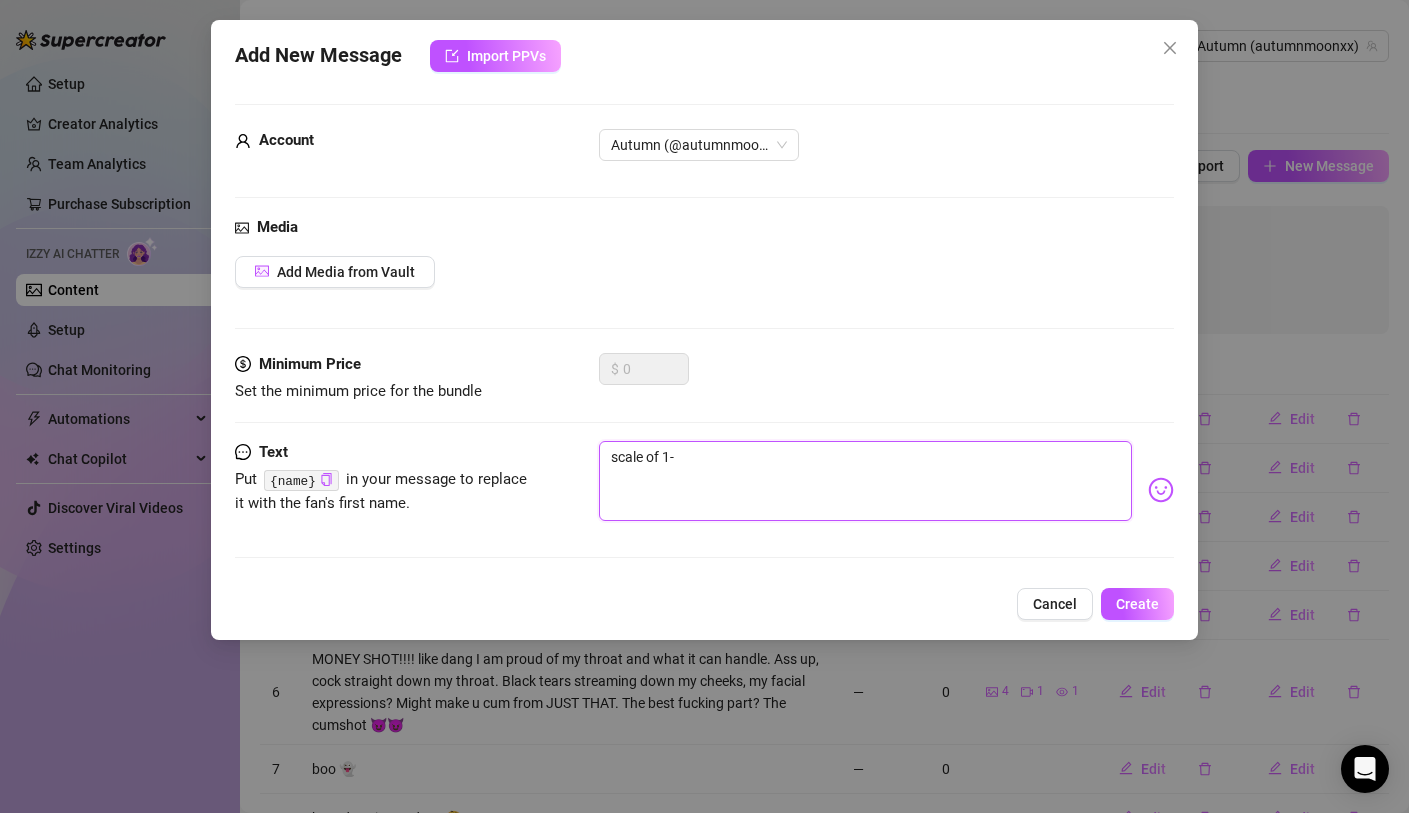 type on "scale of 1-1" 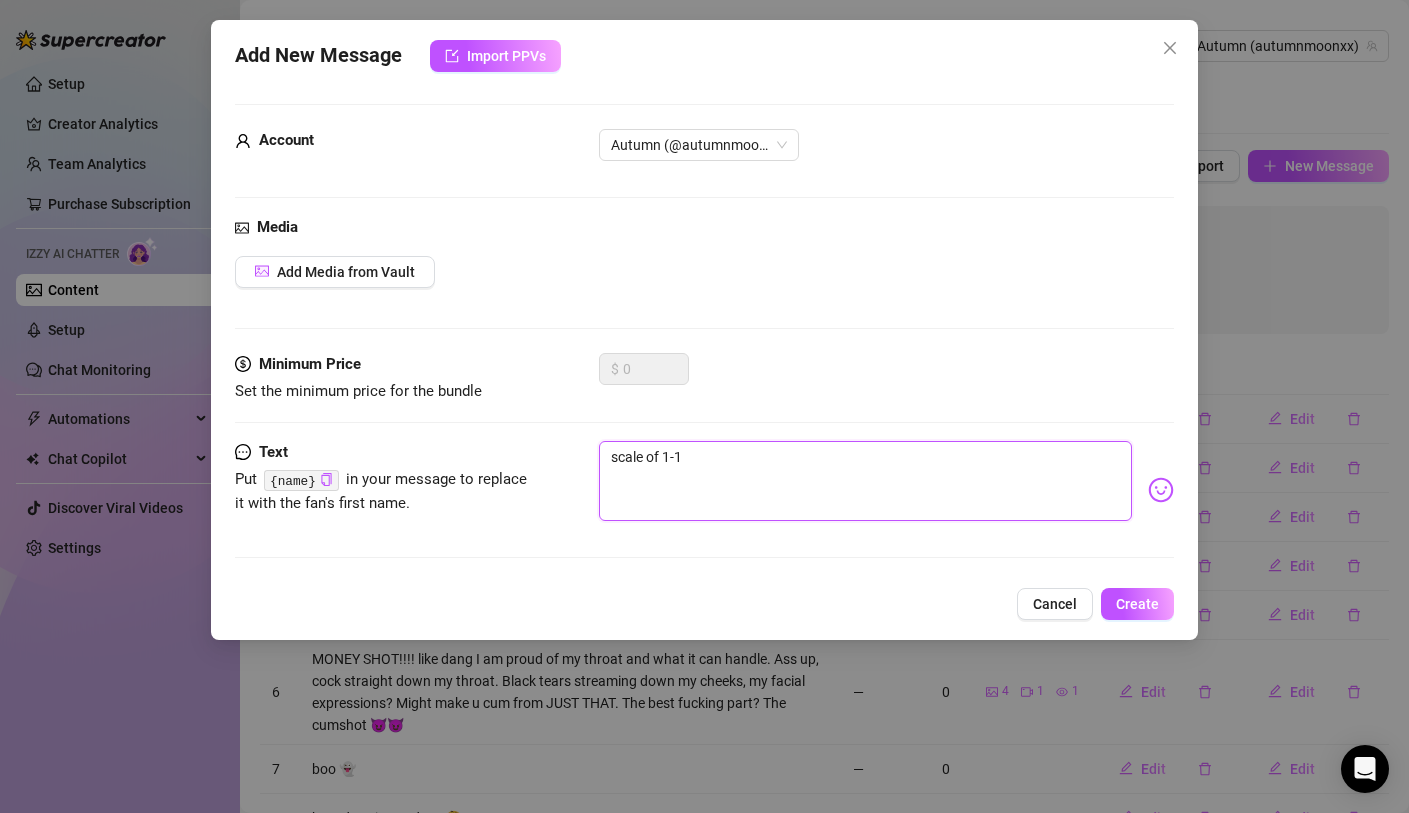 type on "scale of [NUMBER]-[NUMBER]" 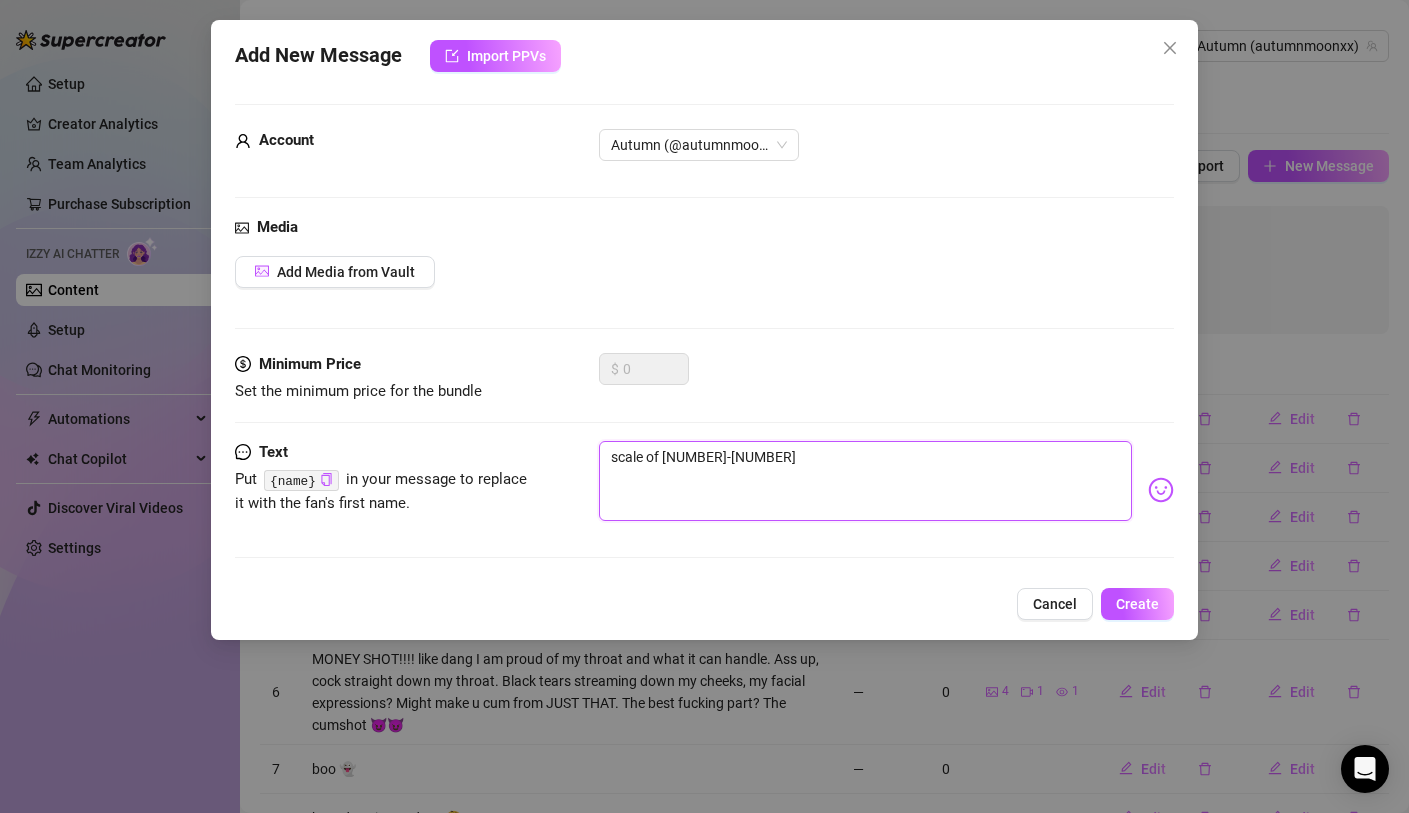 type on "scale of [NUMBER]-[NUMBER]" 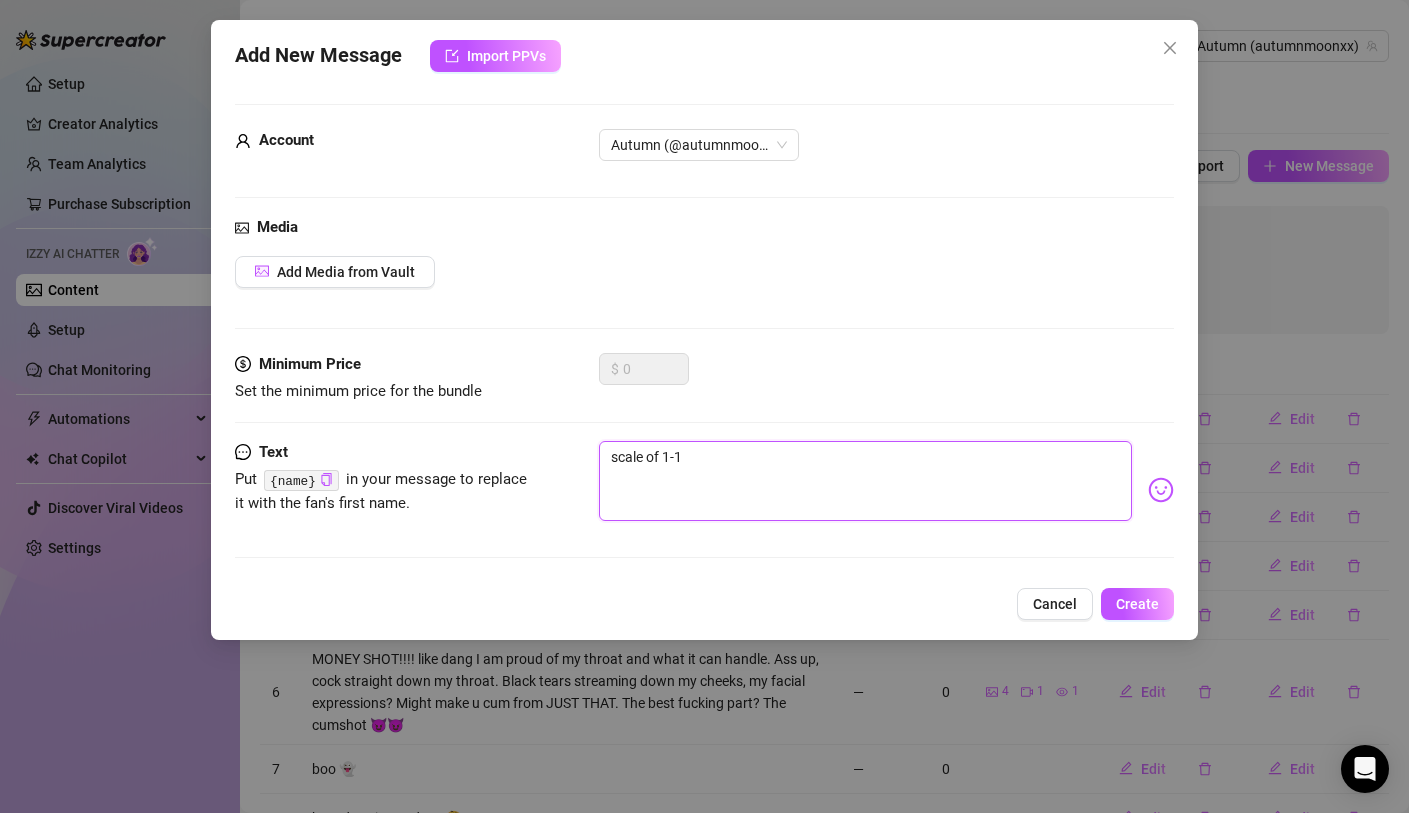 type on "scale of 1-" 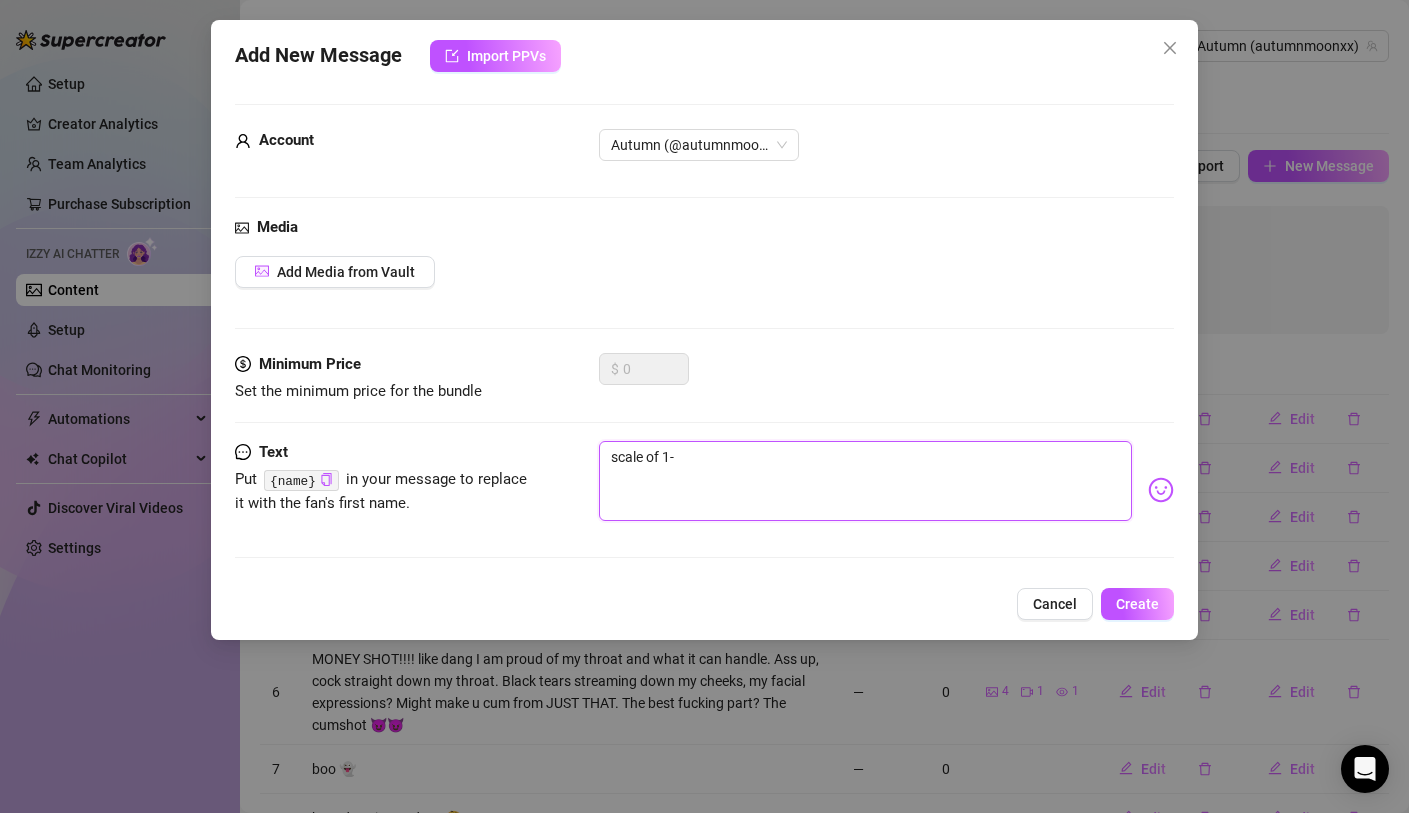 type on "scale of 1" 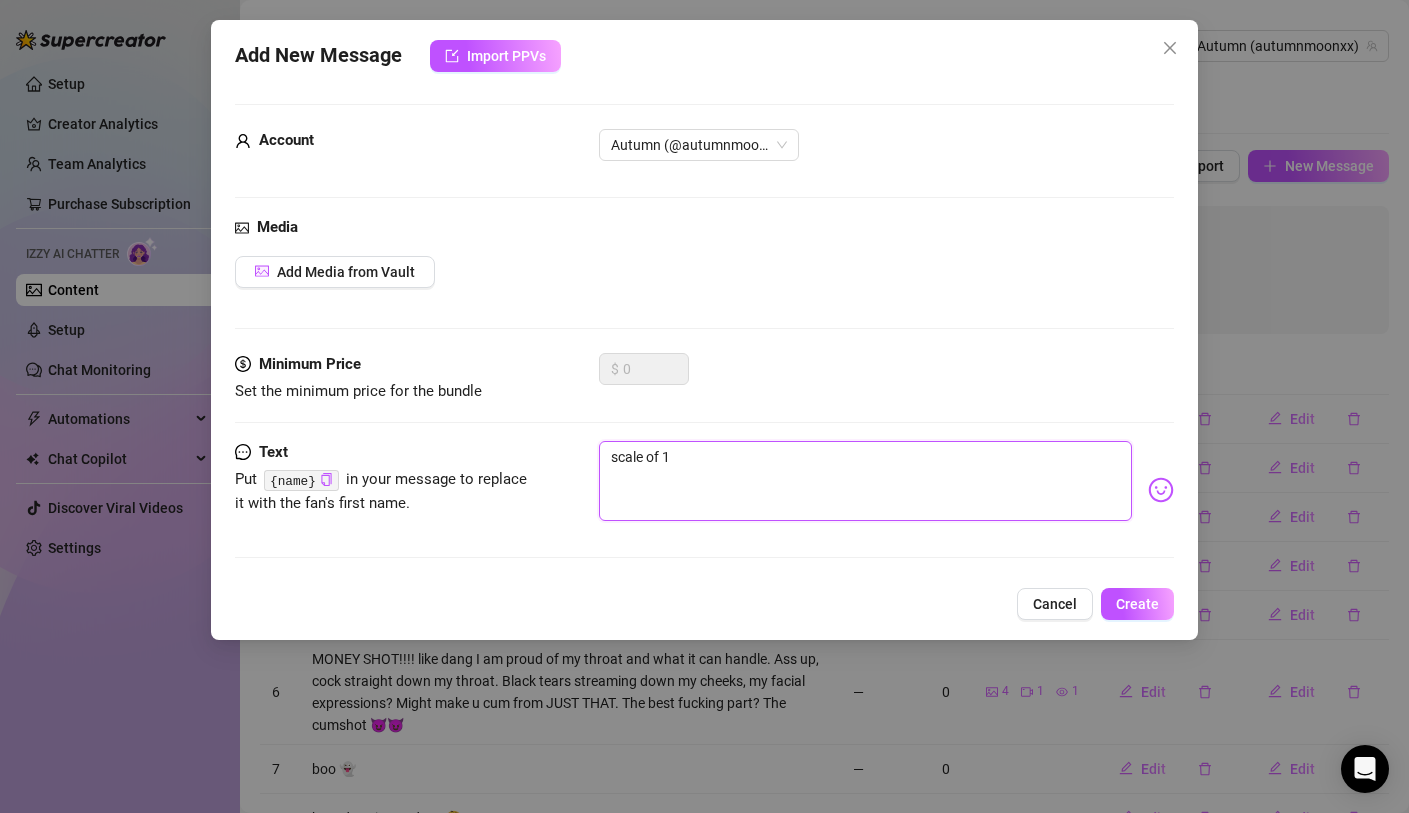 type on "scale of" 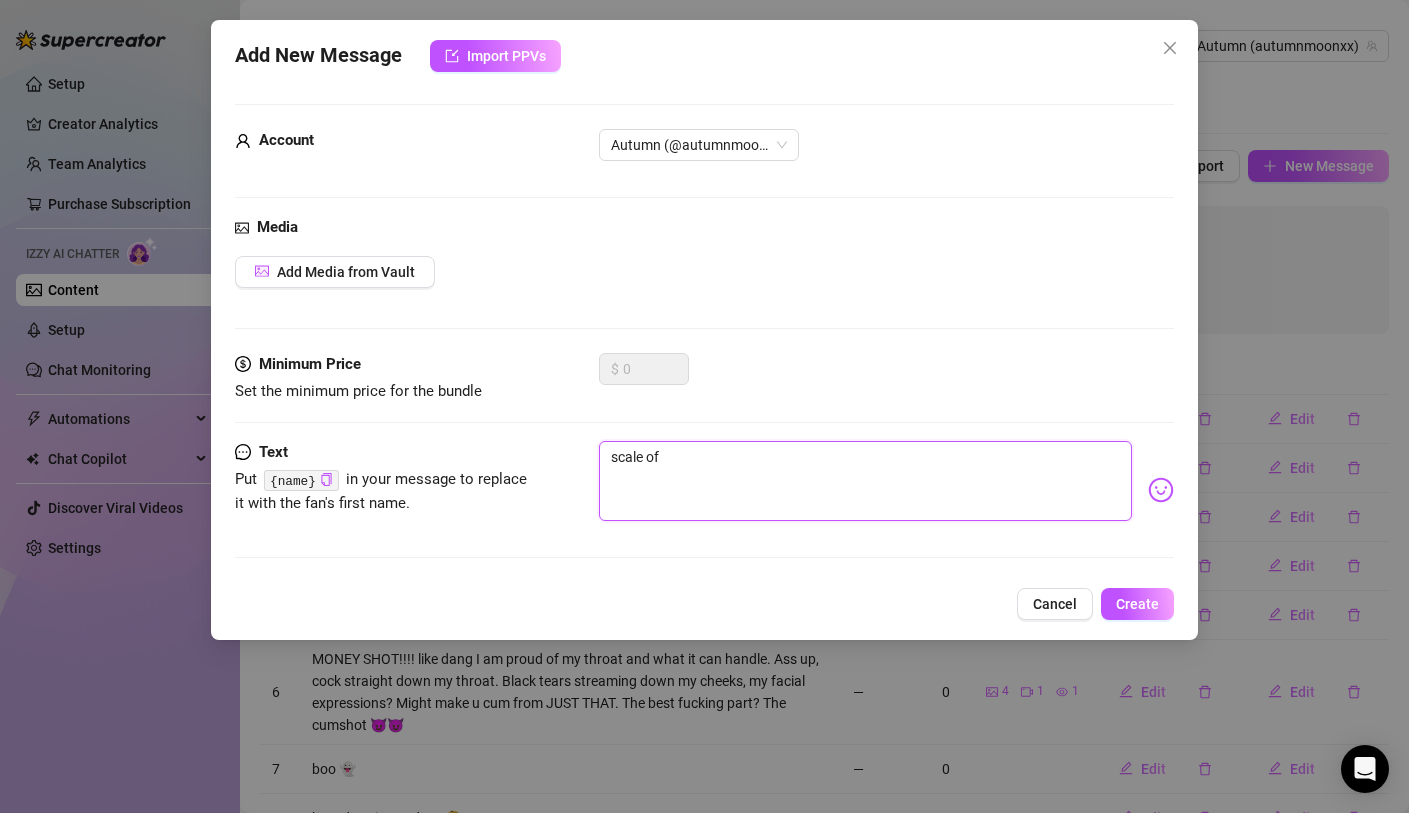 type on "scale of" 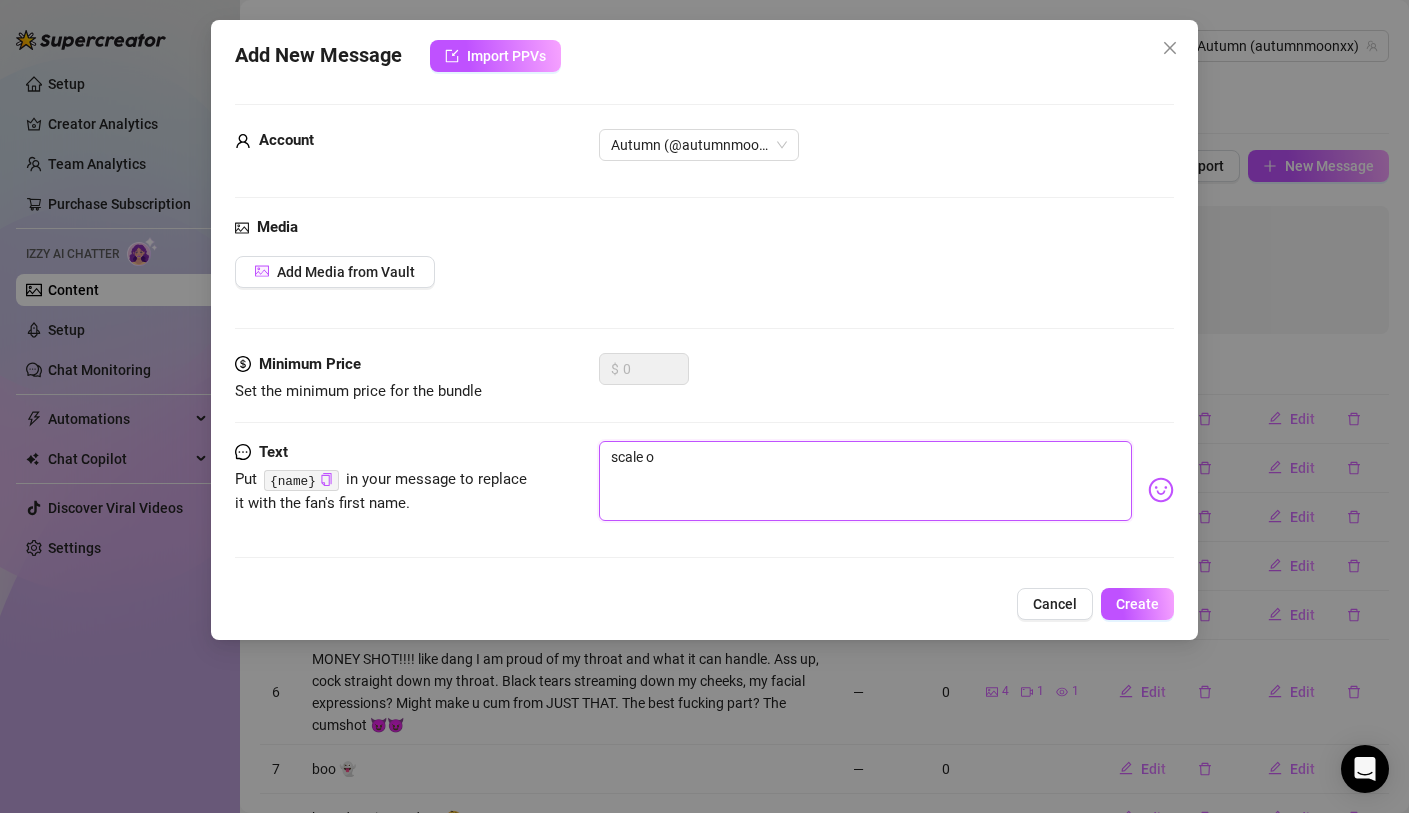 type on "scale" 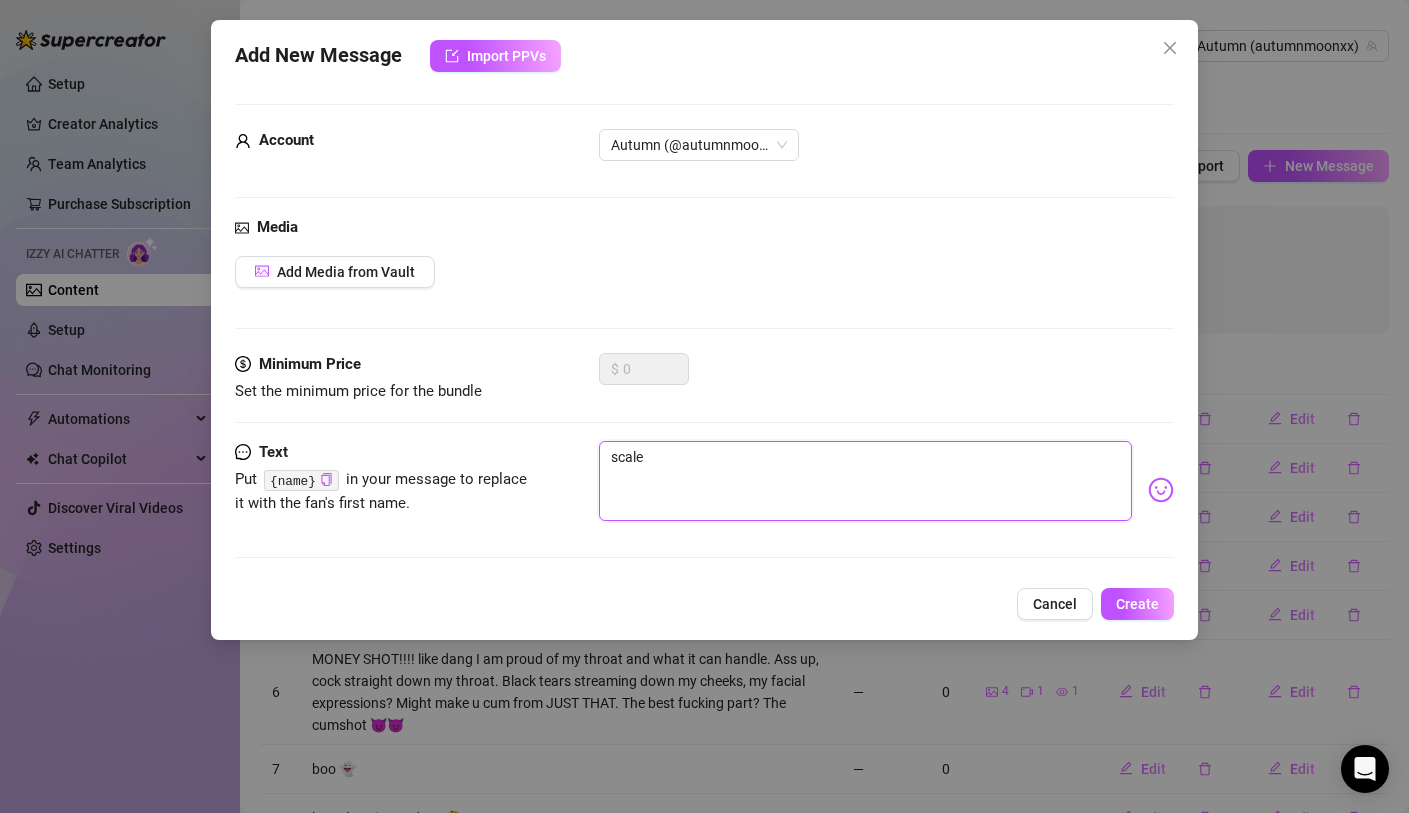 type on "scale" 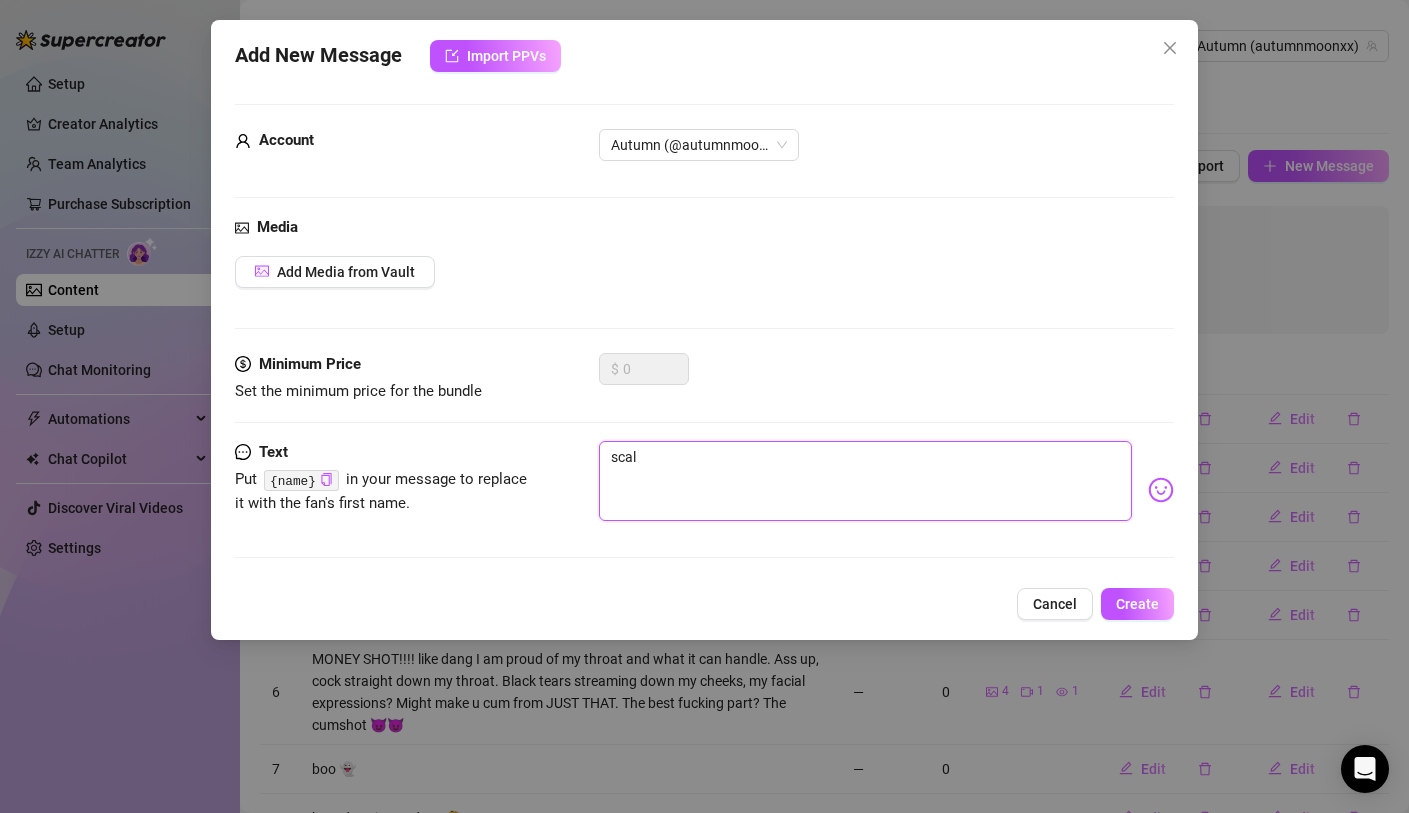 type on "sca" 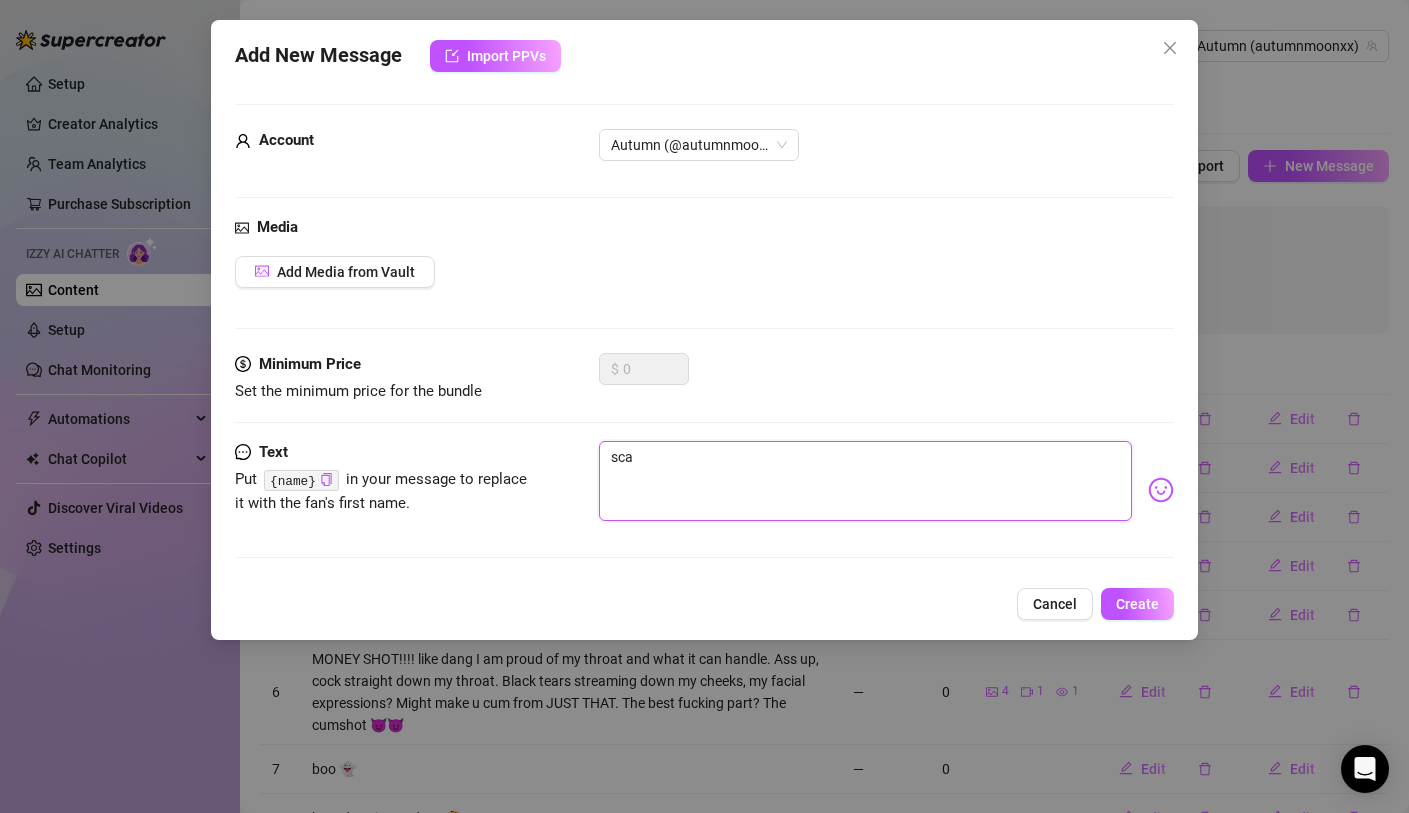 type on "sc" 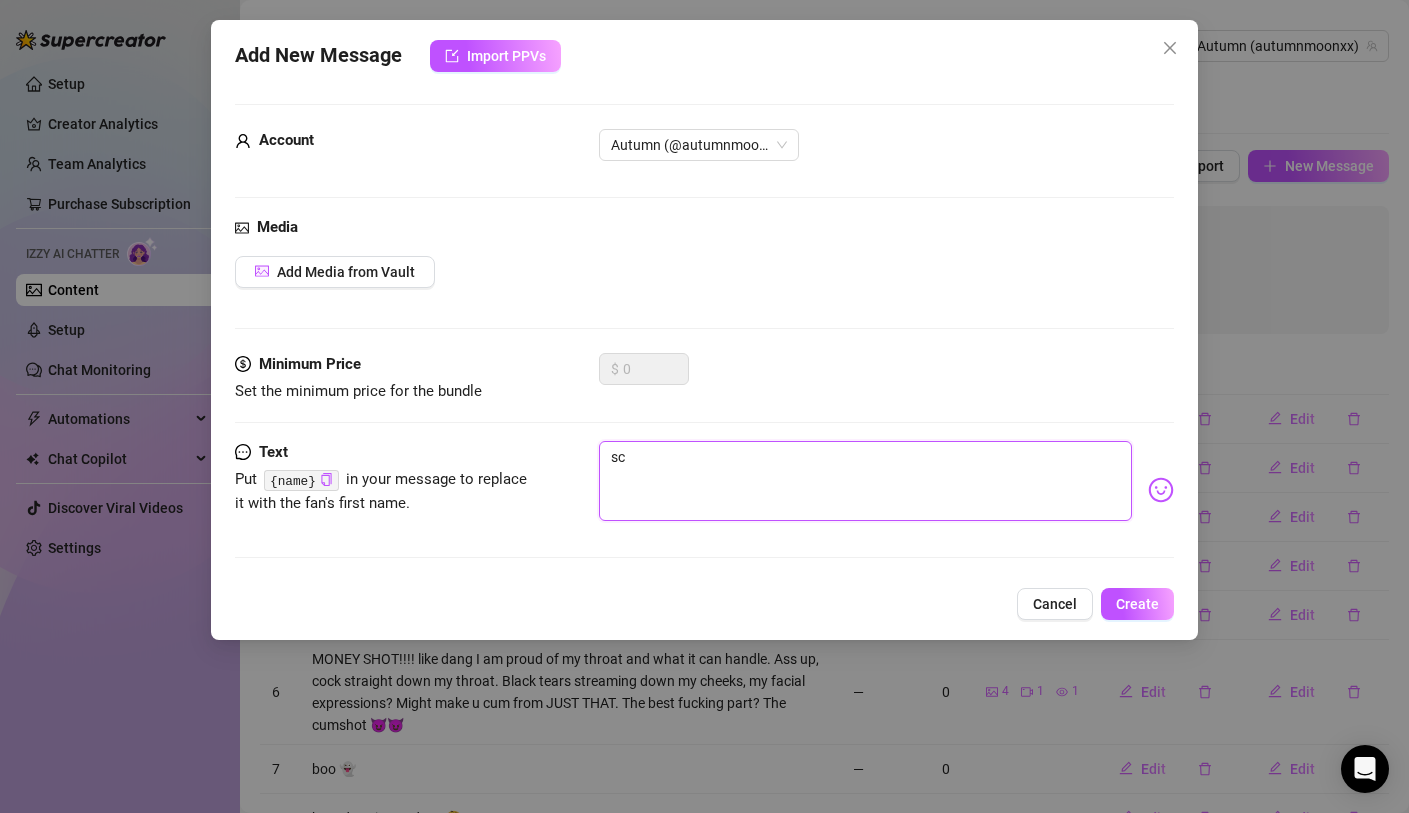 type on "s" 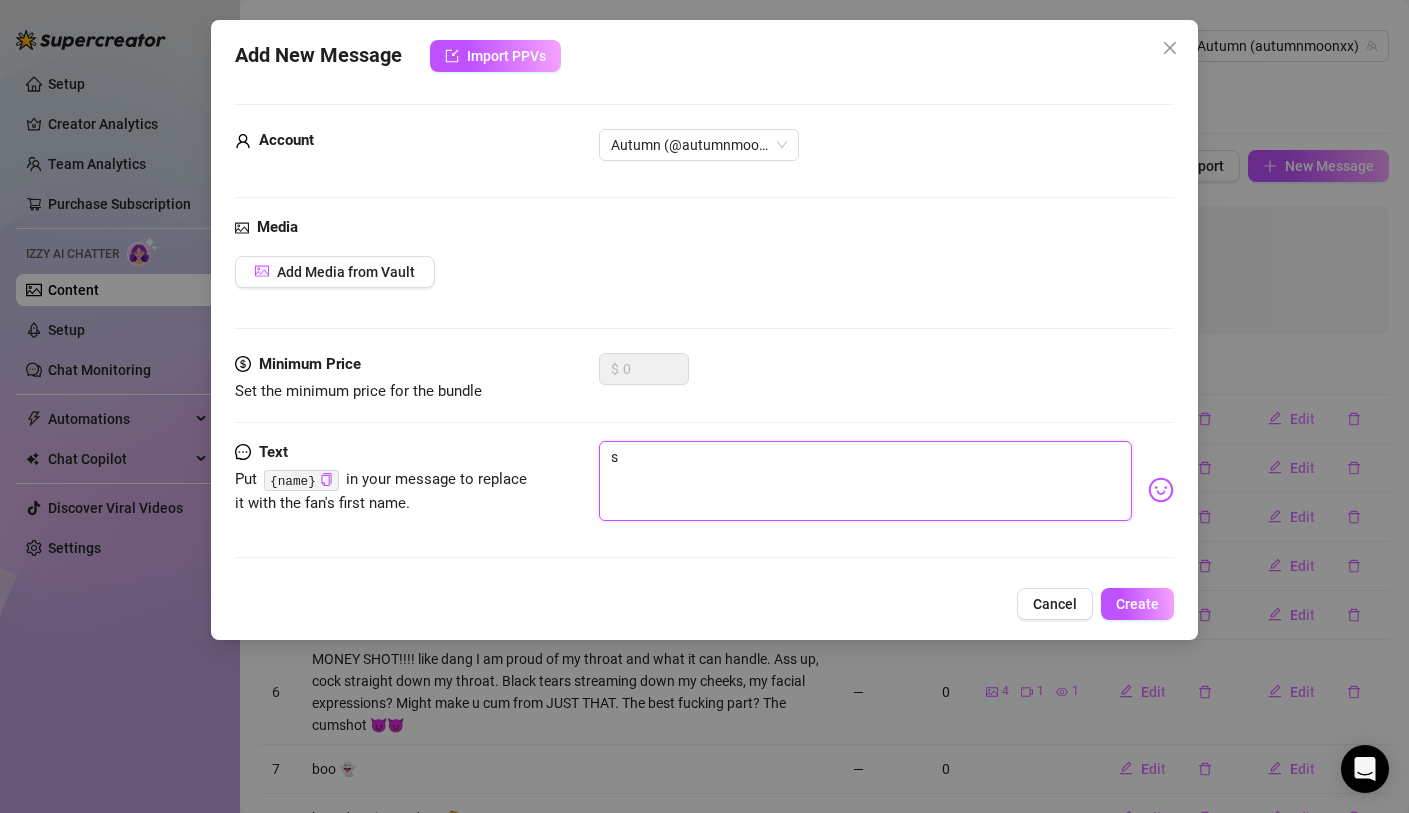 type on "Type your message here..." 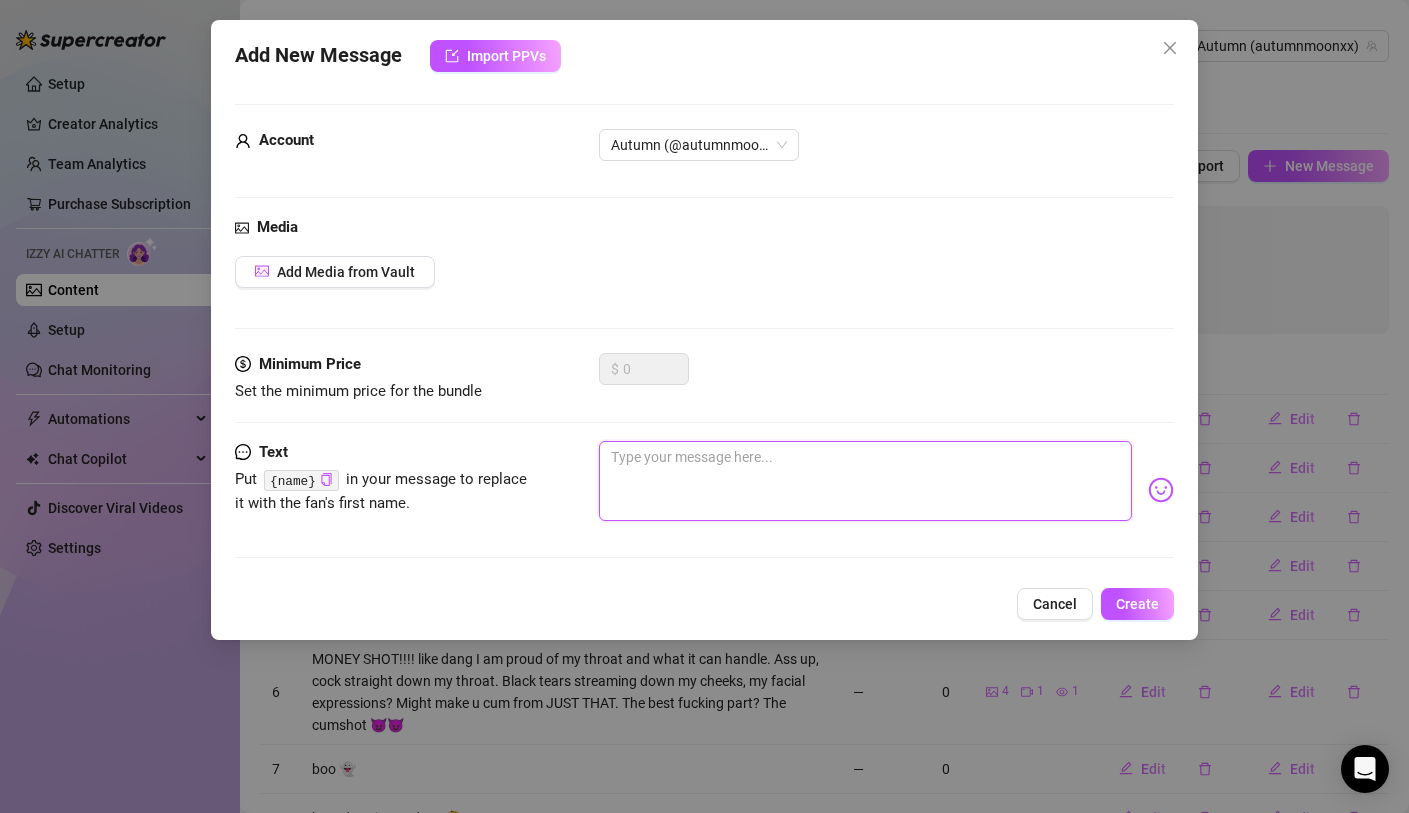 type on "u" 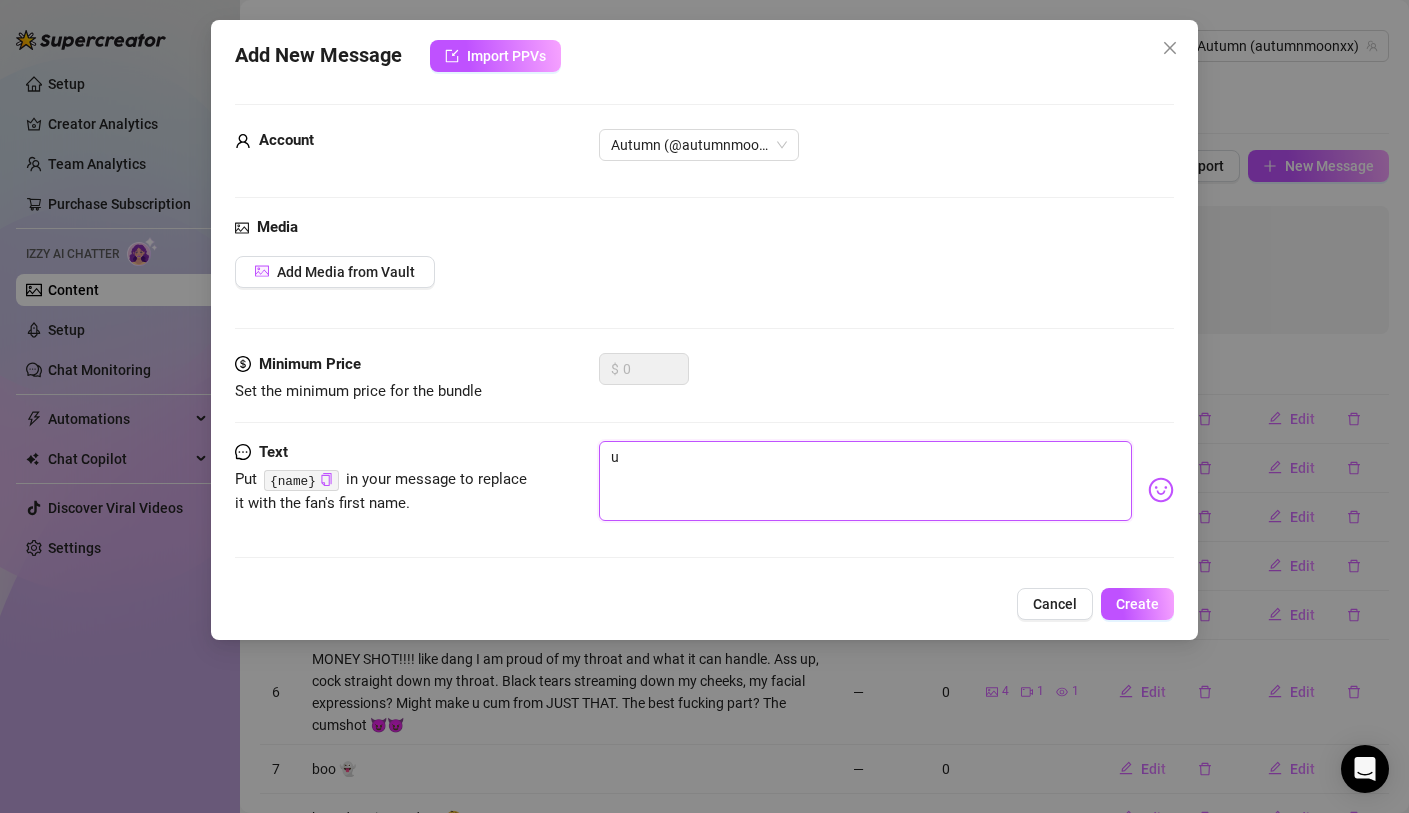 type on "u" 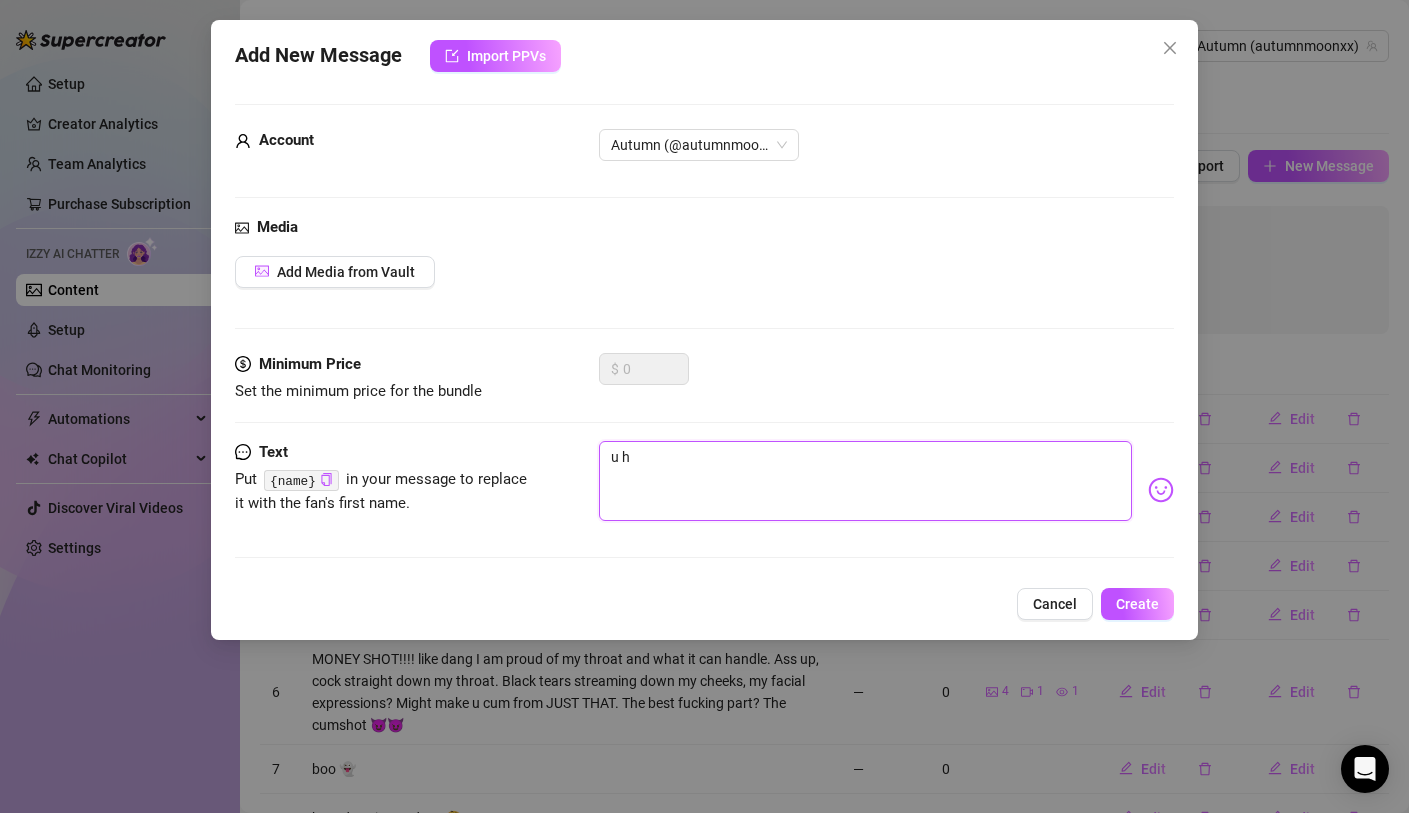 type on "u ha" 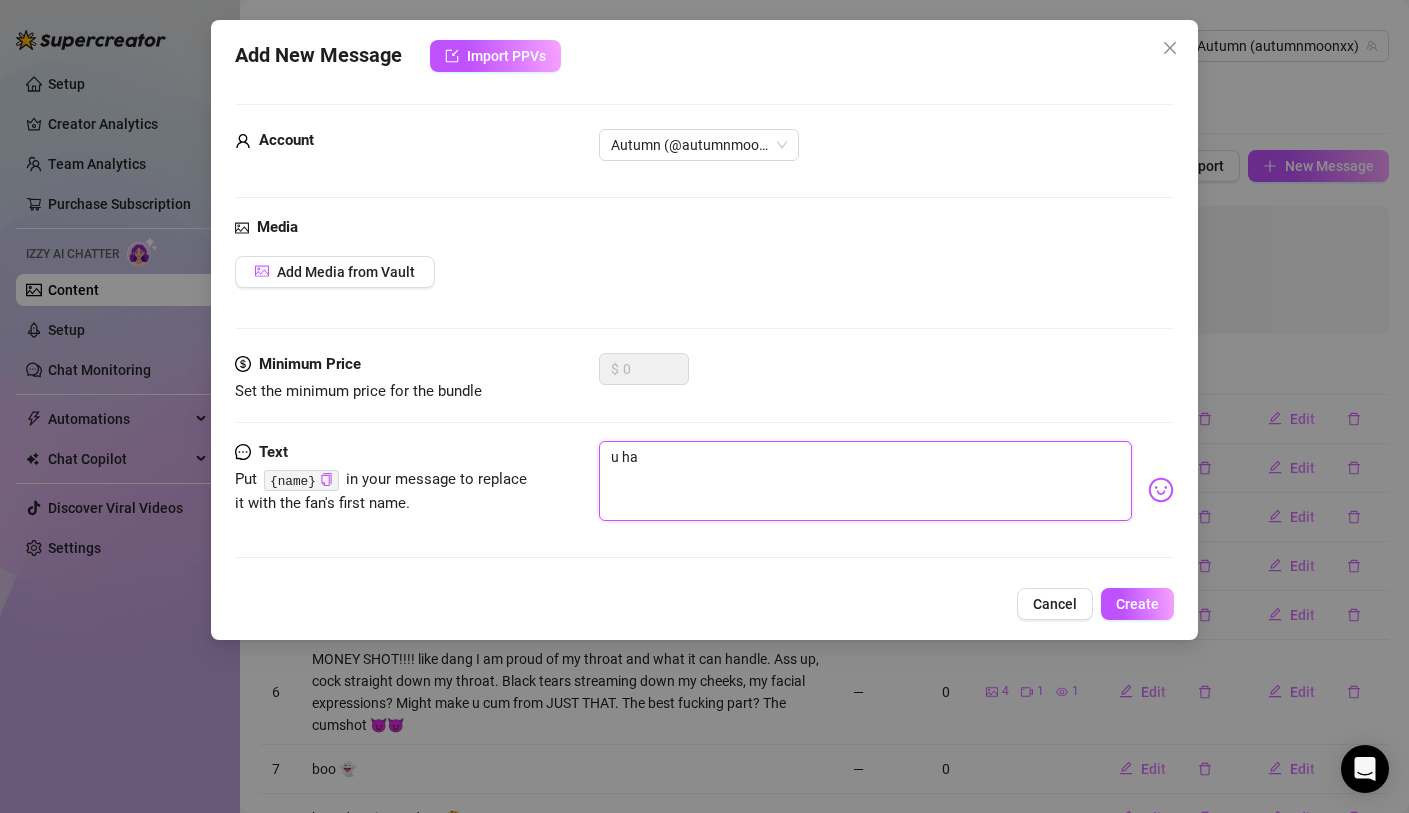 type on "u hav" 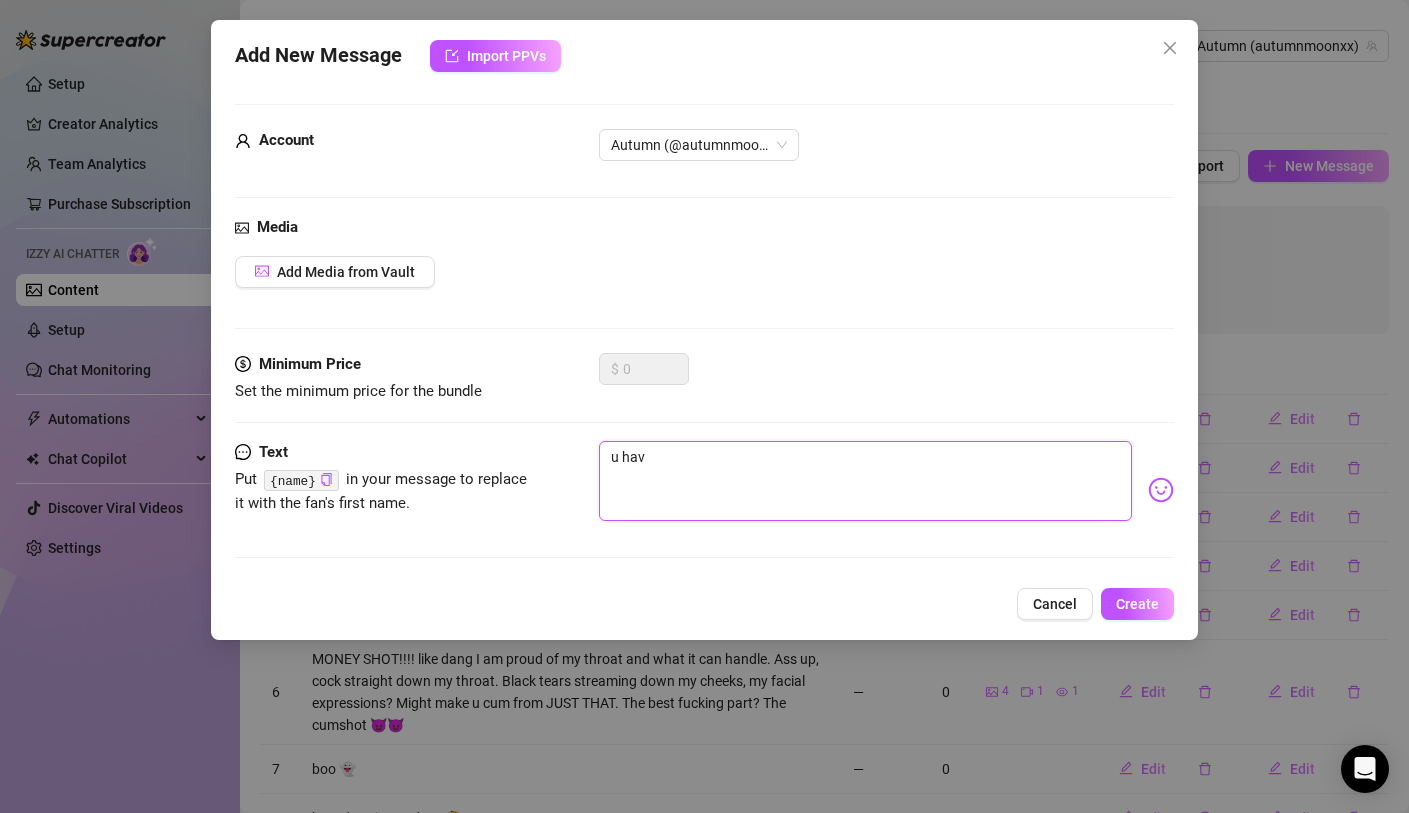 type on "u have" 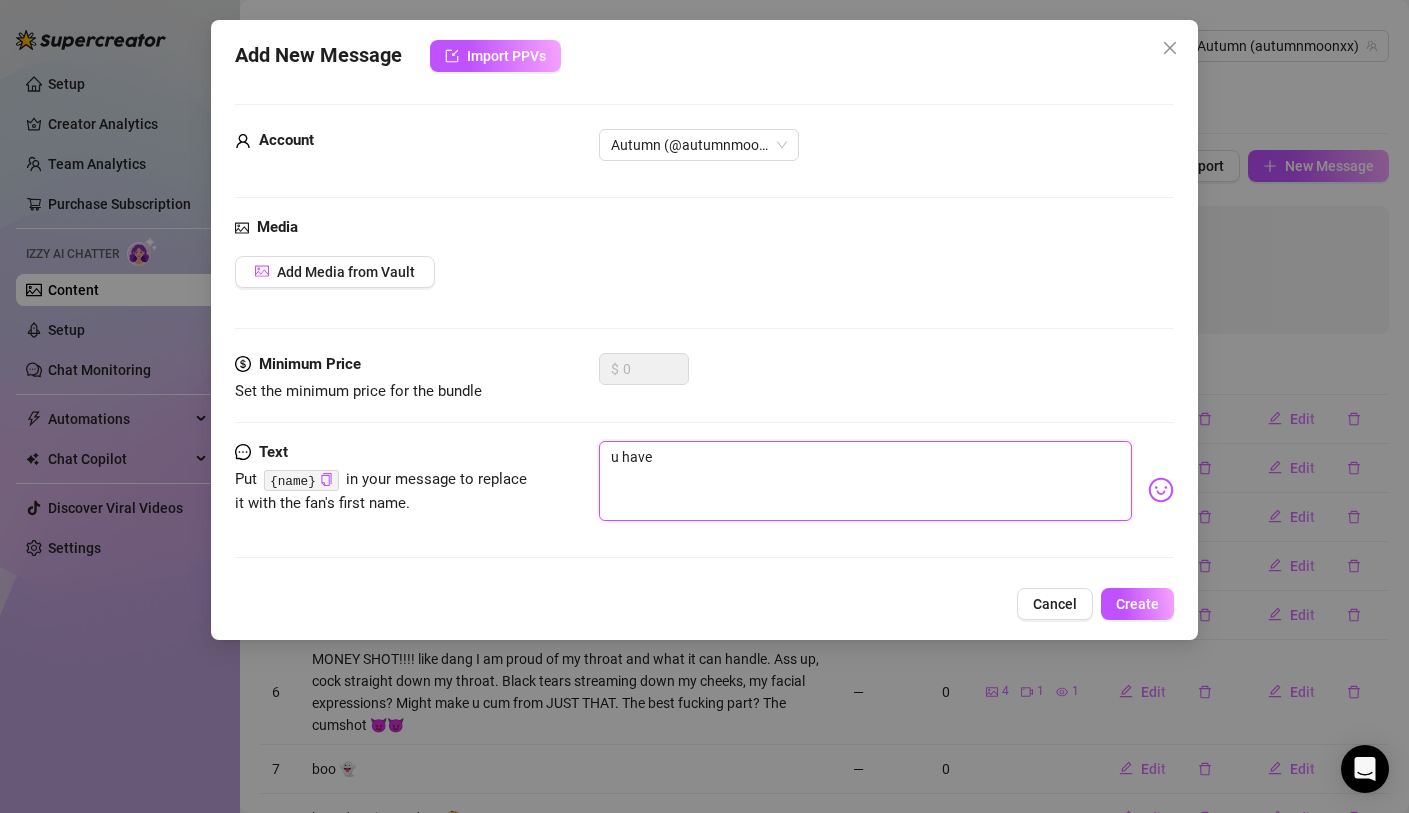 type on "u have" 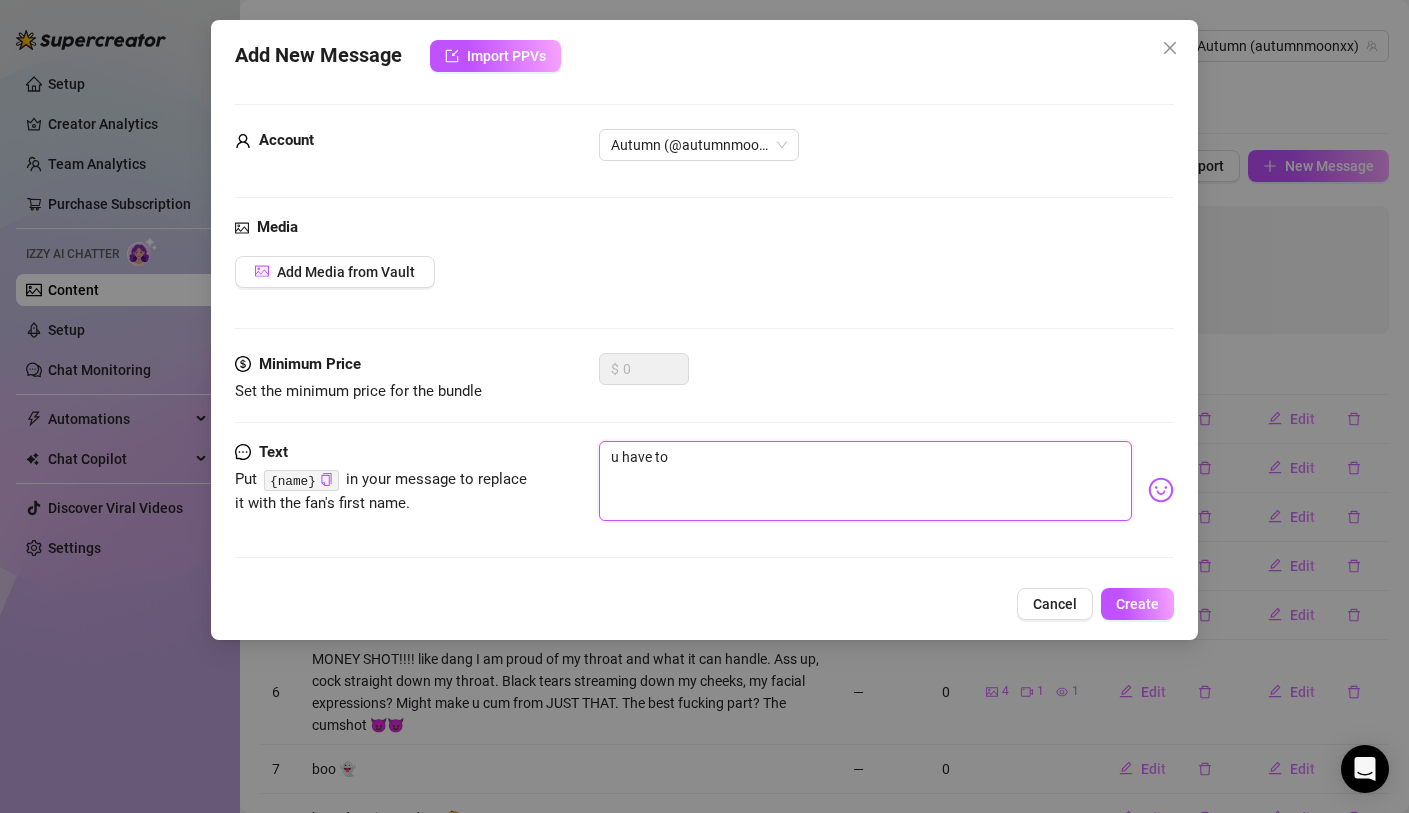 type on "u have to" 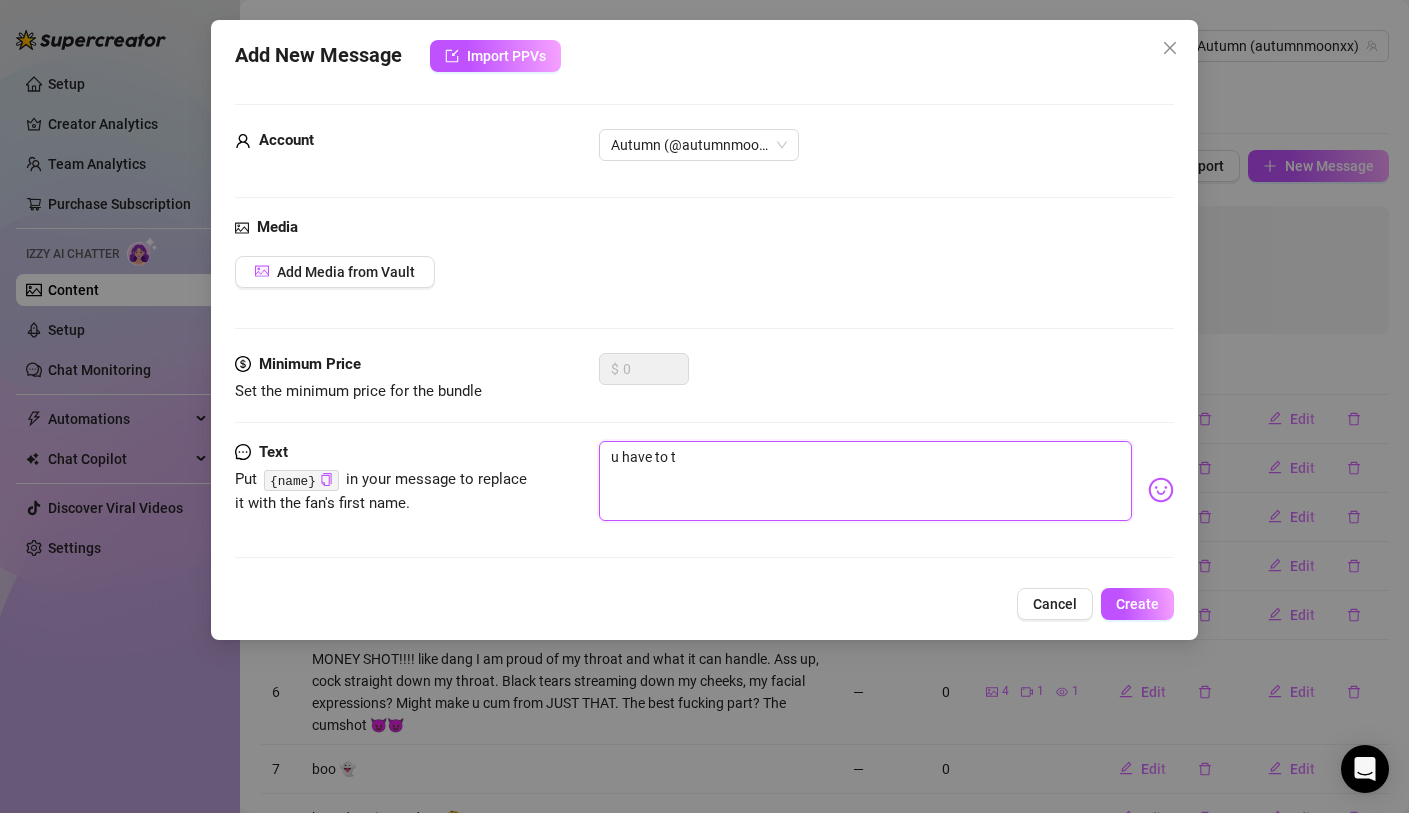 type on "u have to te" 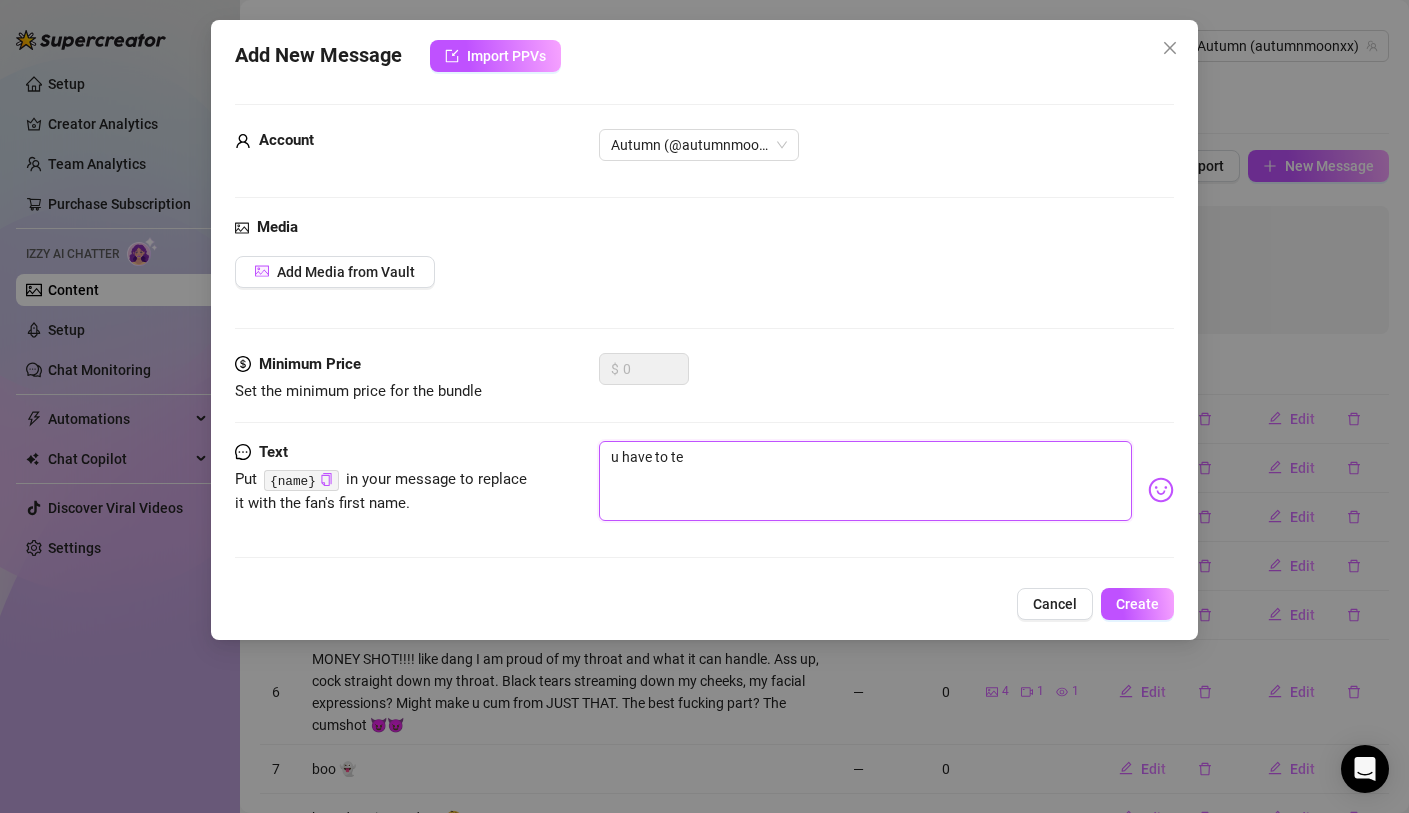 type on "u have to tel" 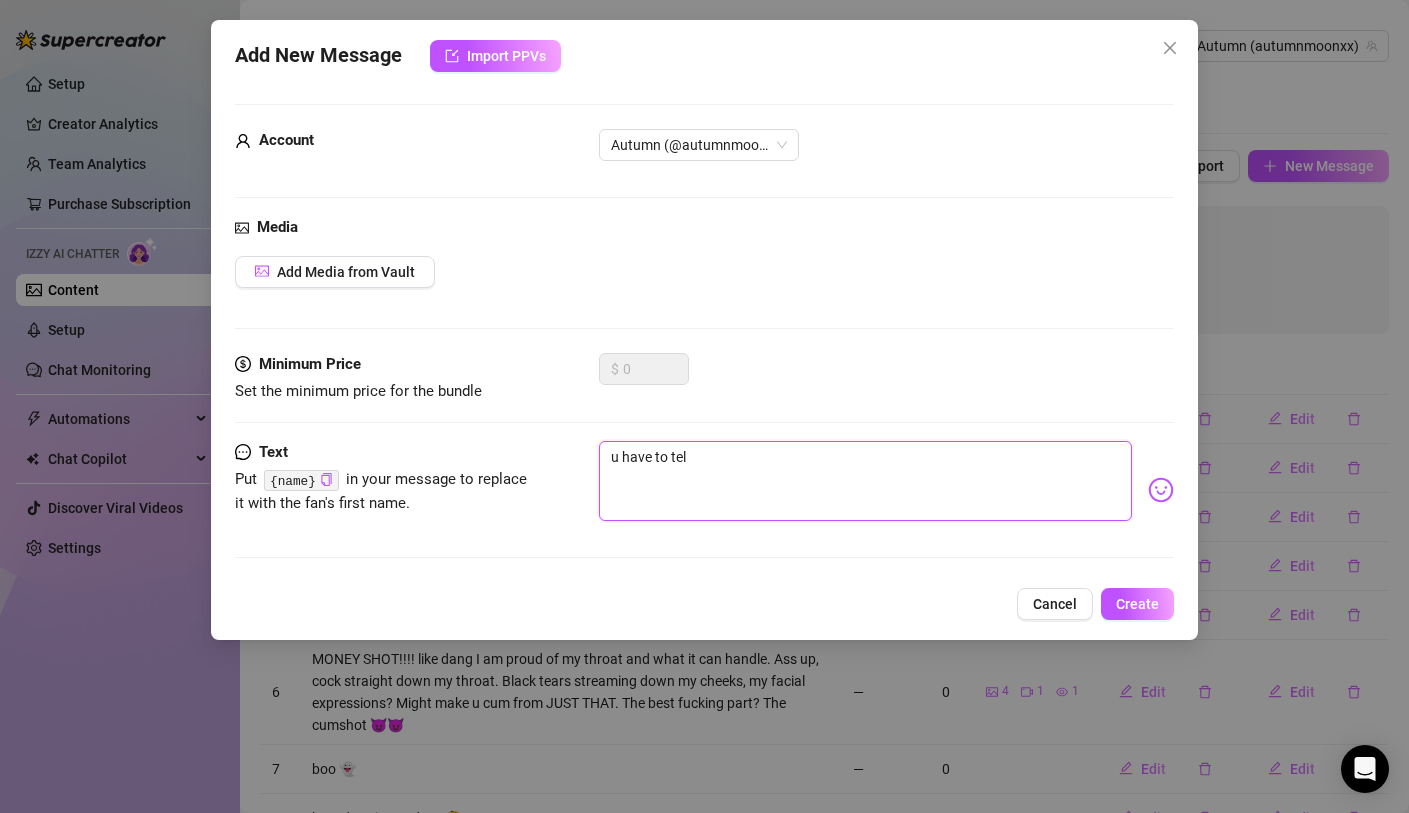 type on "u have to tell" 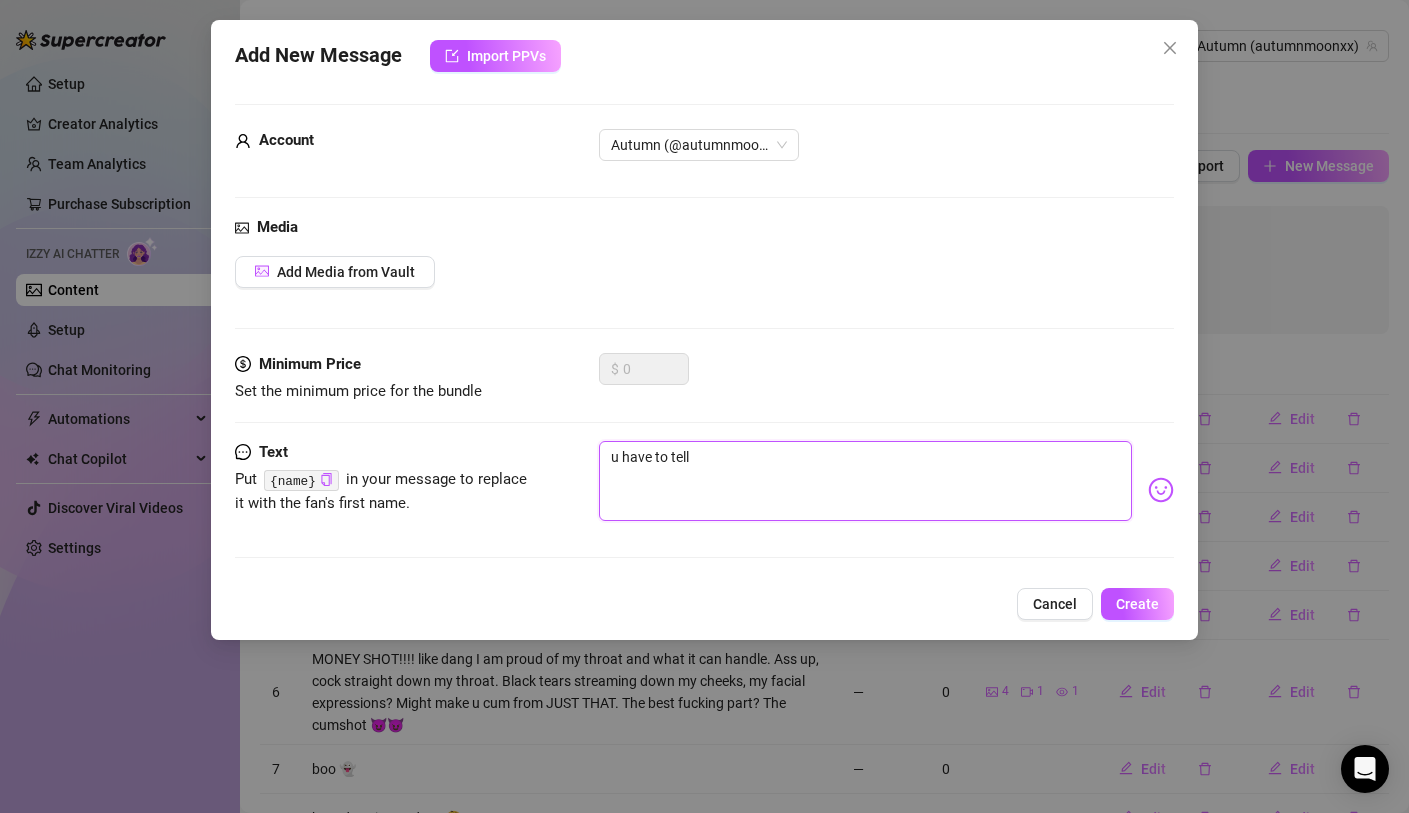 type on "u have to tell" 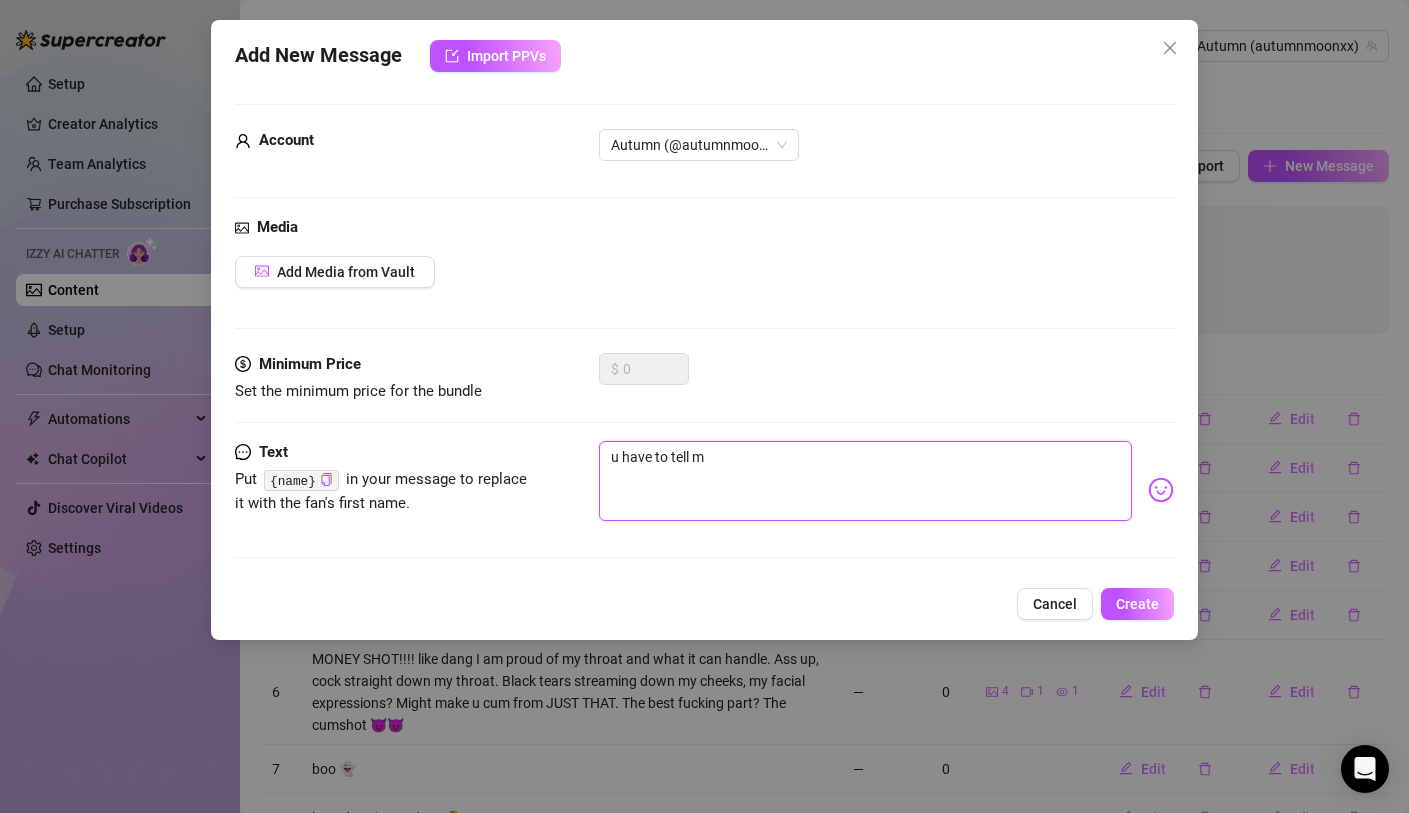 type on "u have to tell me" 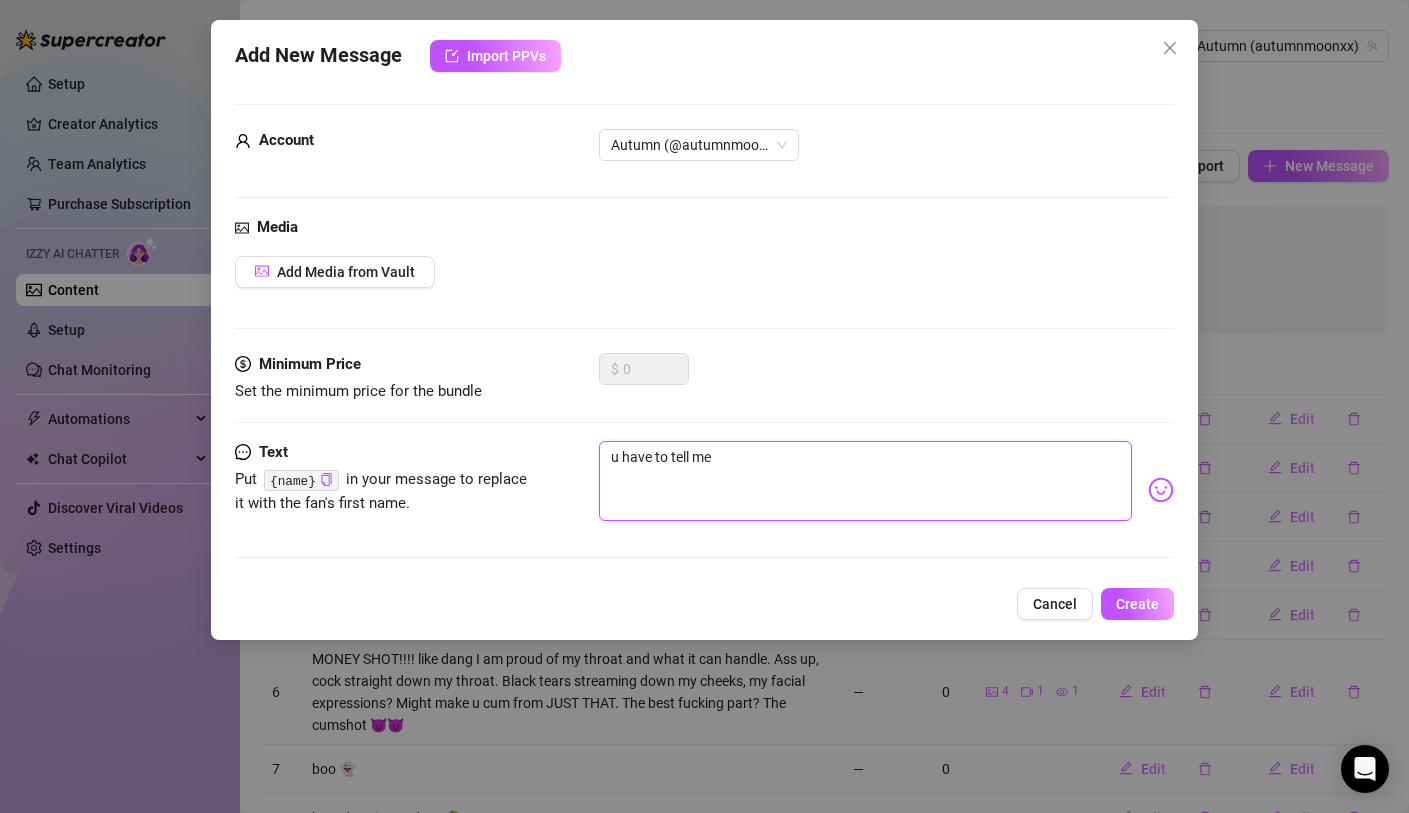 type on "u have to tell me" 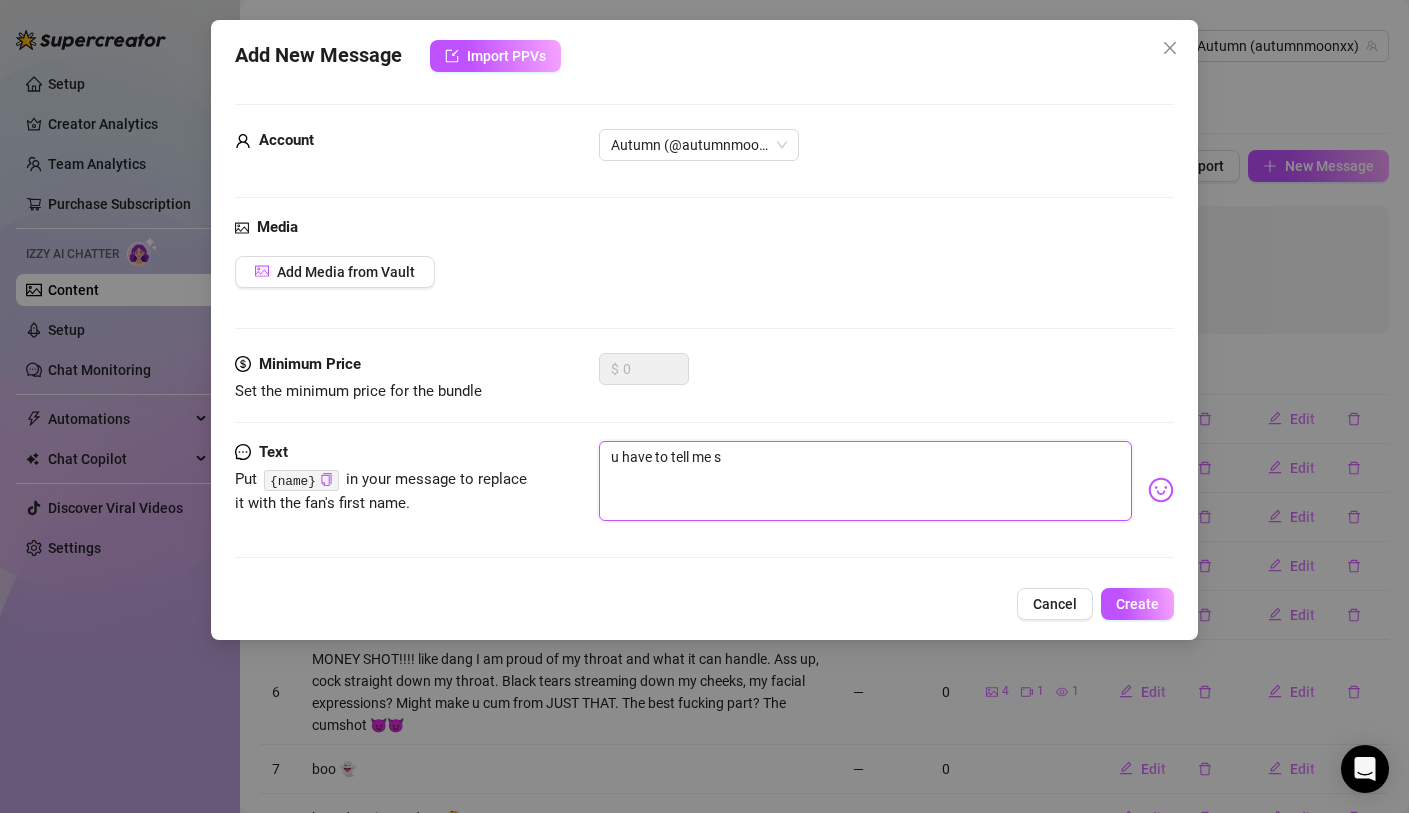 type on "u have to tell me so" 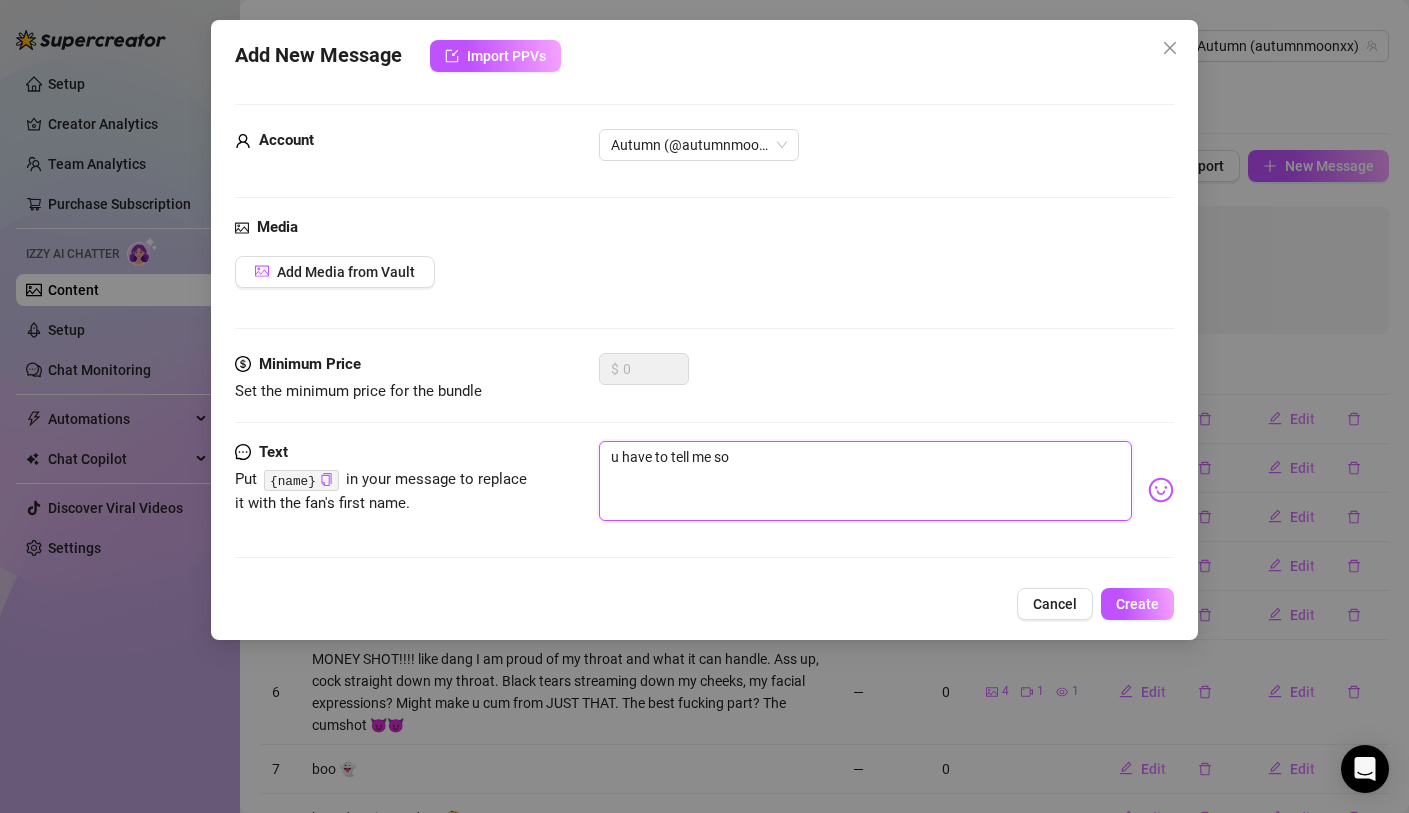 type on "u have to tell me som" 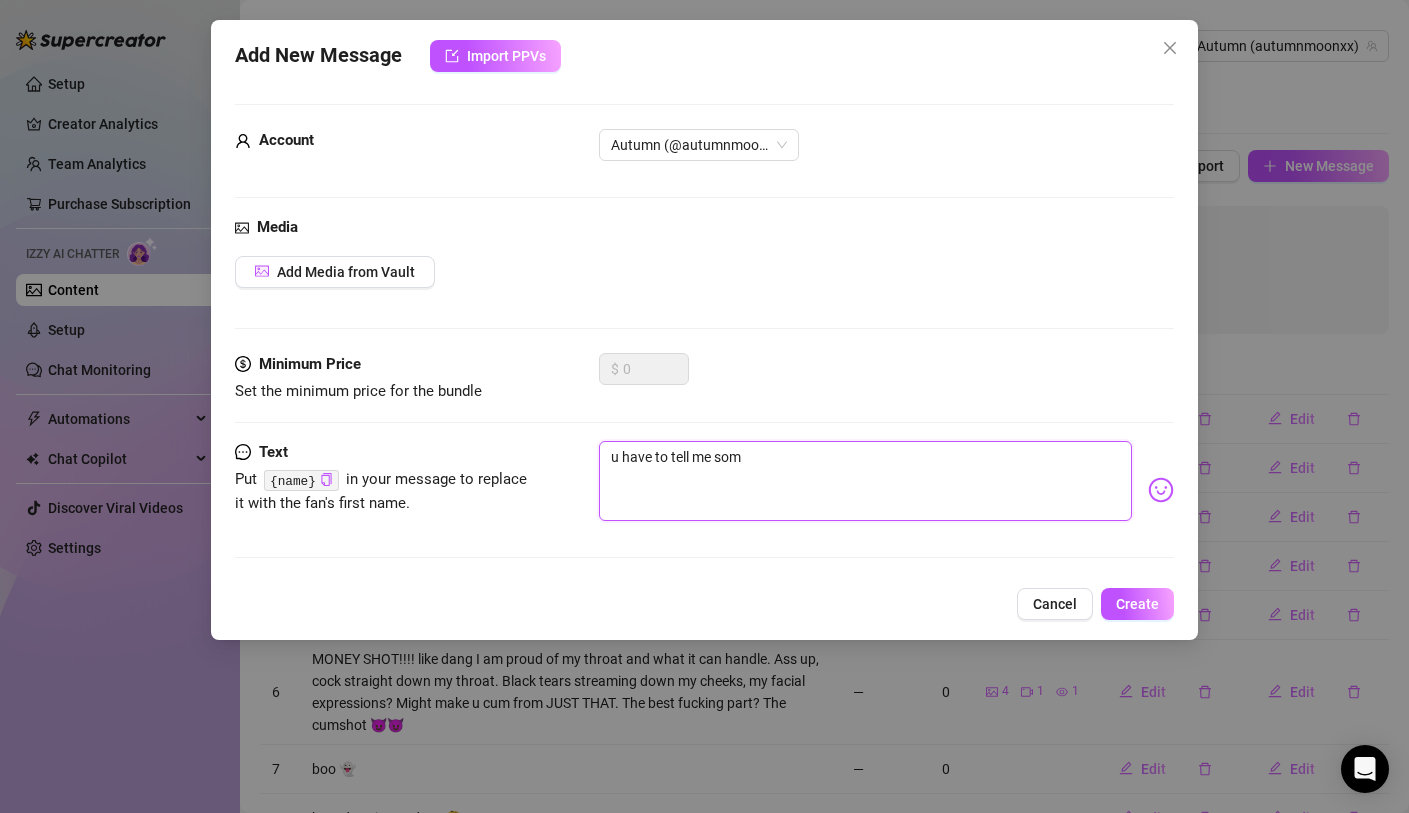 type on "u have to tell me some" 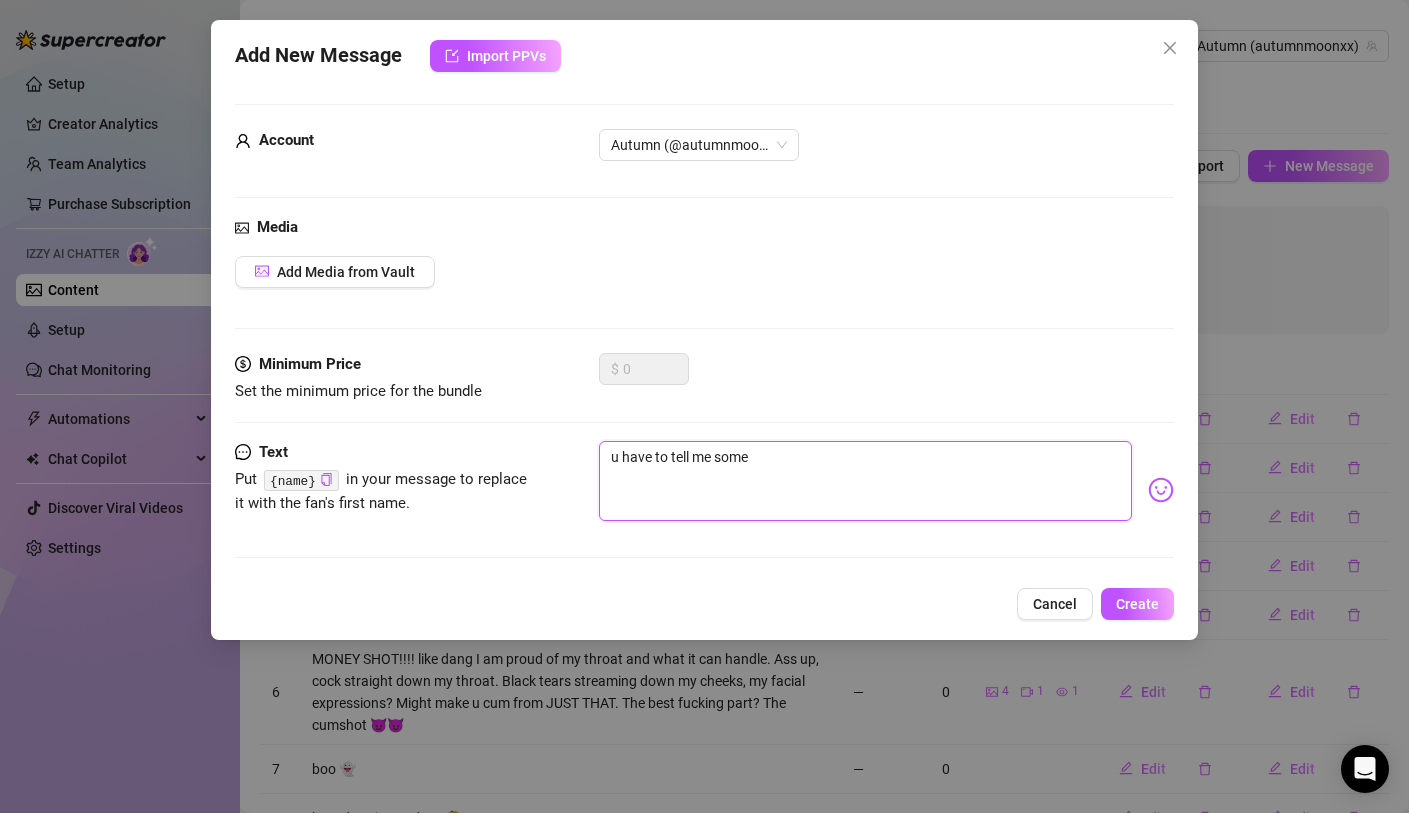 type on "u have to tell me somet" 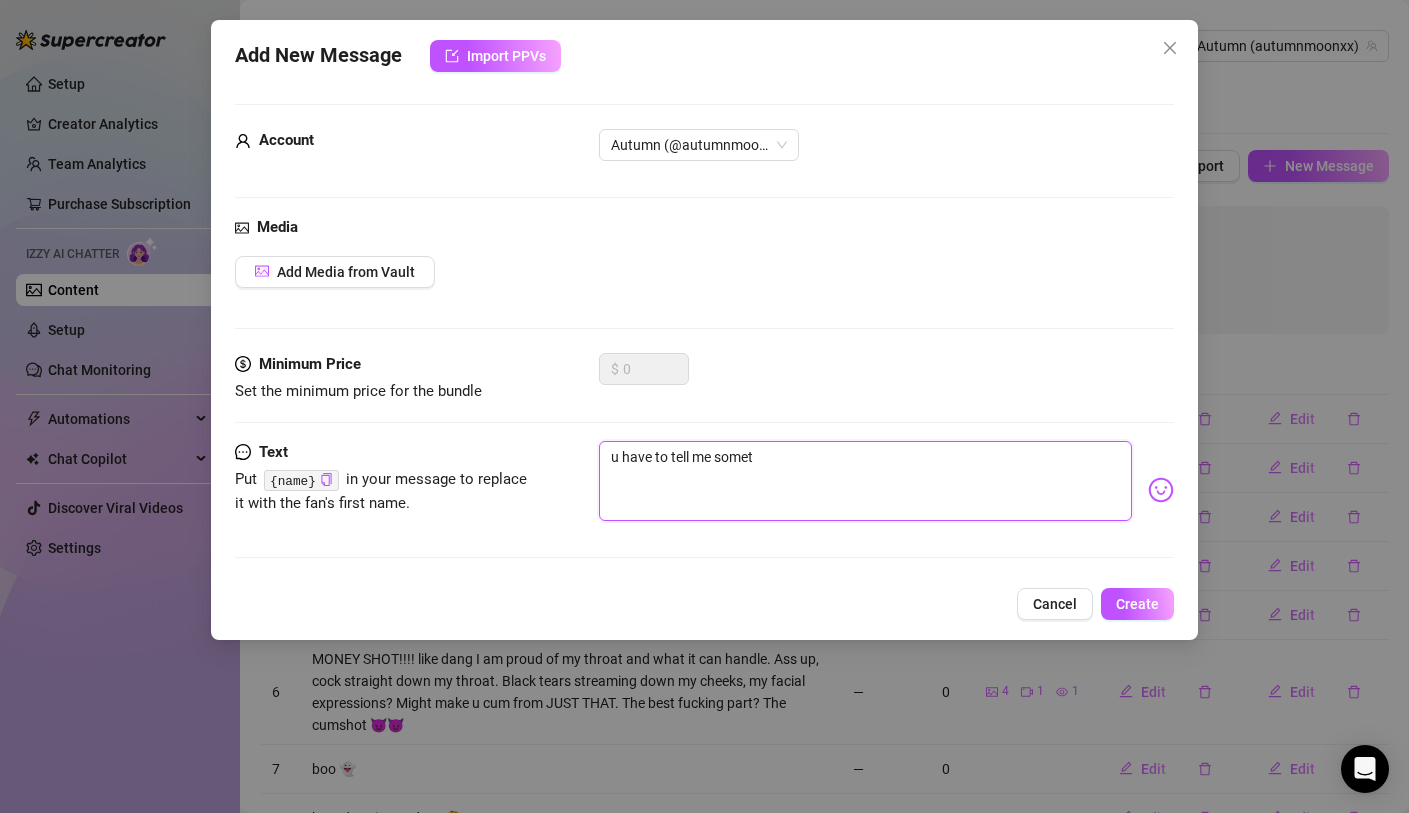 type on "u have to tell me someth" 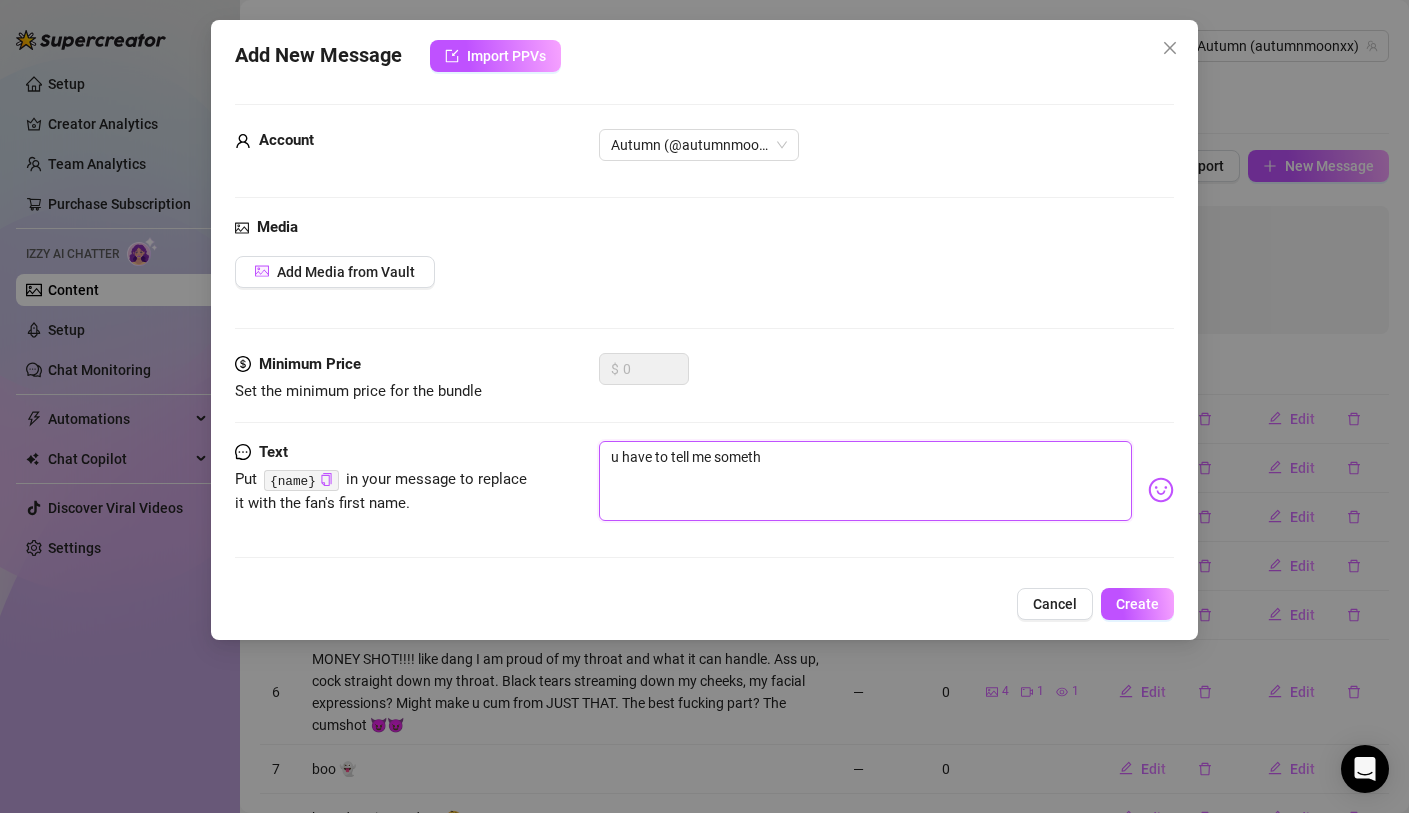 type on "u have to tell me somethi" 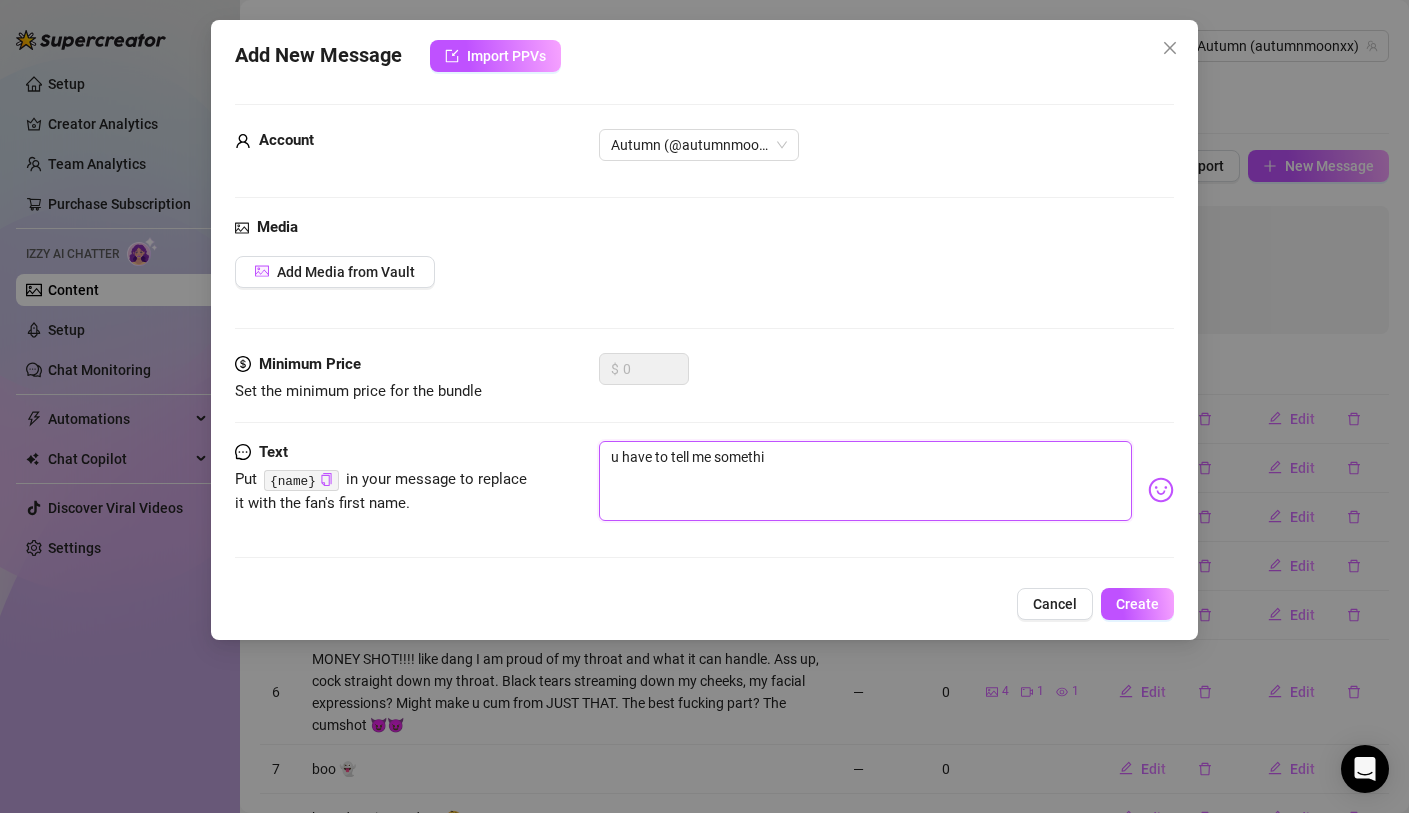 type on "u have to tell me somethin" 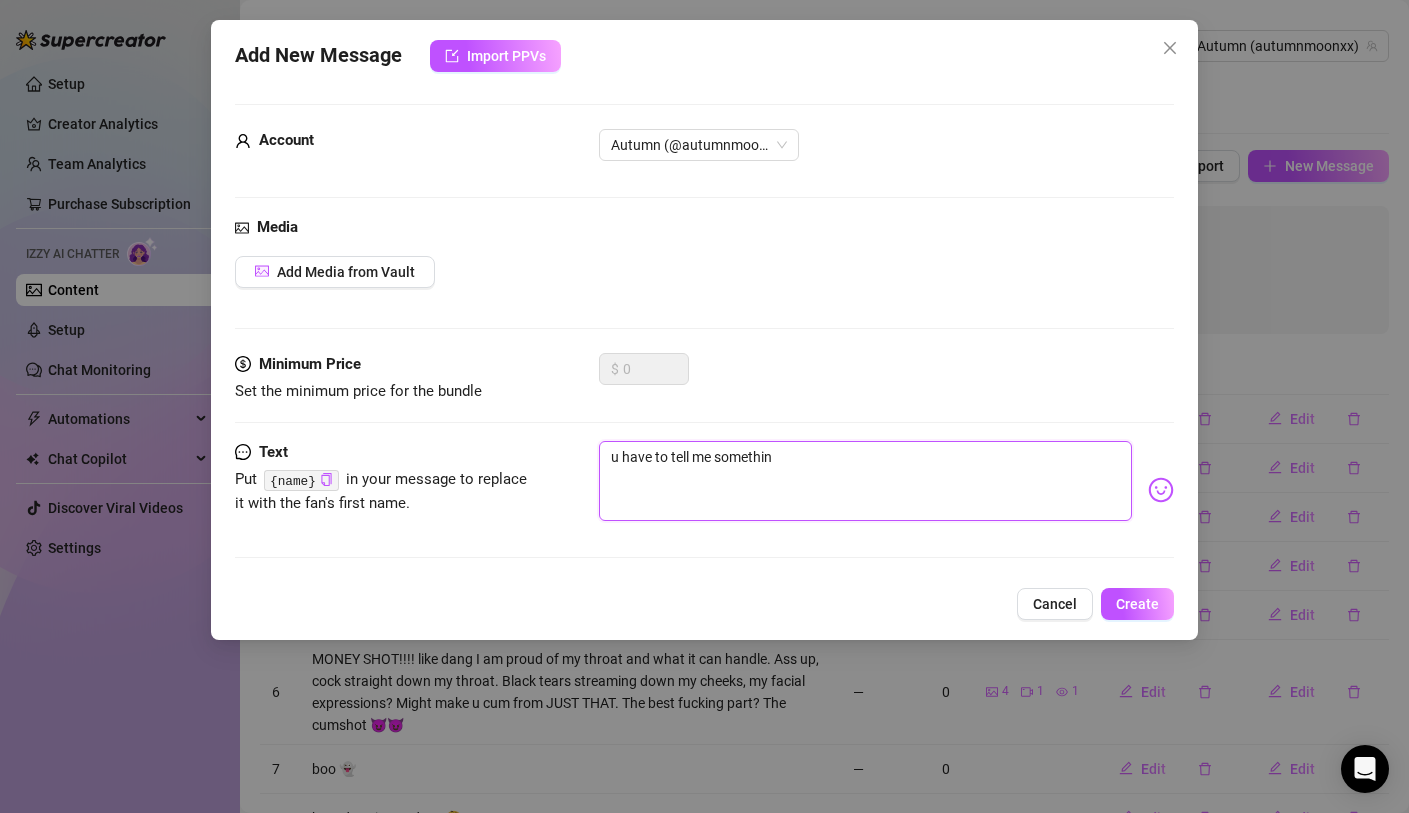 type on "u have to tell me something" 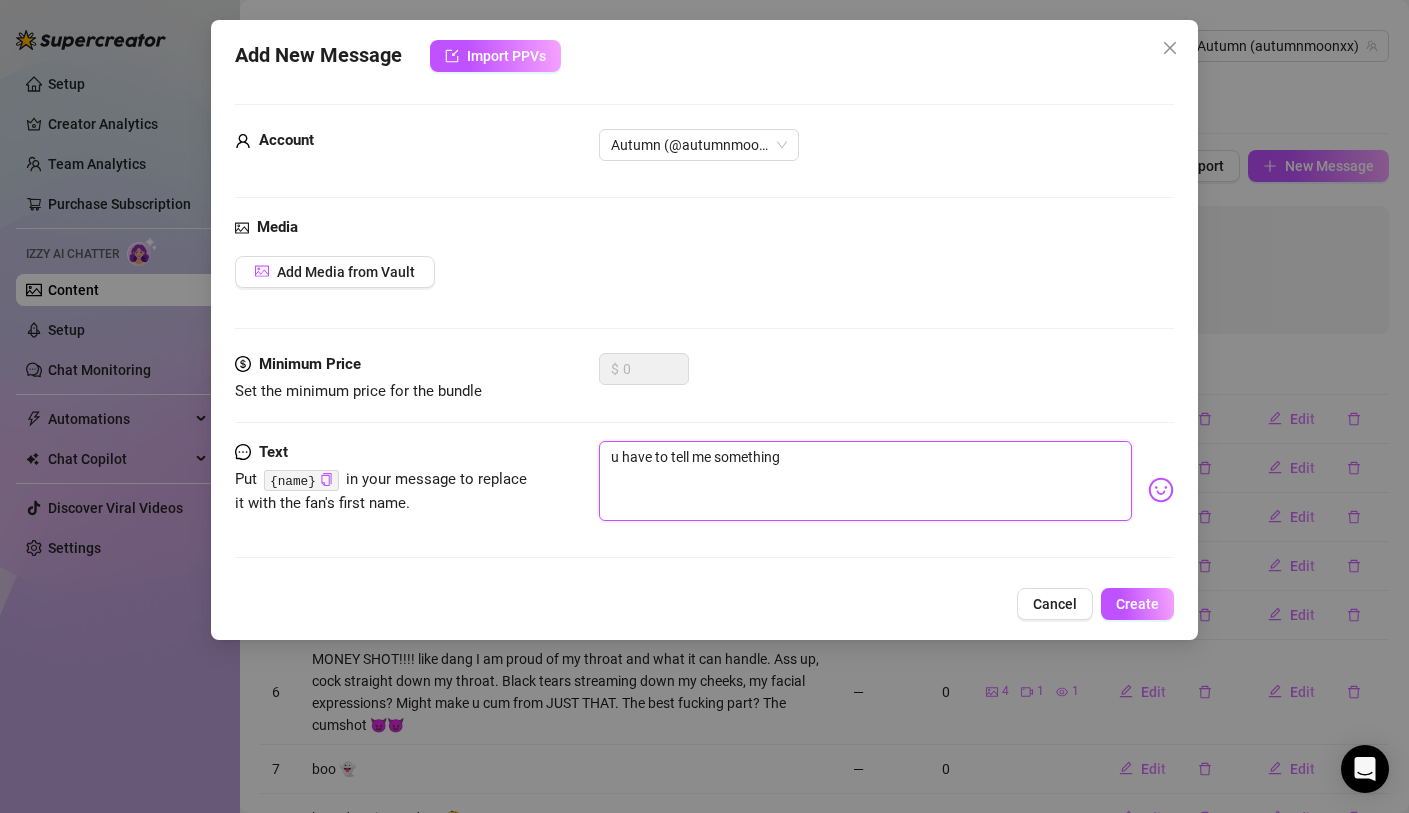 type on "u have to tell me something" 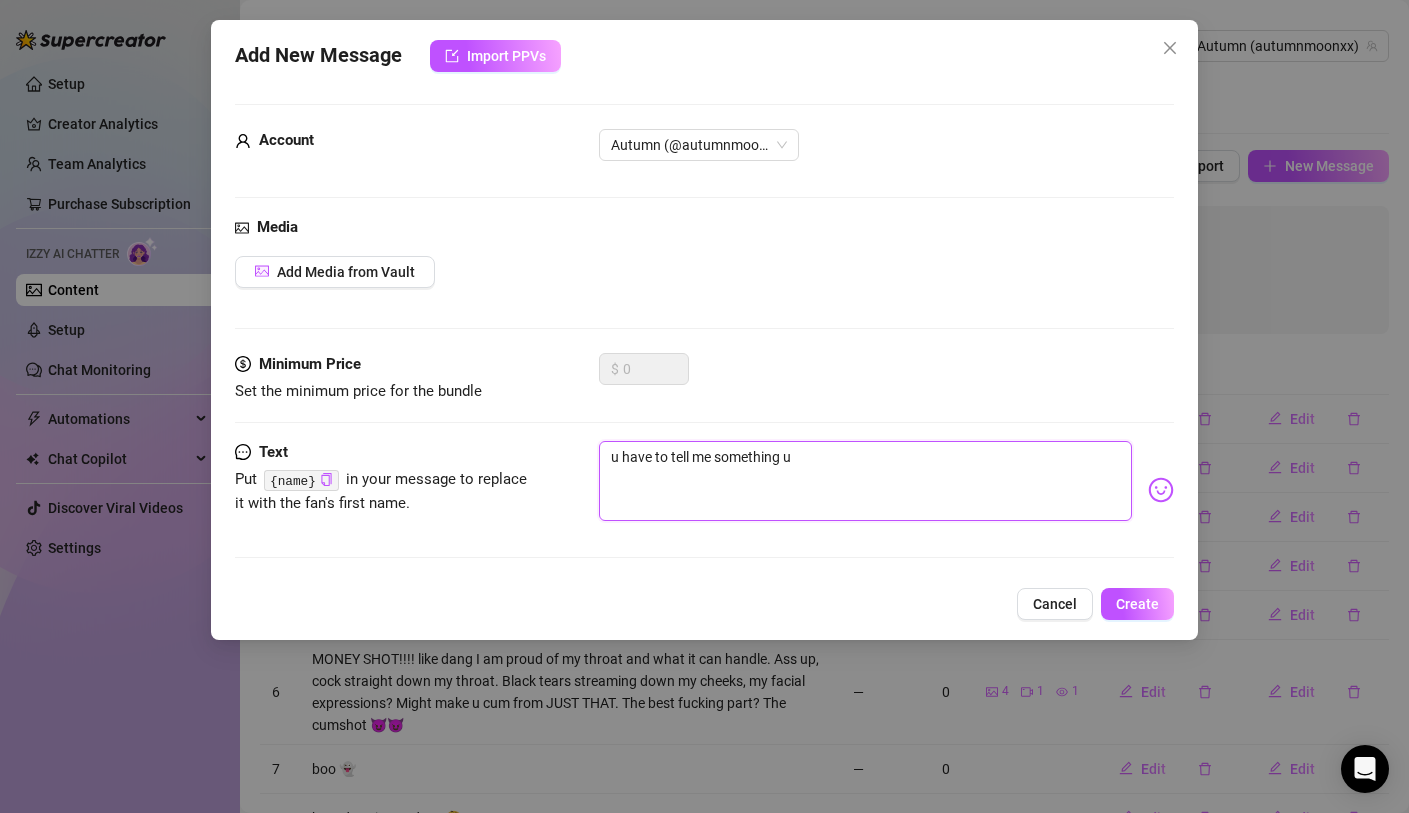 type on "u have to tell me something u" 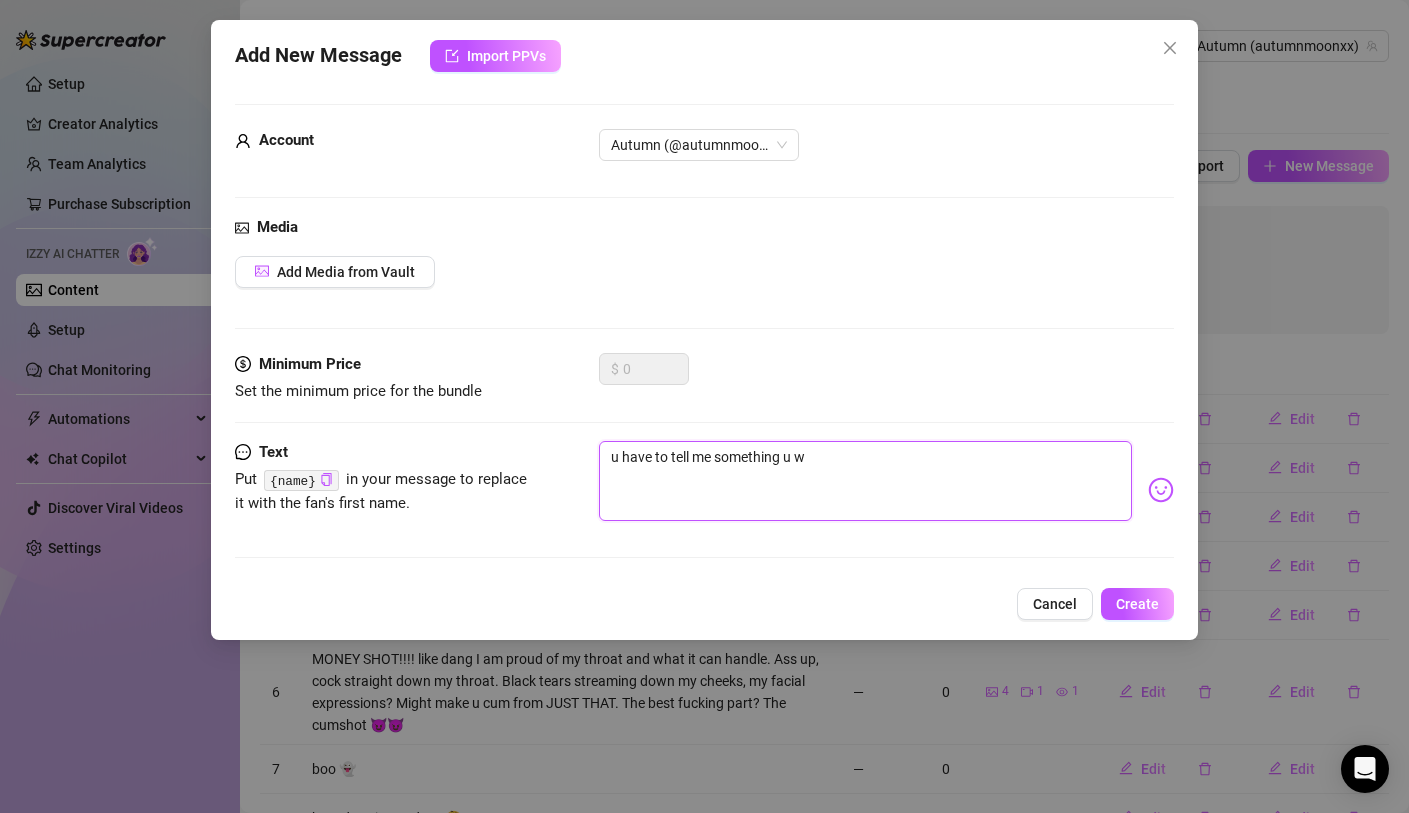 type on "u have to tell me something u wo" 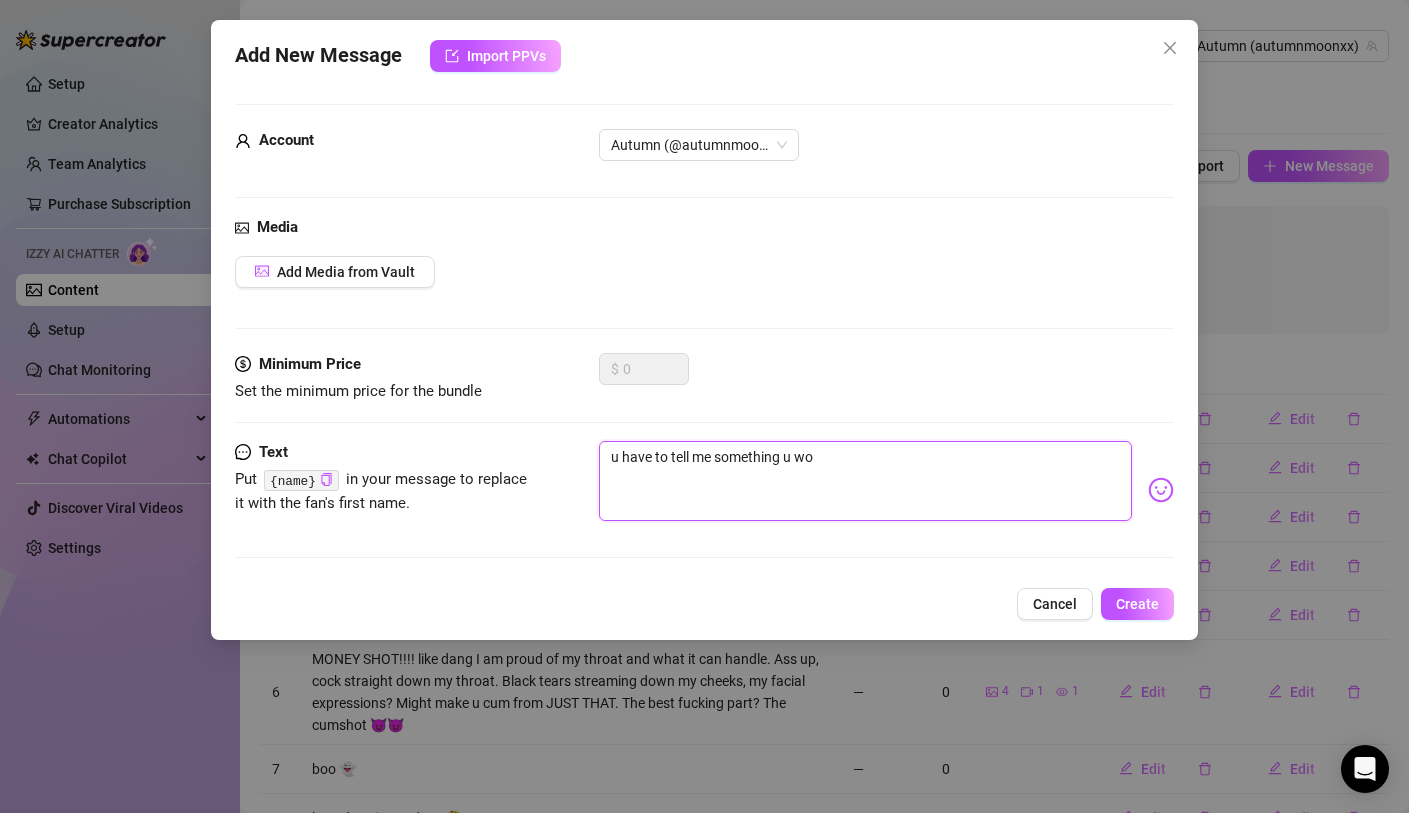 type on "u have to tell me something u wou" 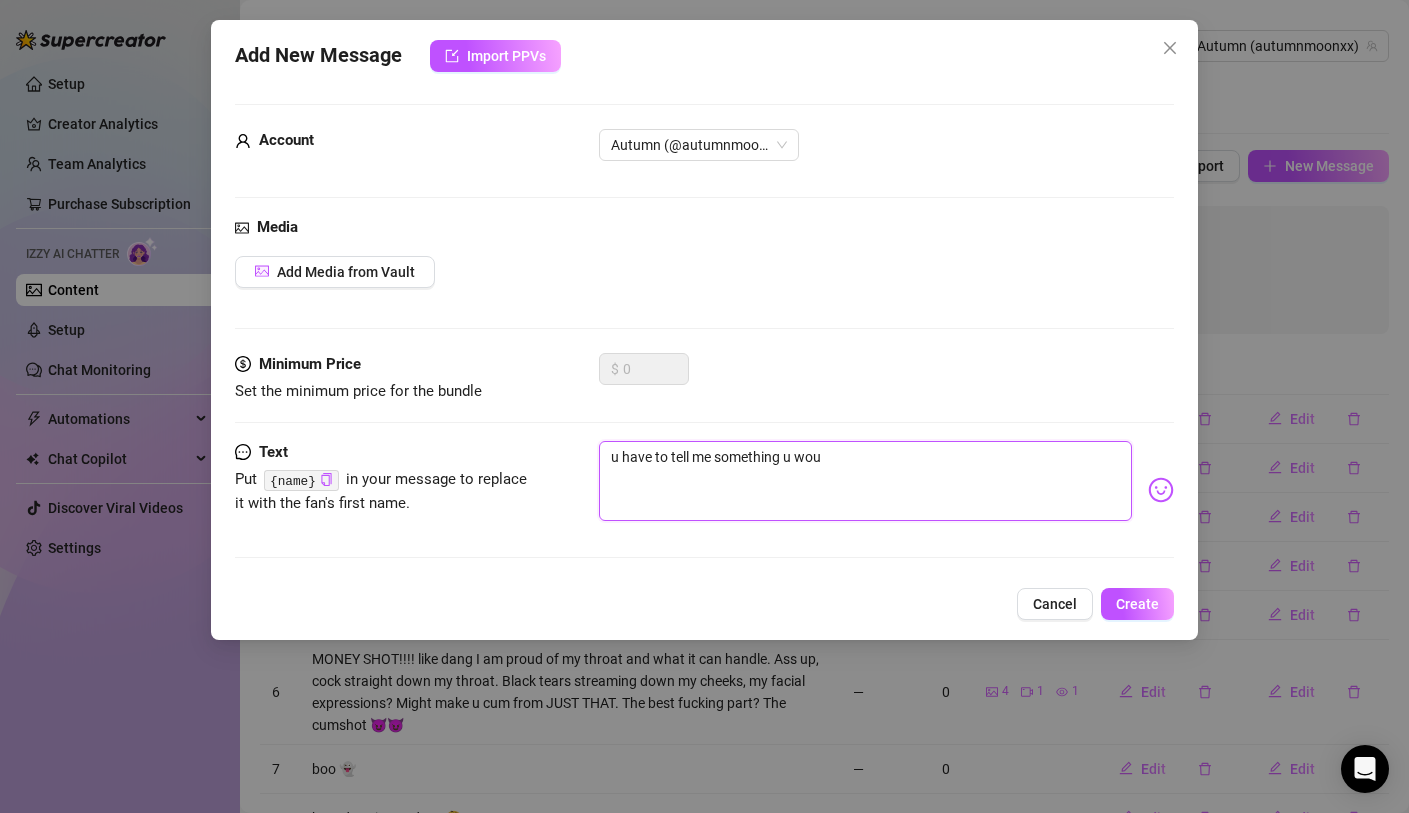 type on "u have to tell me something u wo" 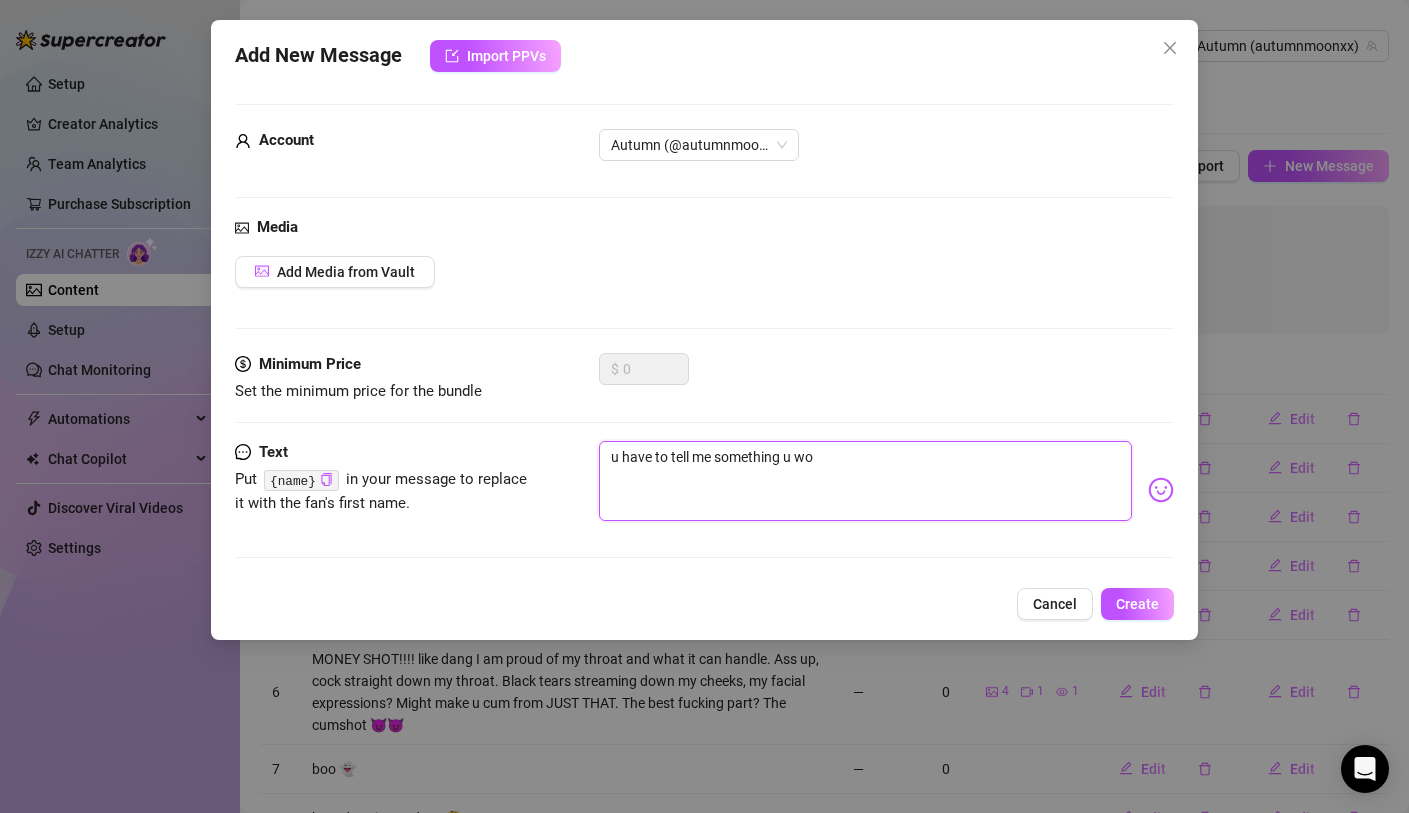 type on "u have to tell me something u w" 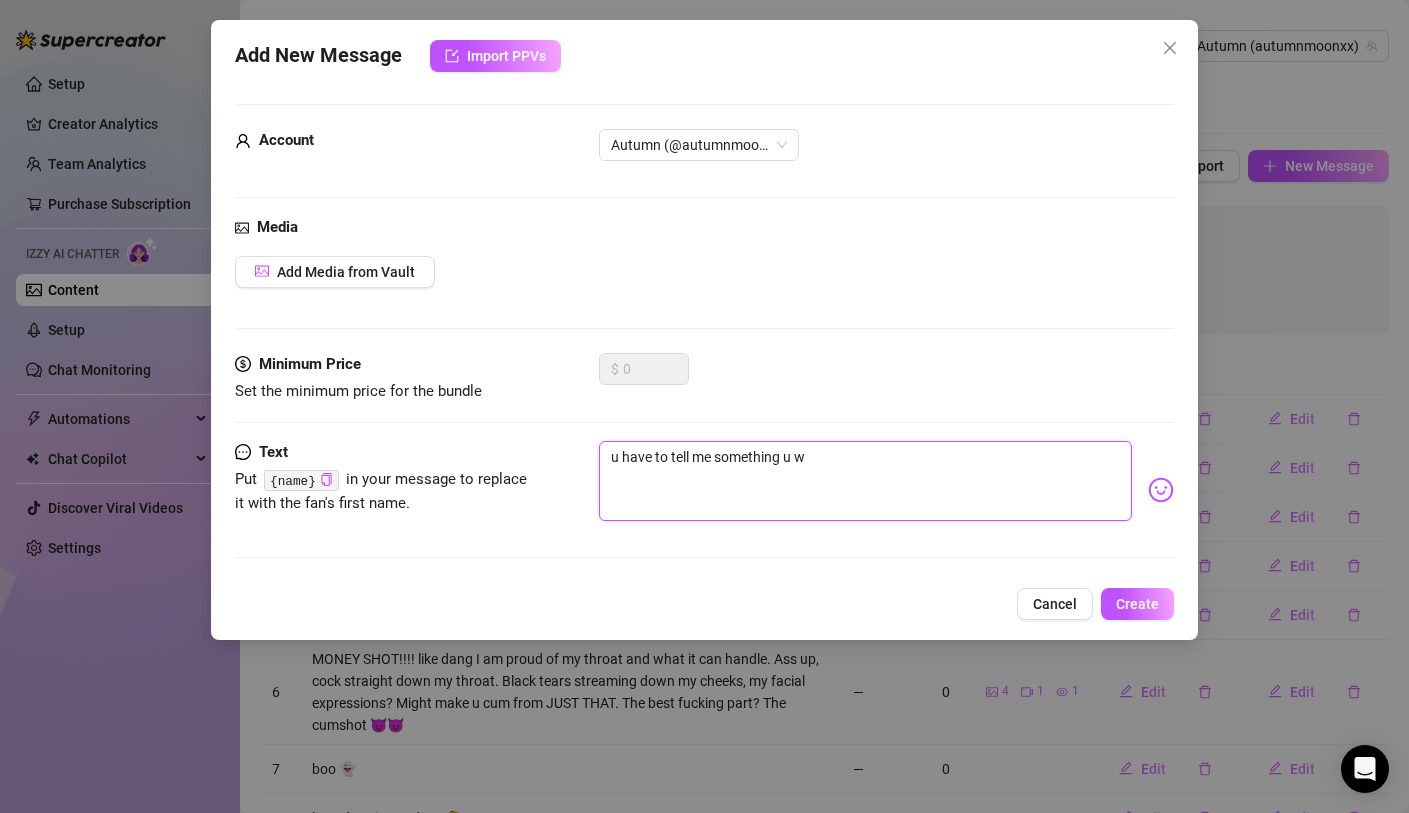type on "u have to tell me something u" 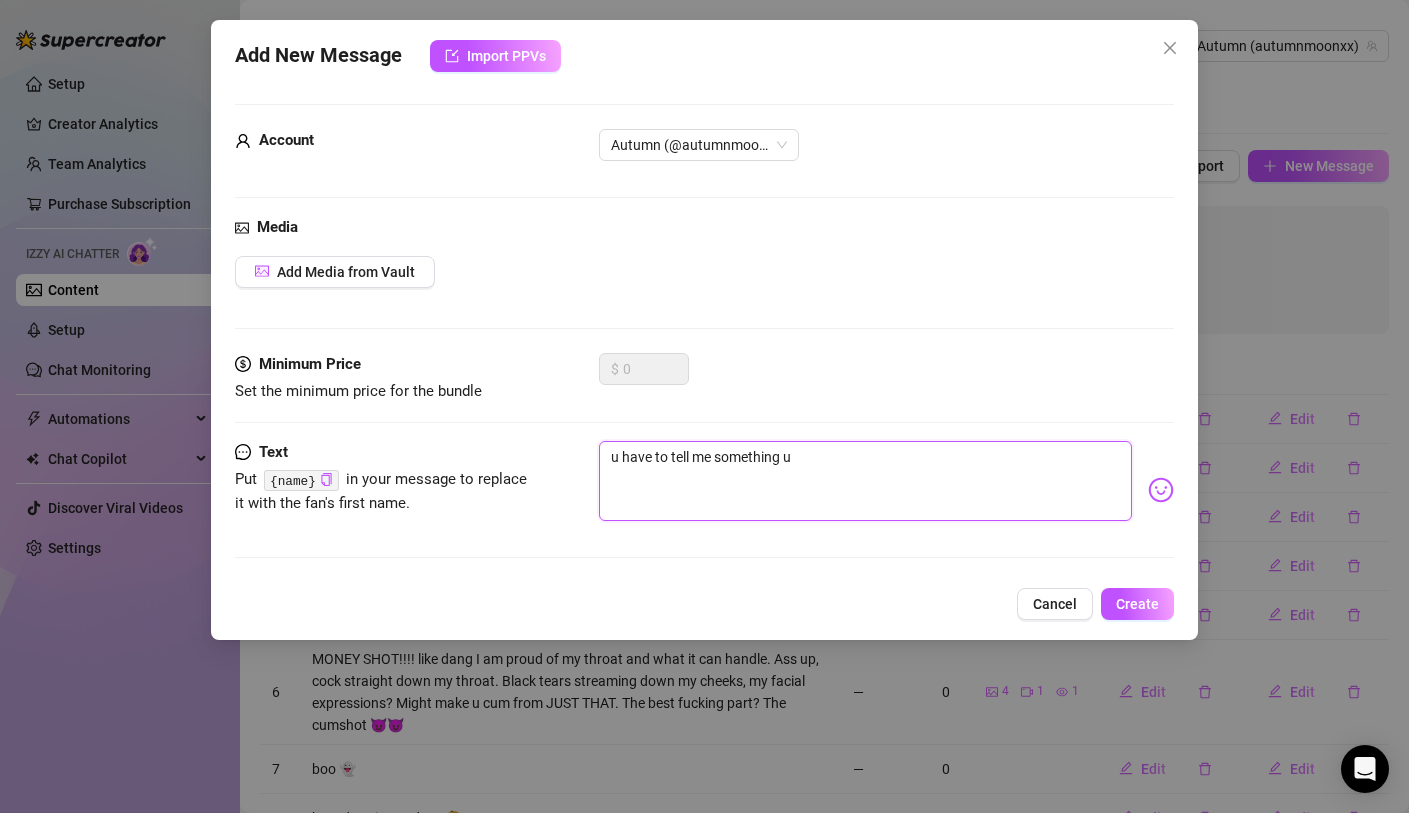 type on "u have to tell me something u" 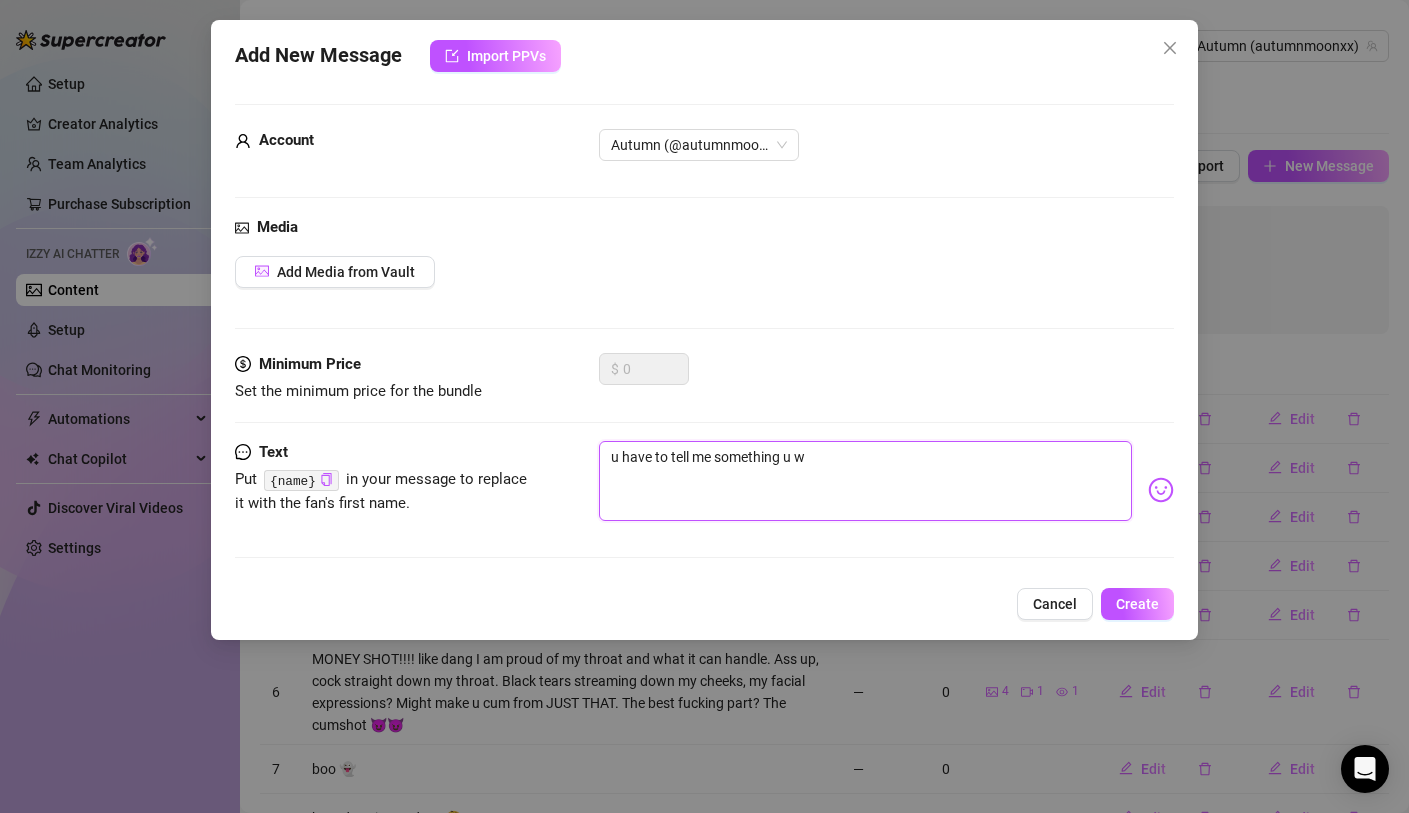 type on "u have to tell me something u wo" 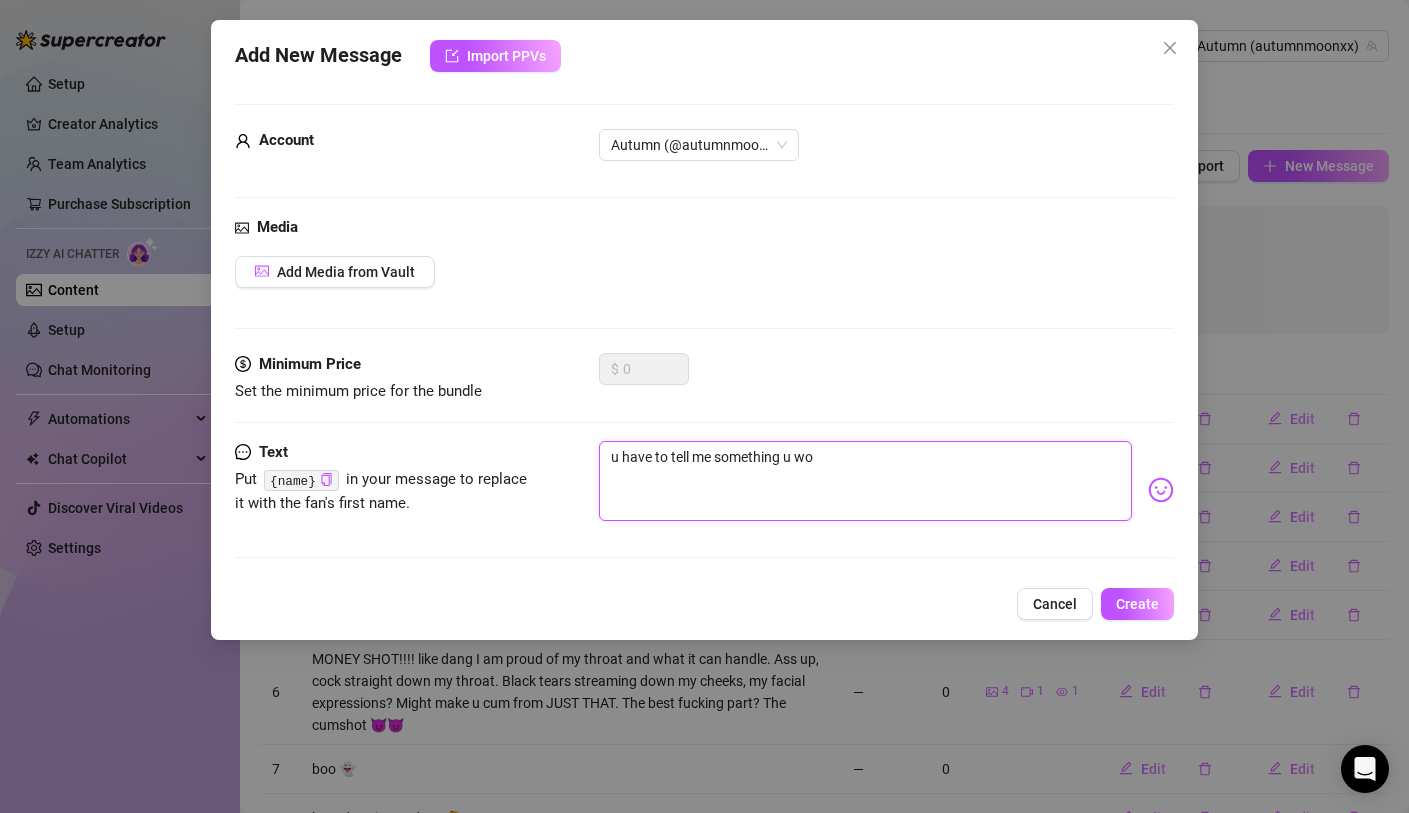 type on "u have to tell me something u wou" 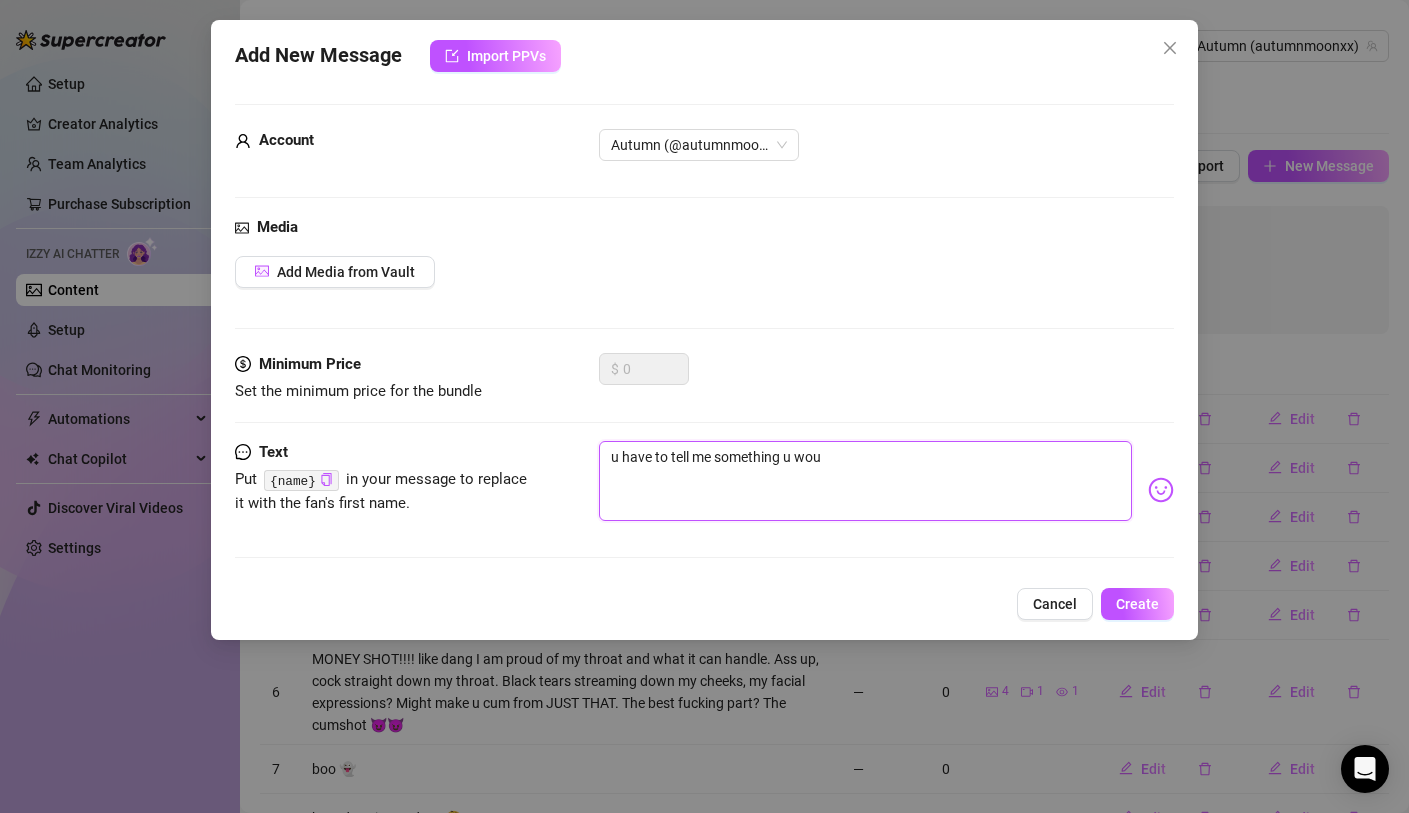 type on "u have to tell me something u woul" 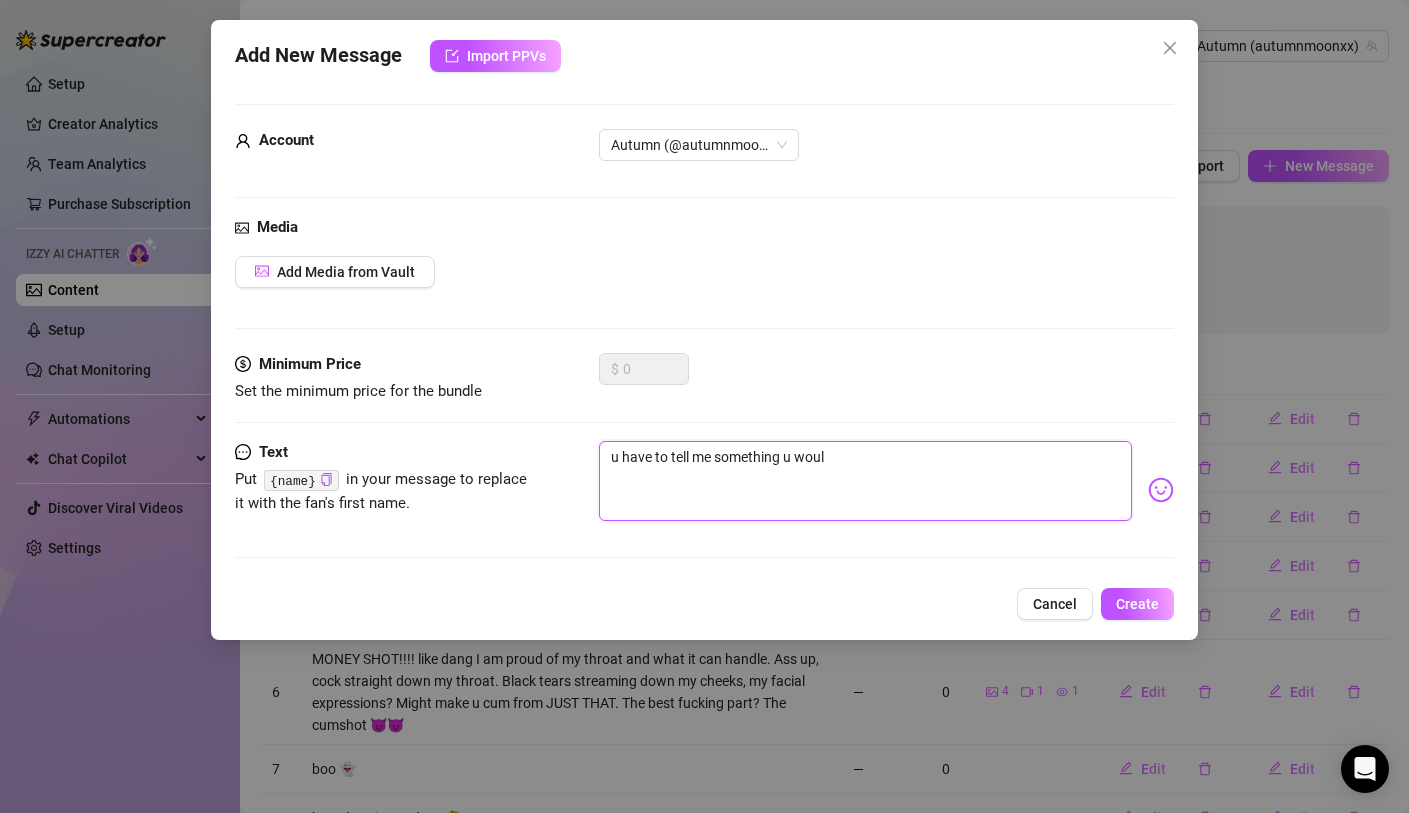 type on "u have to tell me something u would" 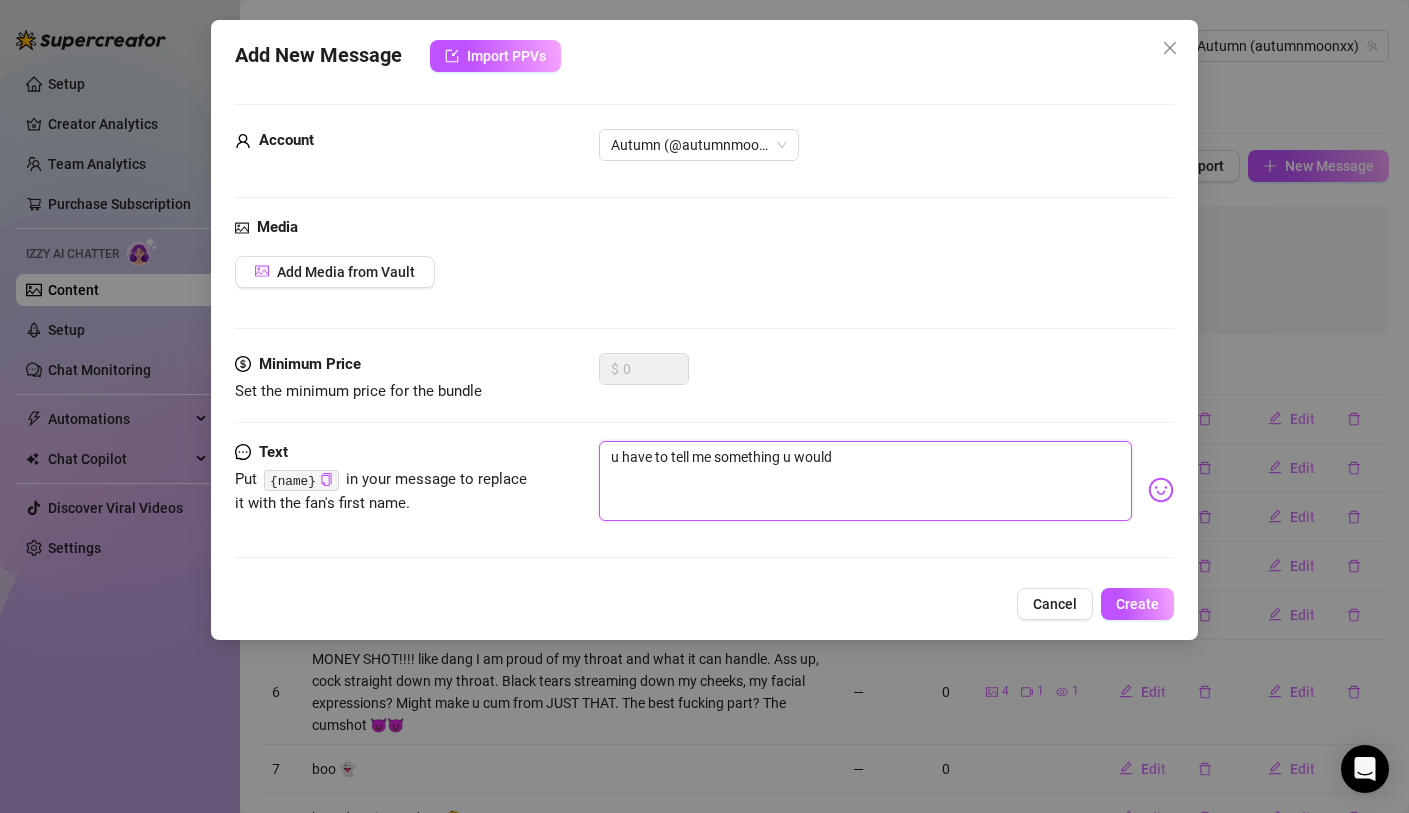 type on "u have to tell me something u wouldn" 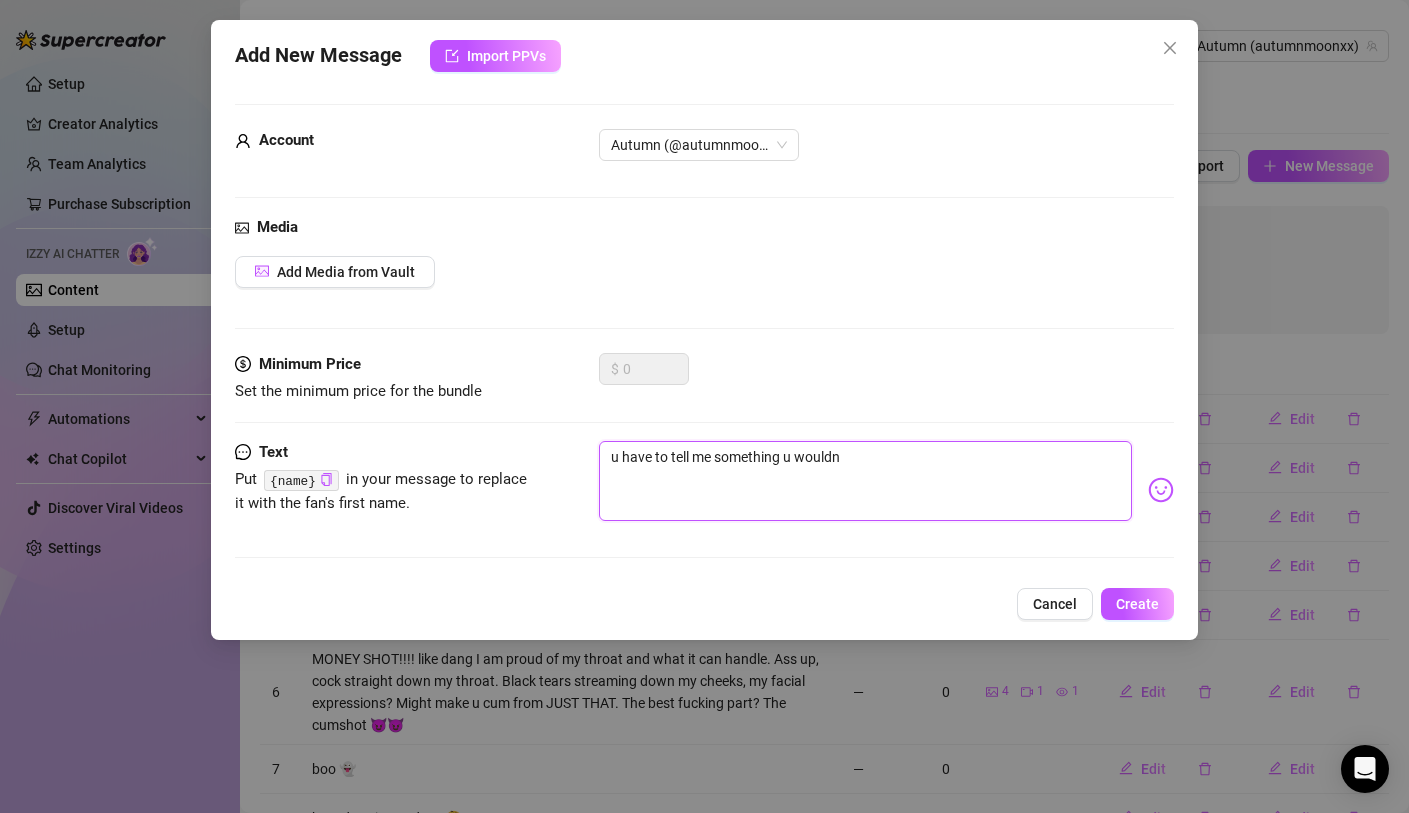 type on "u have to tell me something u wouldnt" 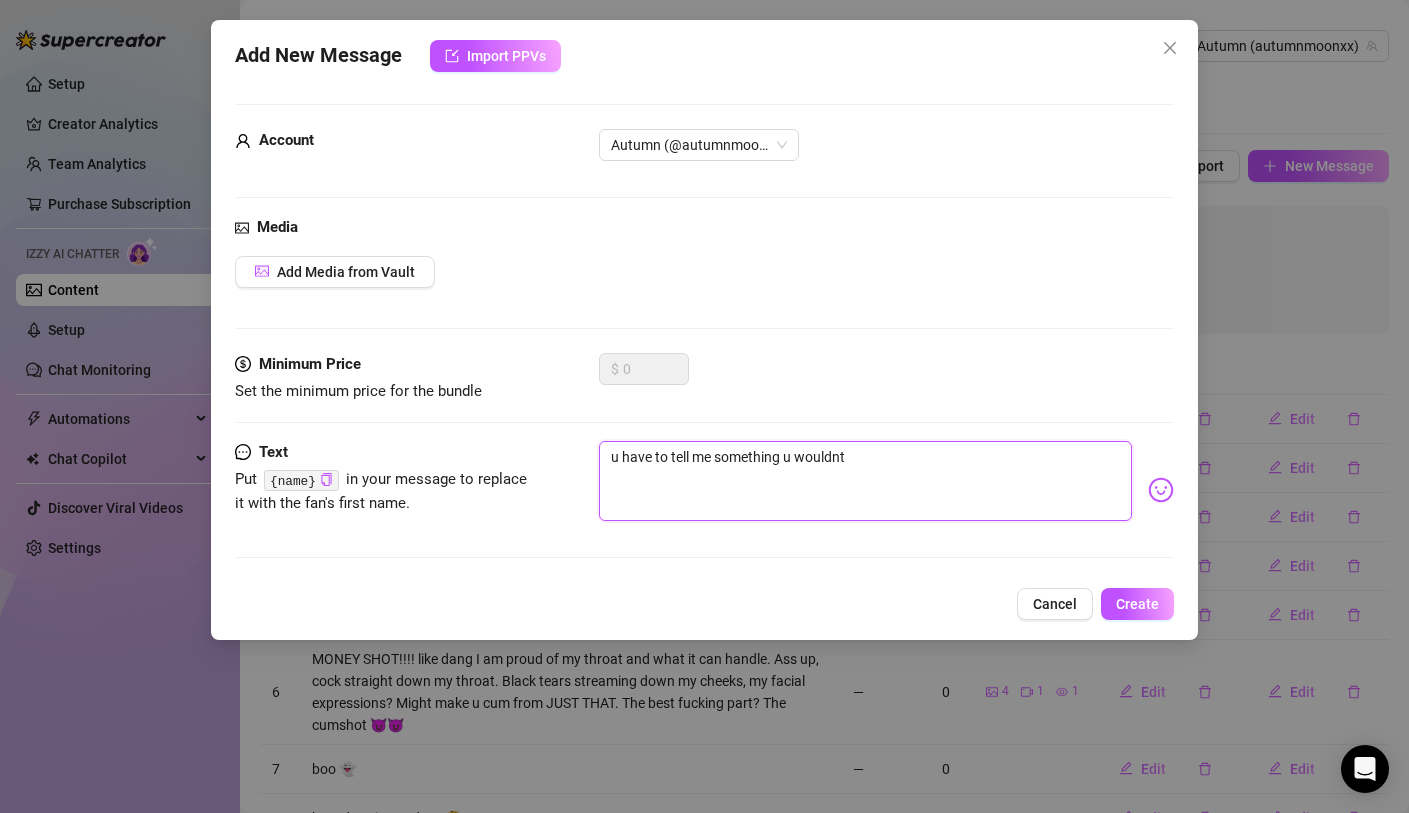 type on "u have to tell me something u wouldnt" 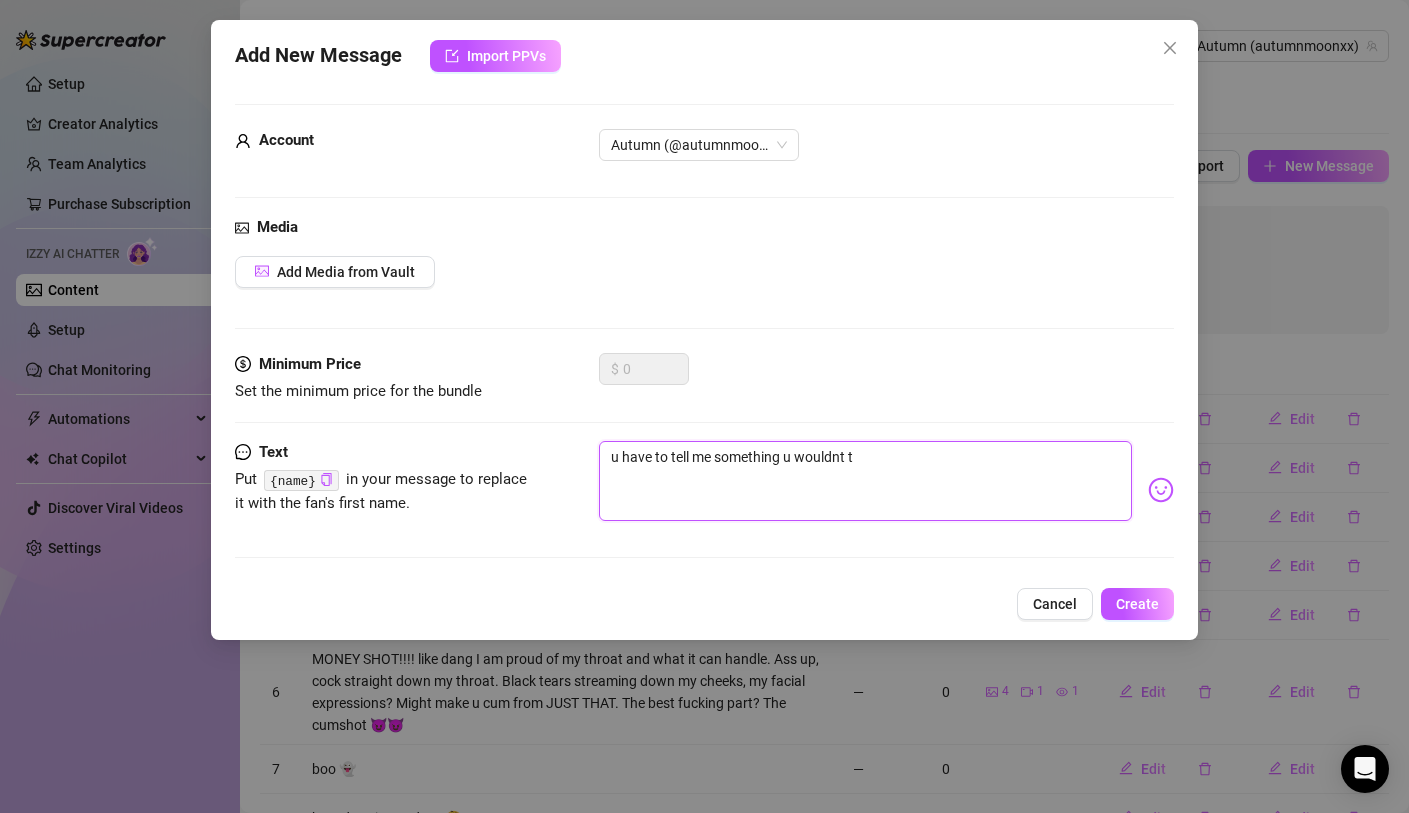 type on "u have to tell me something u wouldnt te" 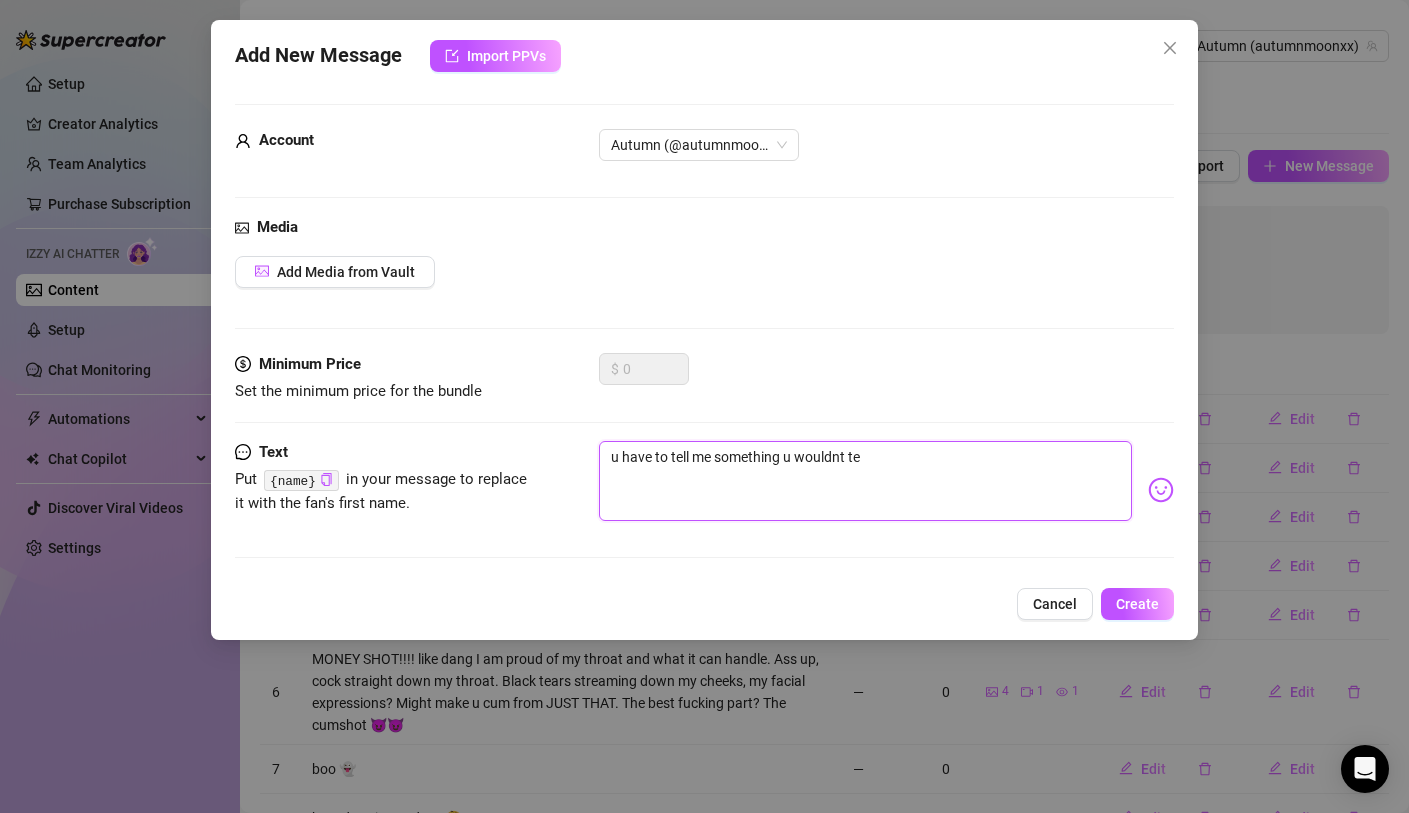 type on "u have to tell me something u wouldnt tel" 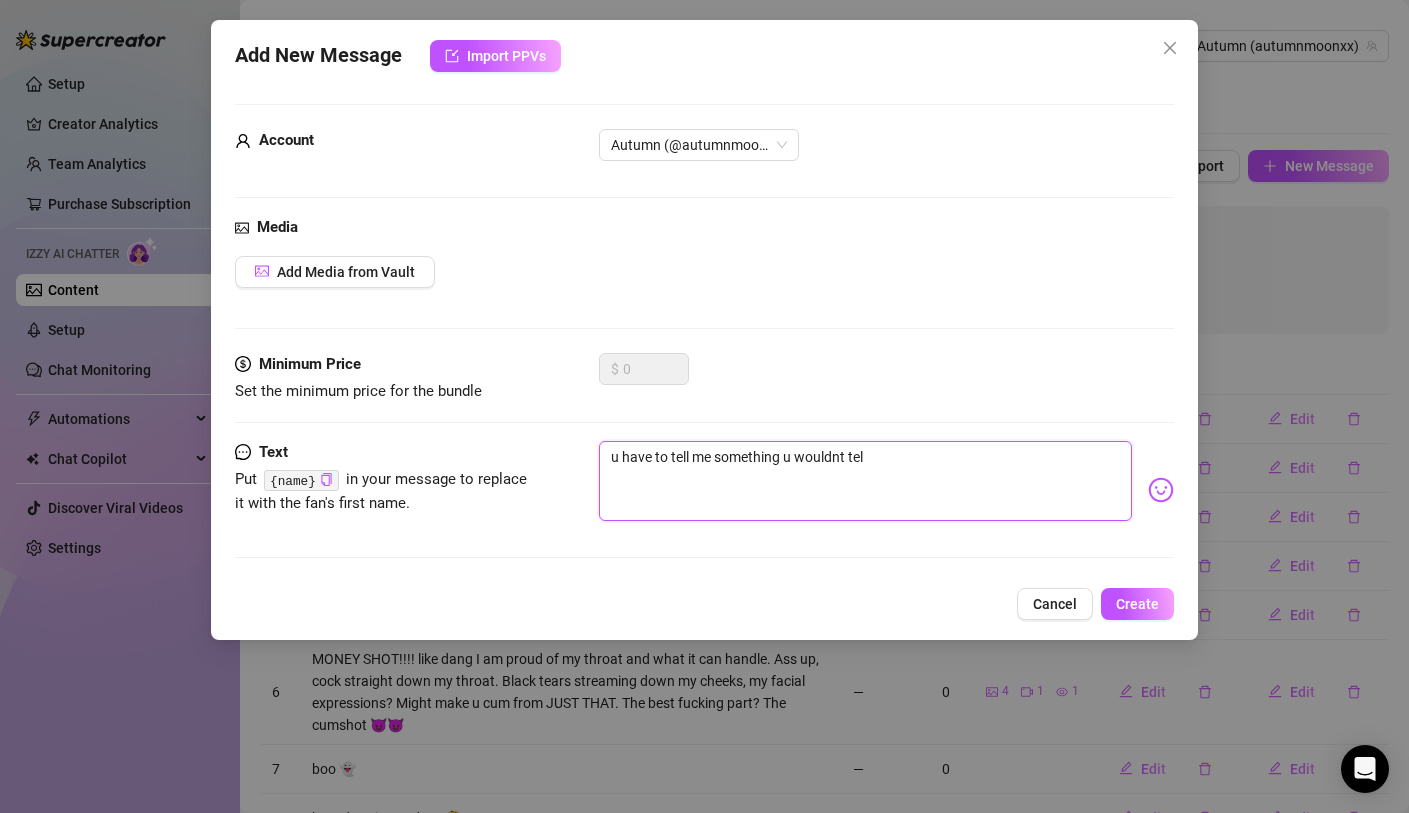 type on "u have to tell me something u wouldnt tell" 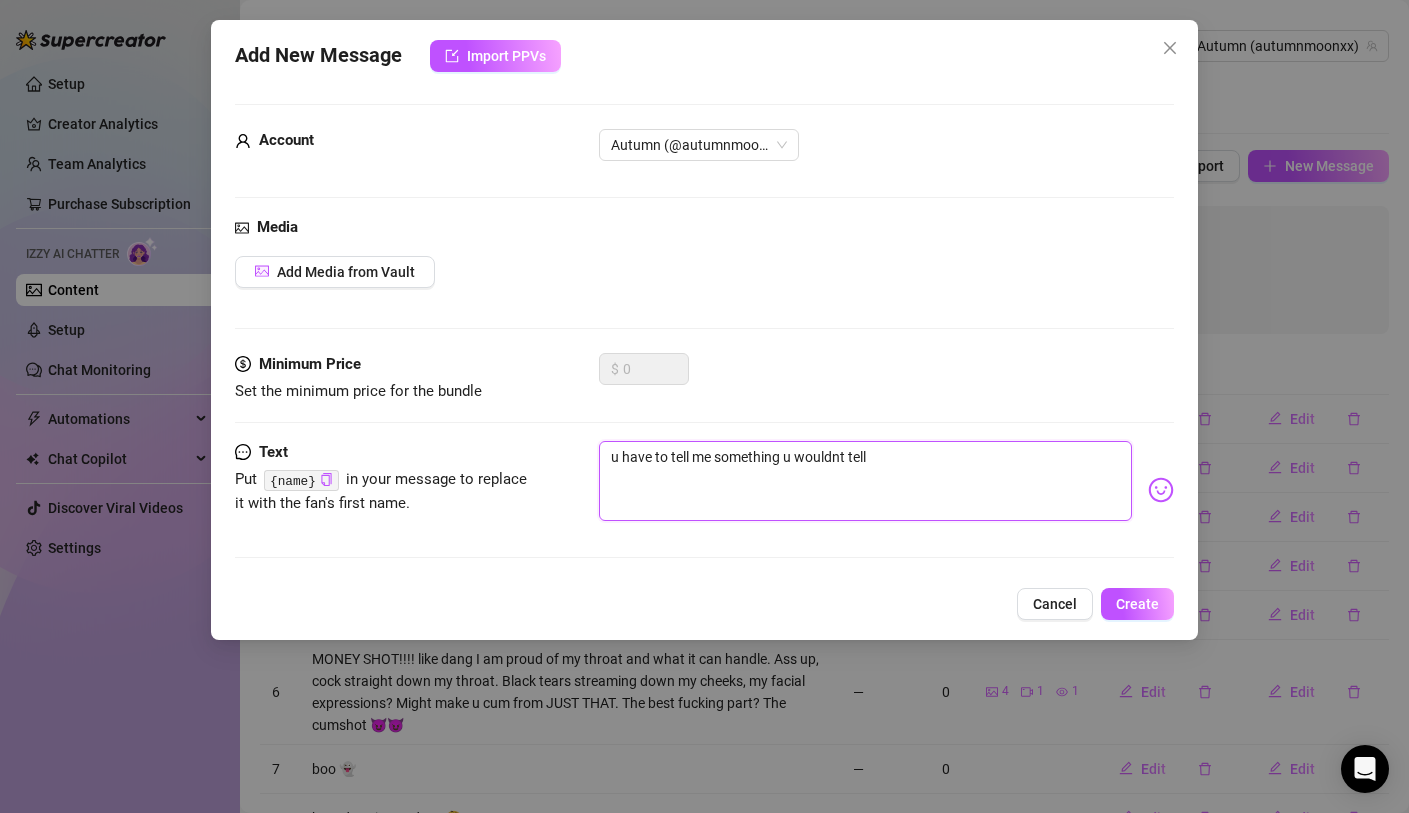 type on "u have to tell me something u wouldnt tell" 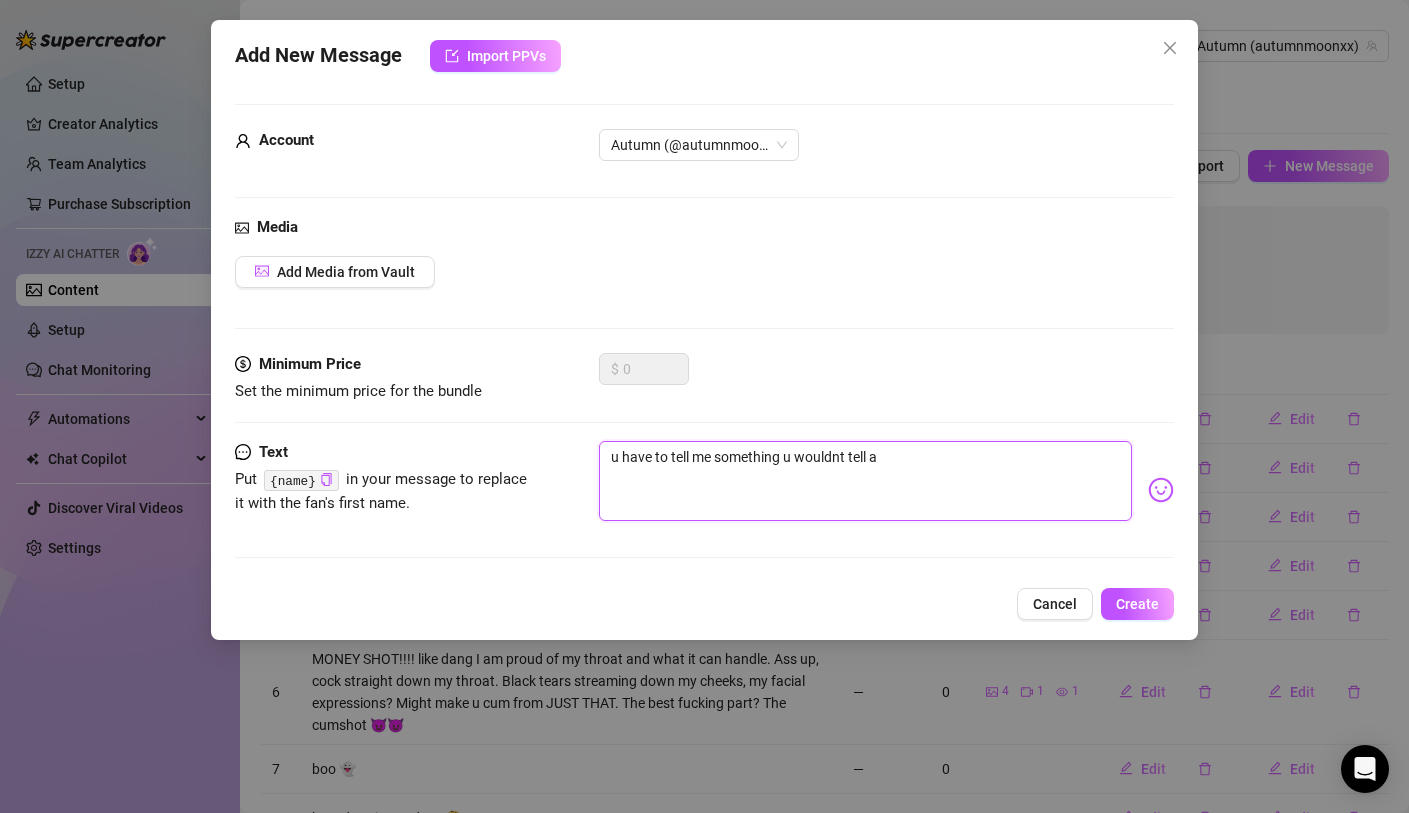 type on "u have to tell me something u wouldnt tell an" 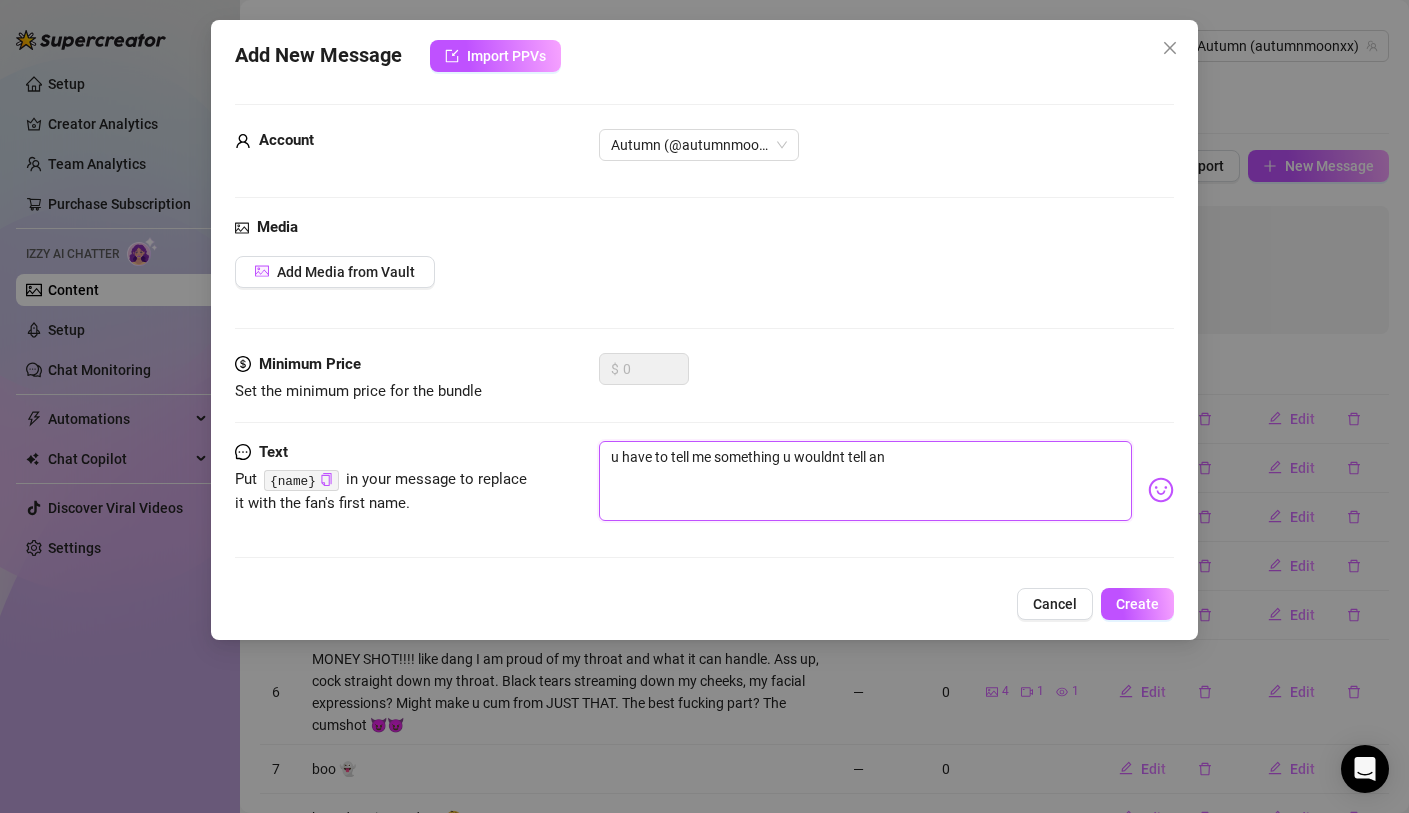type on "u have to tell me something u wouldnt tell any" 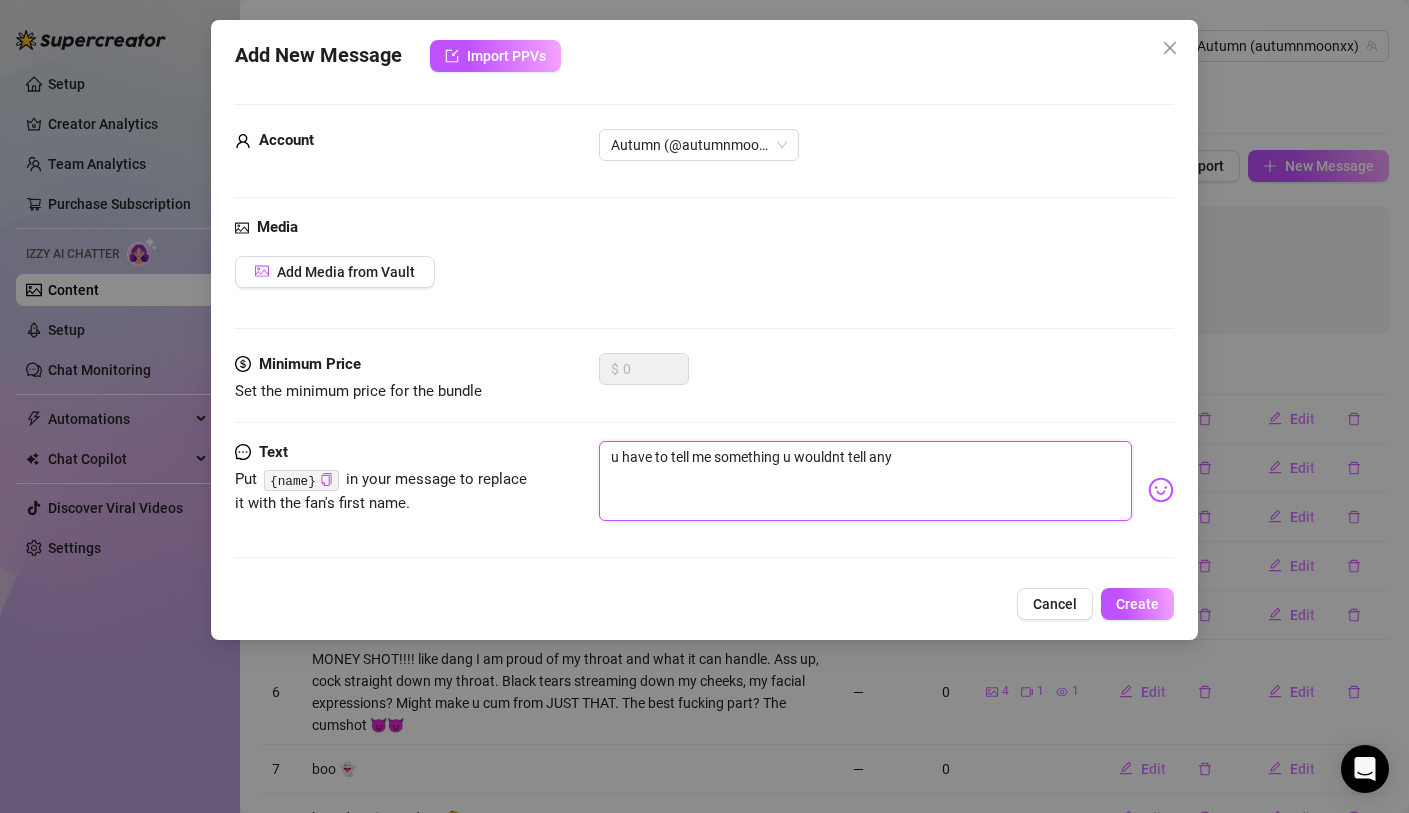 type on "u have to tell me something u wouldnt tell anyo" 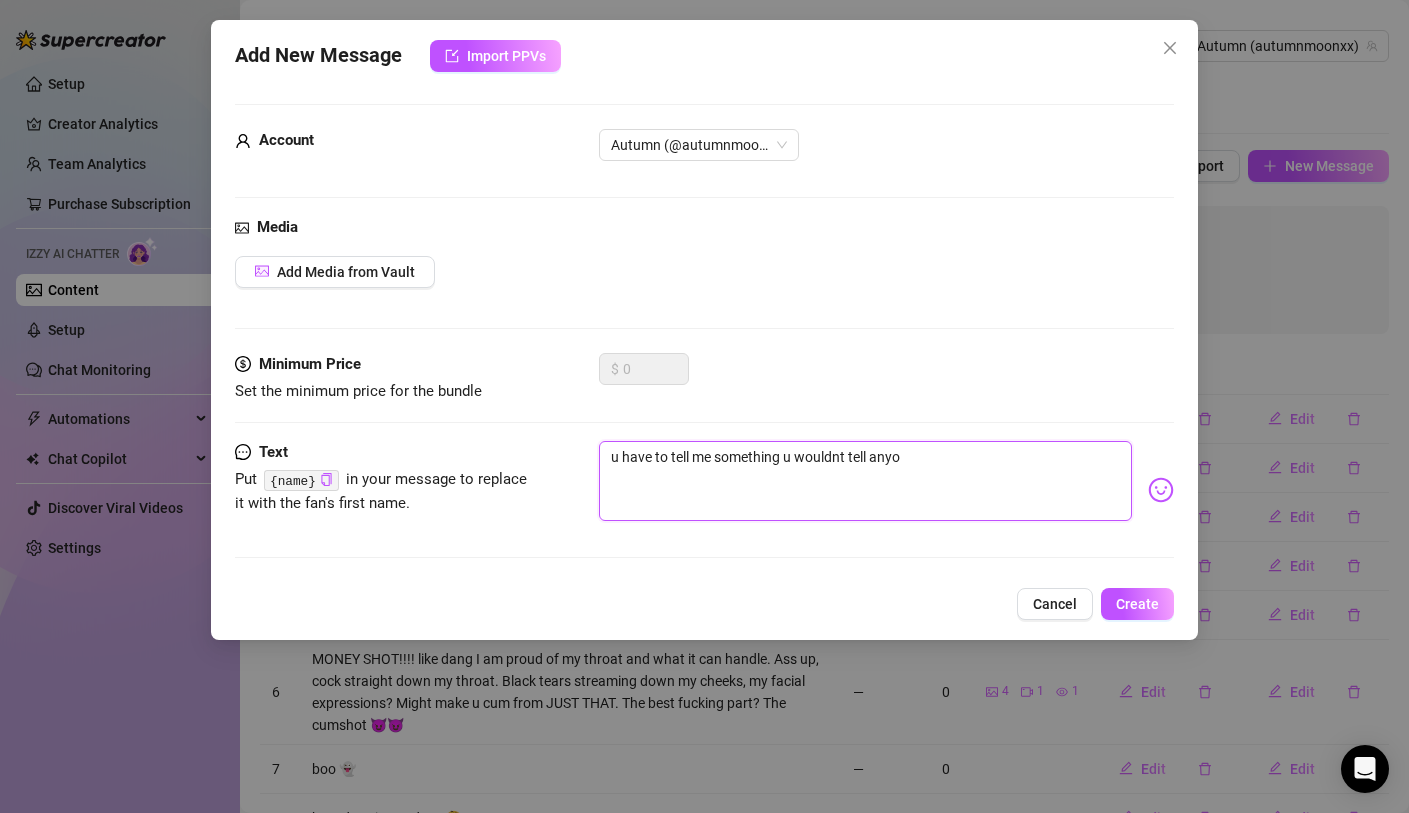 type on "u have to tell me something u wouldnt tell anyon" 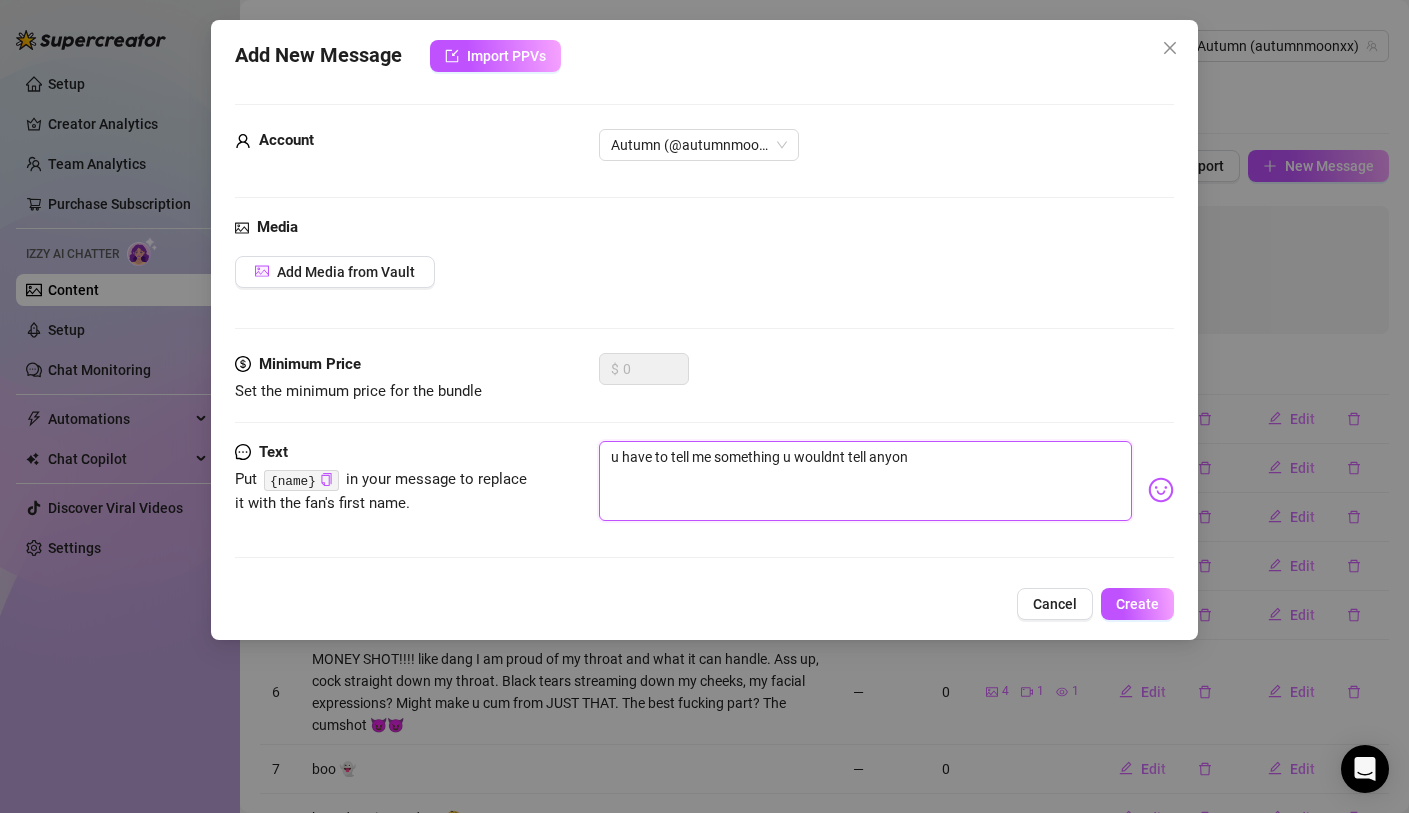 type on "u have to tell me something u wouldnt tell anyone" 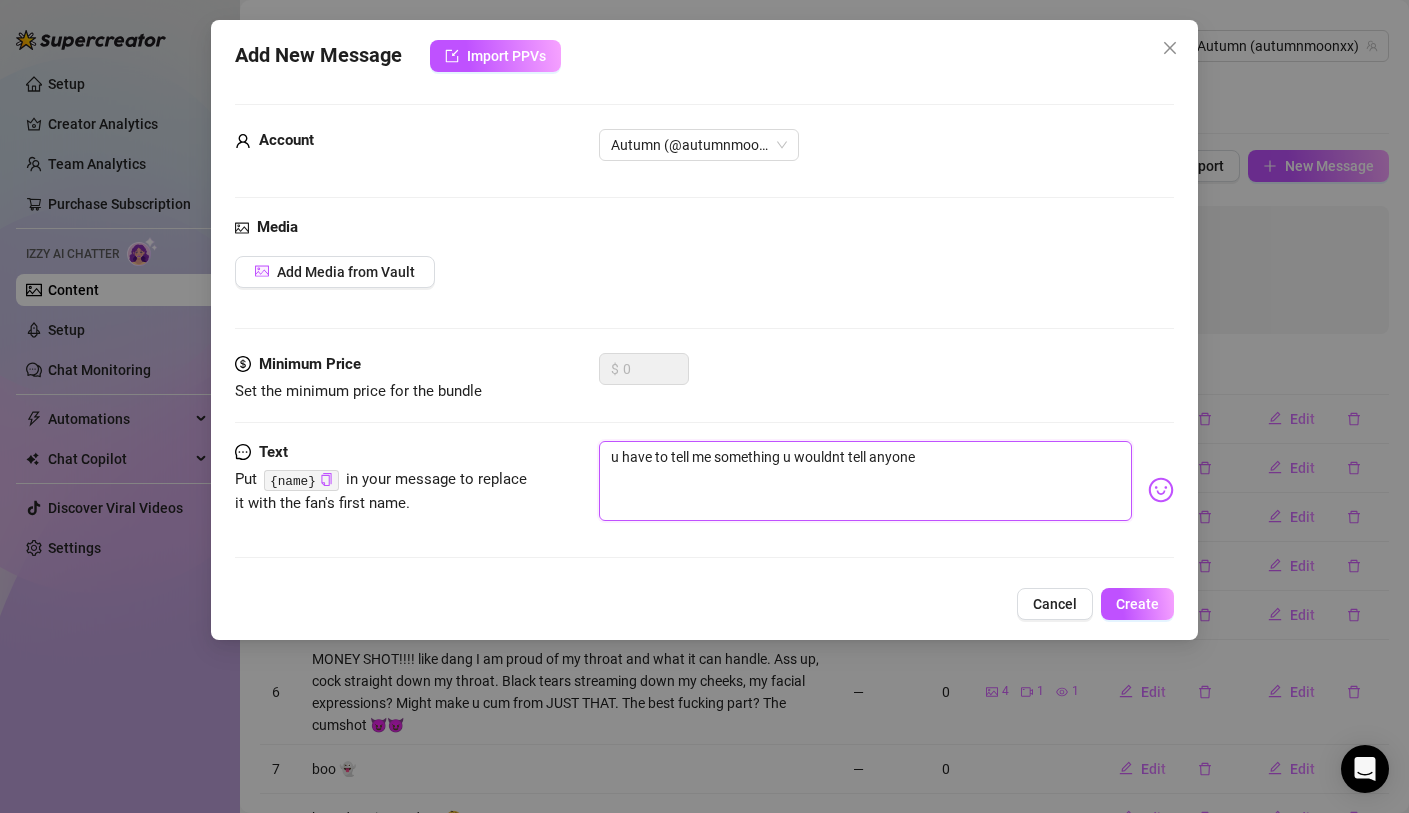 type on "u have to tell me something u wouldnt tell anyone" 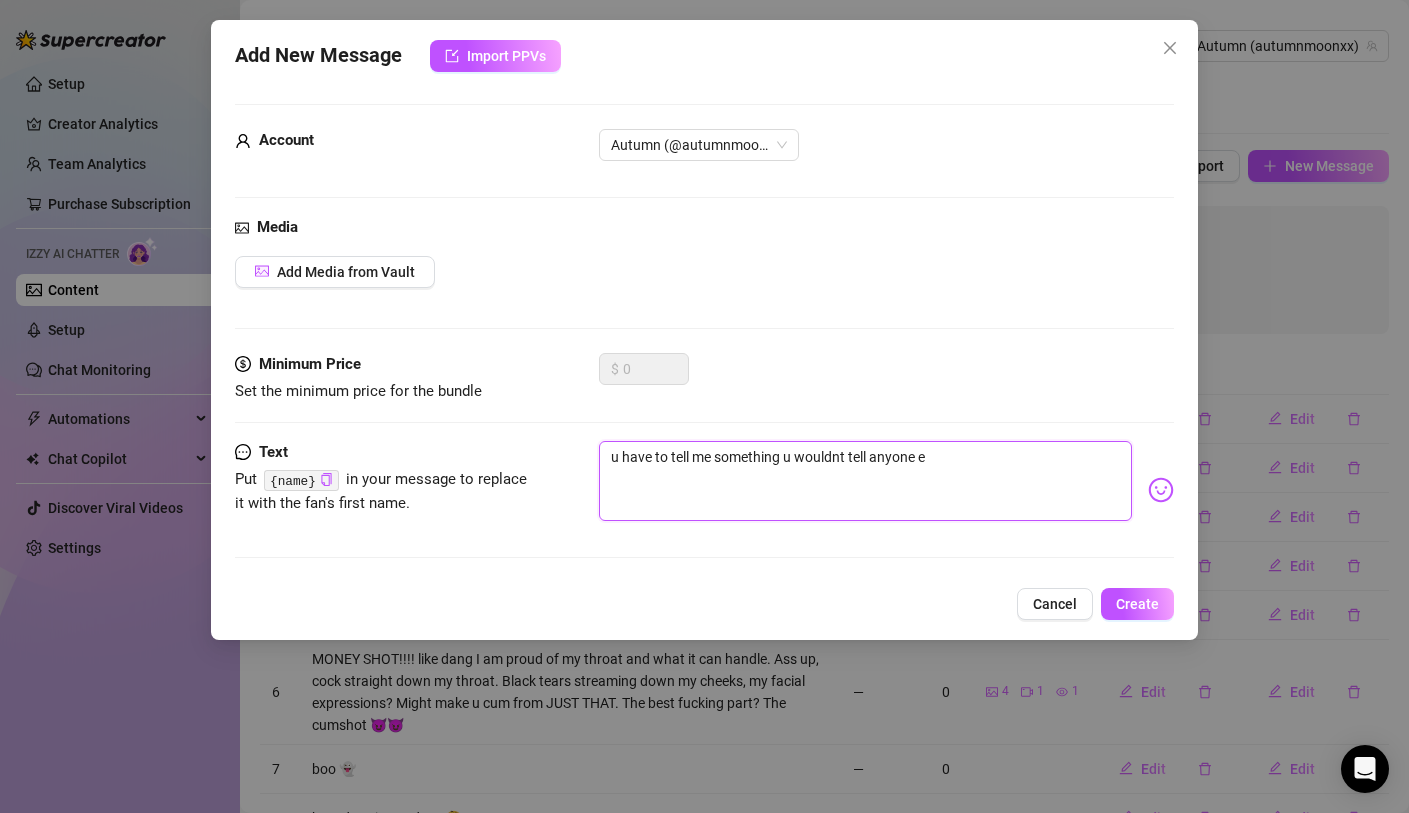 type on "u have to tell me something u wouldnt tell anyone el" 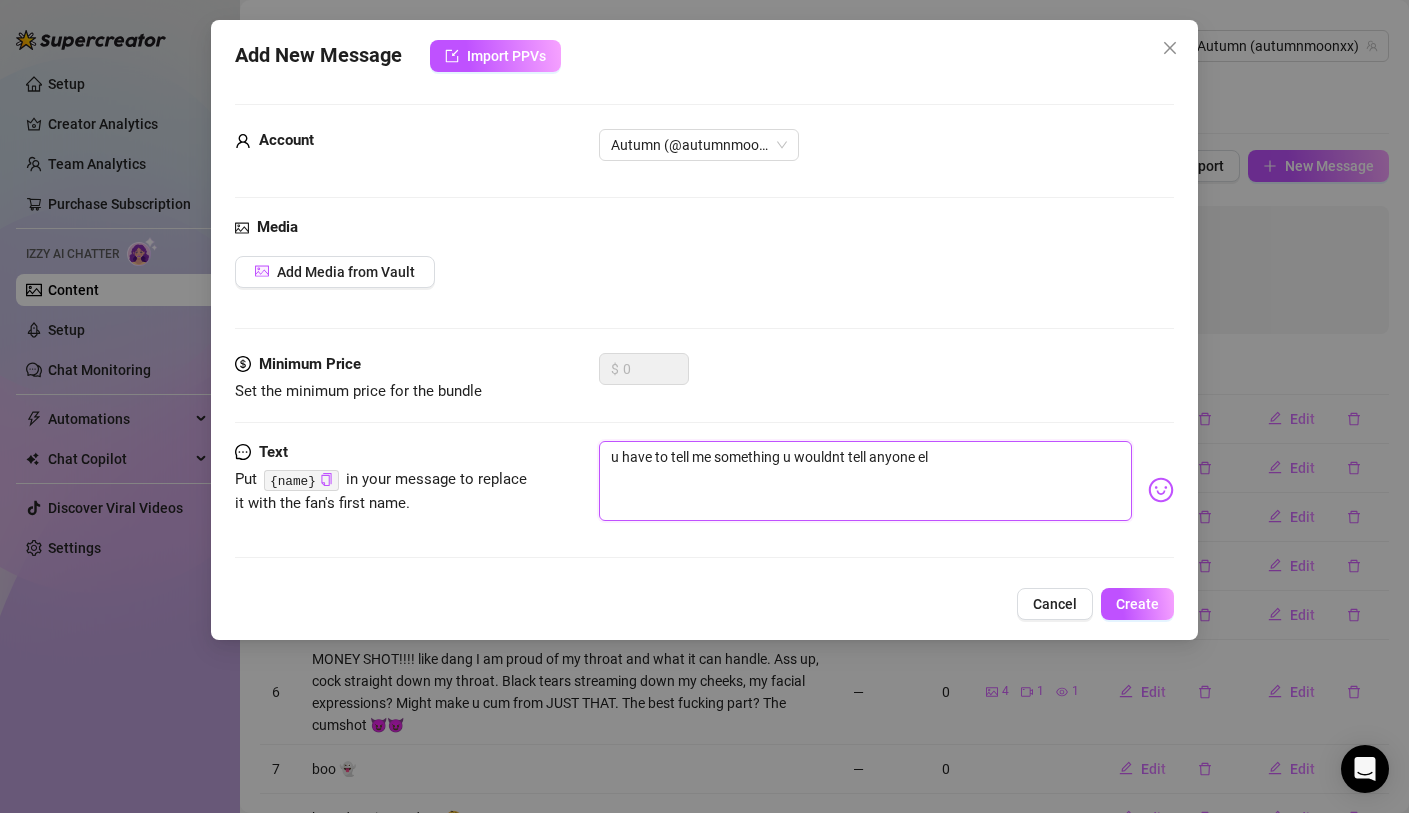 type on "u have to tell me something u wouldnt tell anyone els" 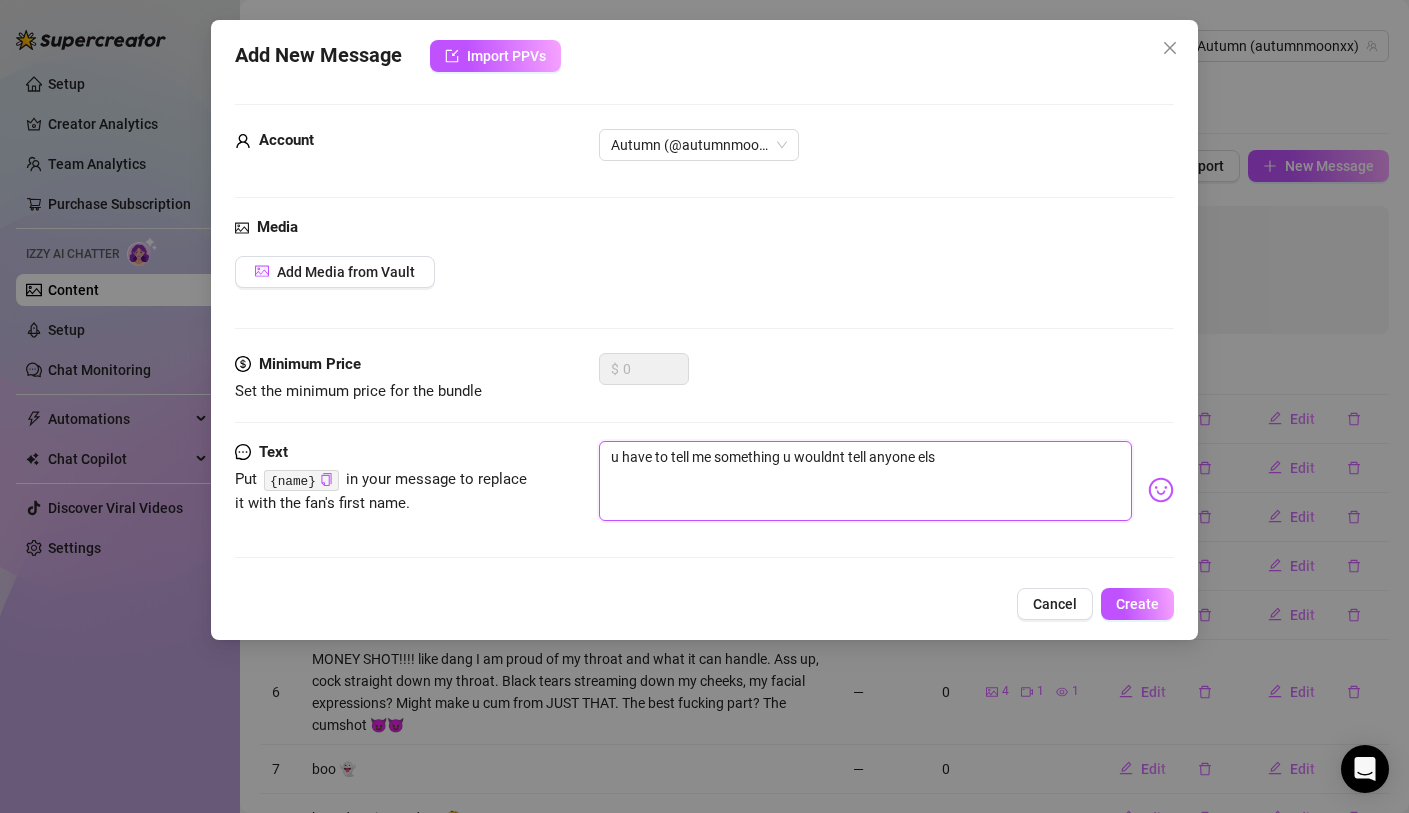 type on "u have to tell me something u wouldnt tell anyone else" 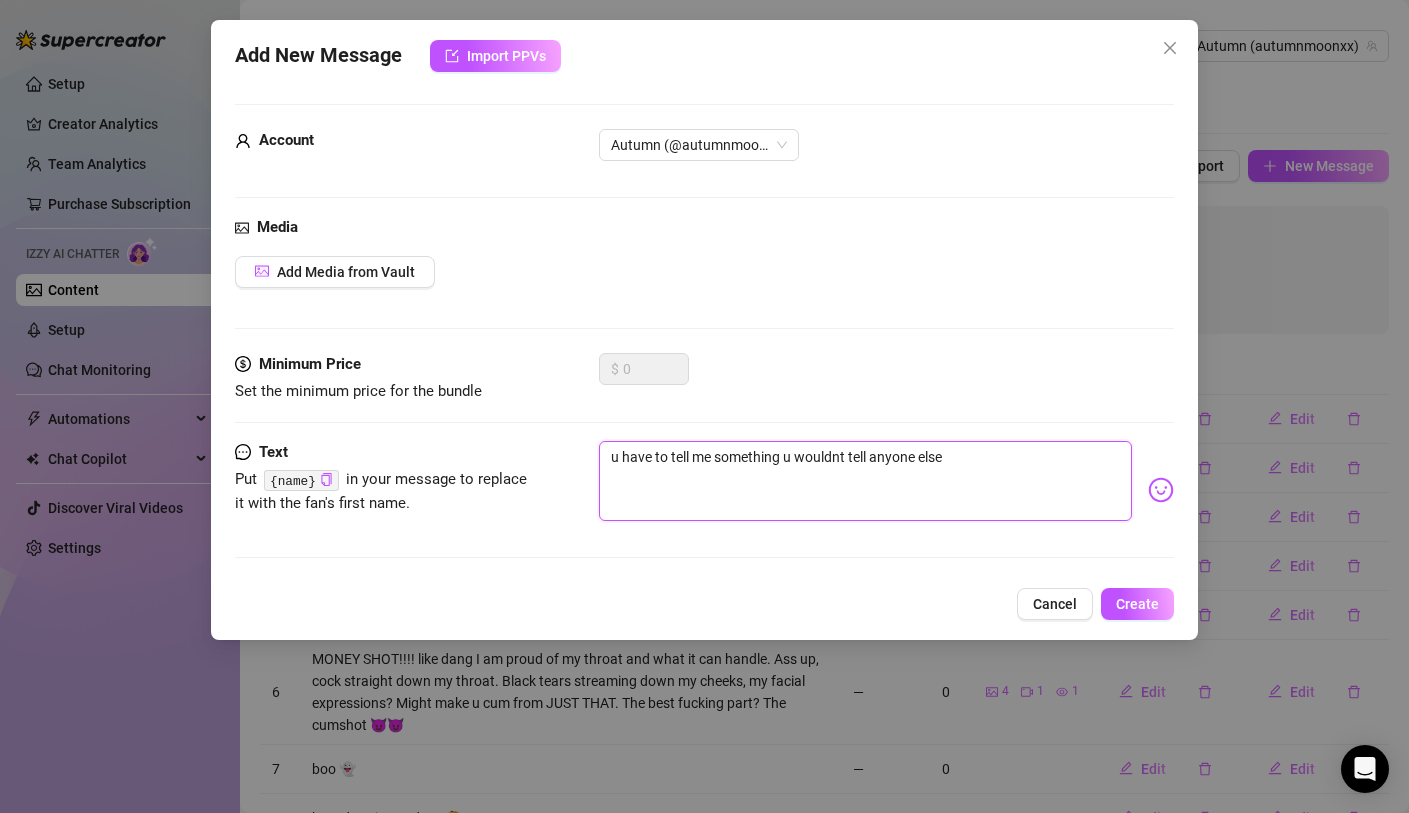 type on "u have to tell me something u wouldnt tell anyone else" 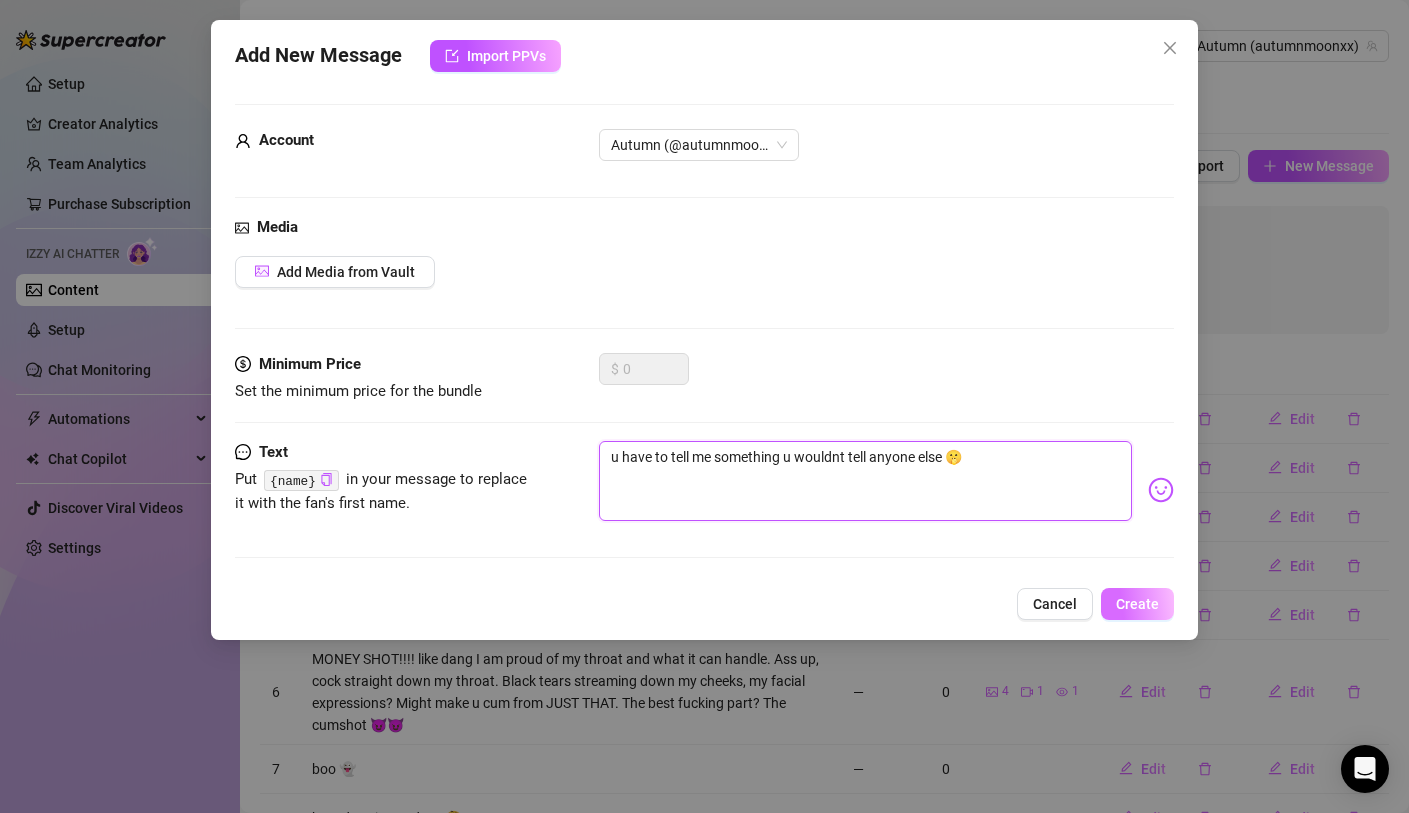 type on "u have to tell me something u wouldnt tell anyone else 🤫" 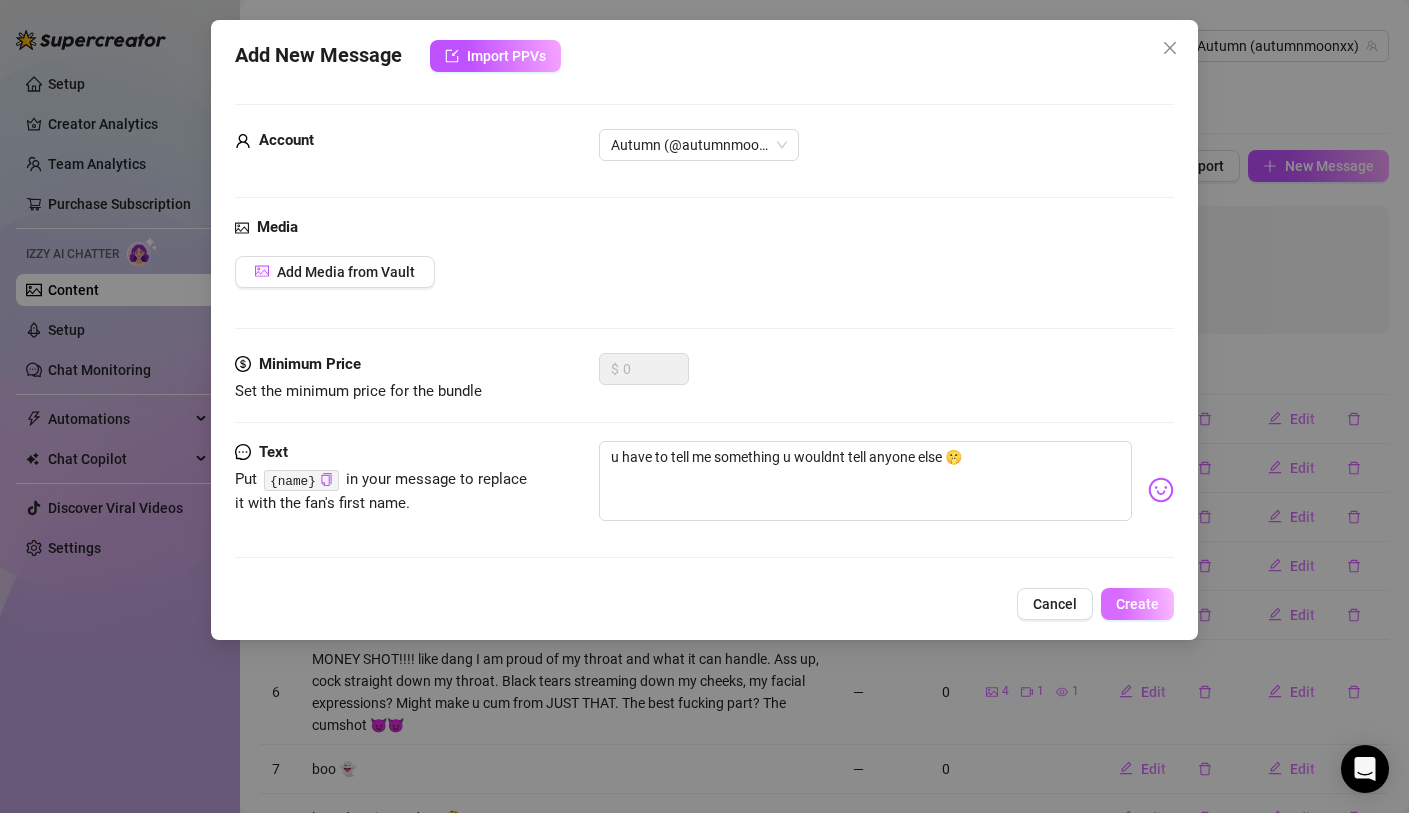 click on "Create" at bounding box center [1137, 604] 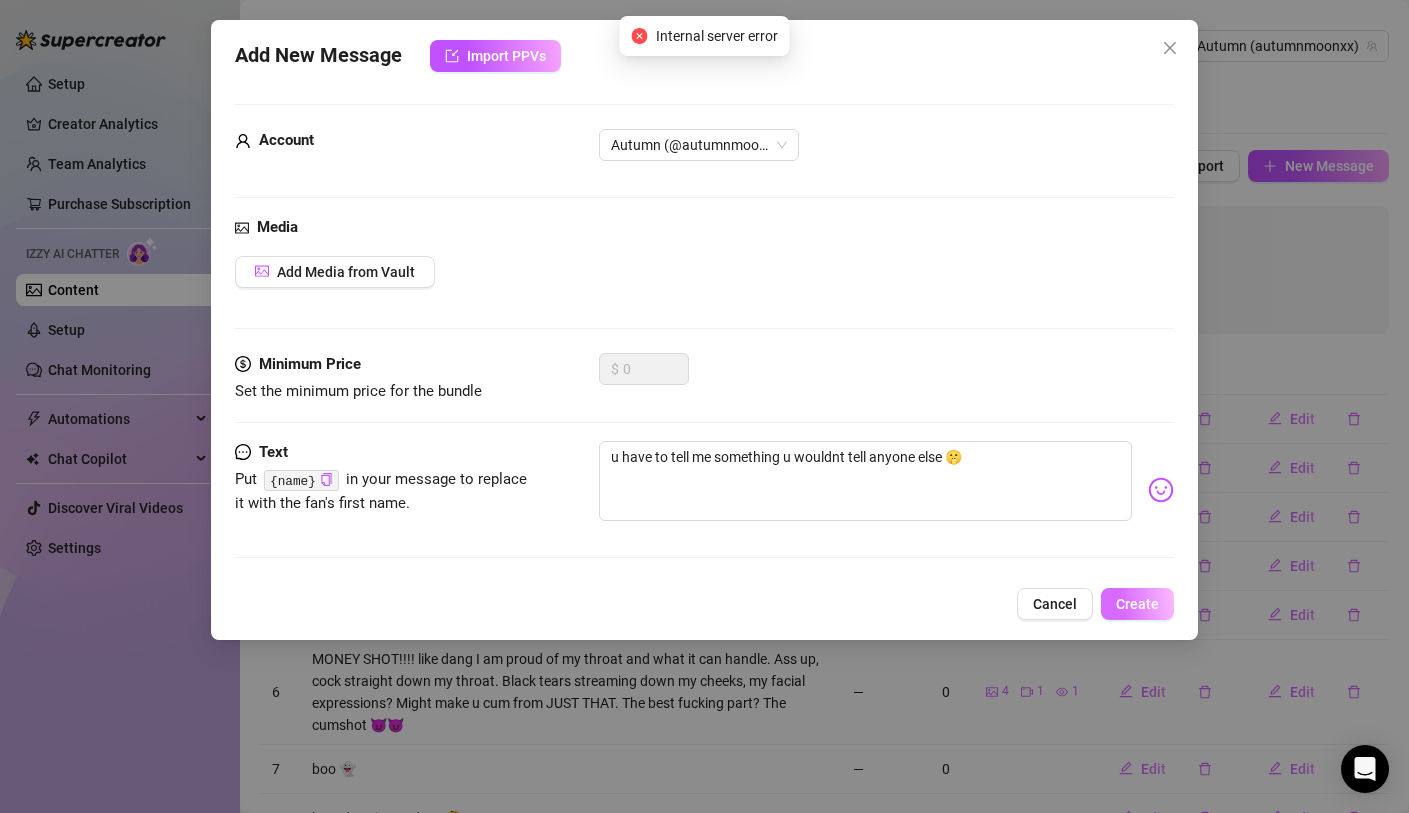 click on "Create" at bounding box center (1137, 604) 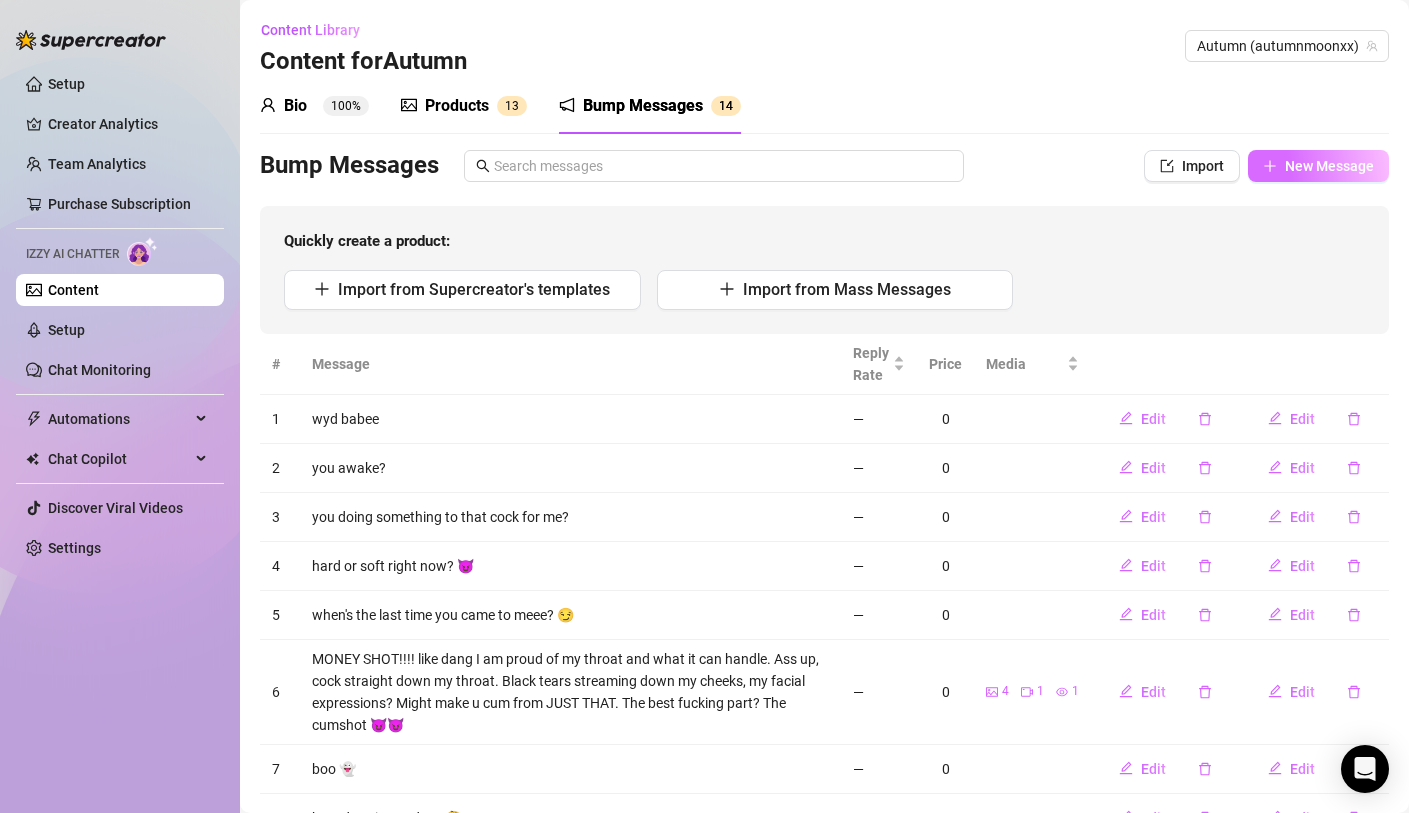 click on "New Message" at bounding box center (1329, 166) 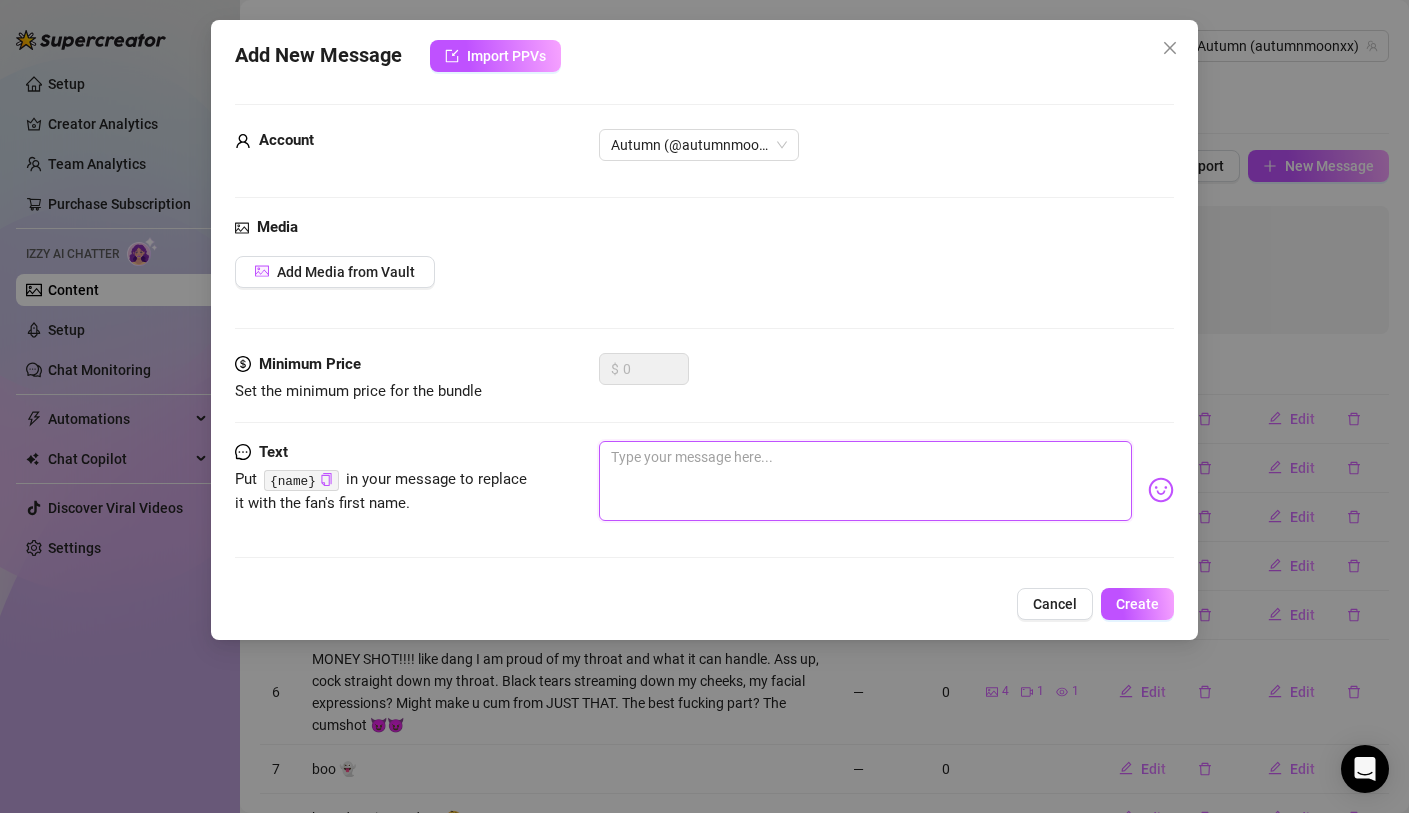 click at bounding box center (865, 481) 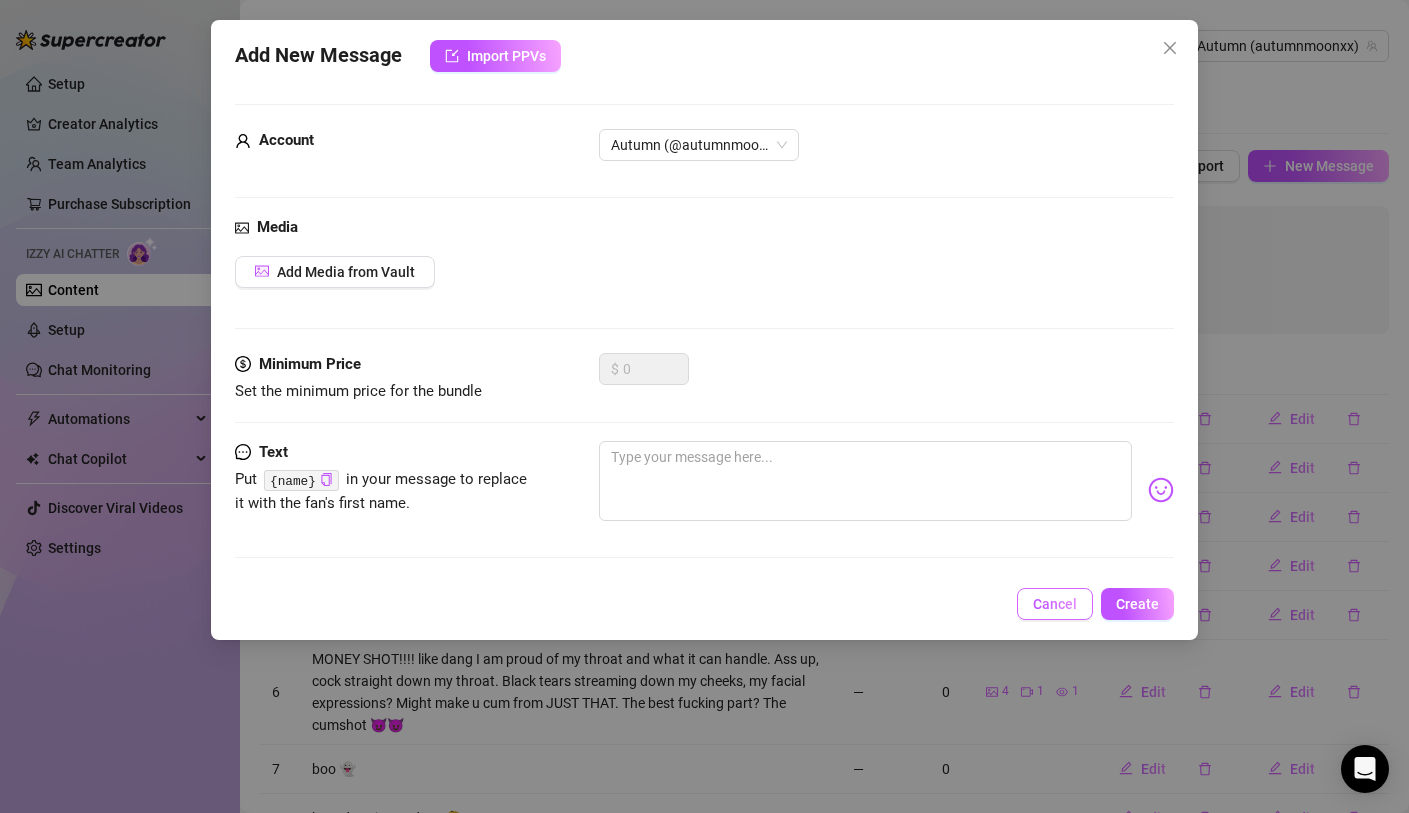 click on "Cancel" at bounding box center (1055, 604) 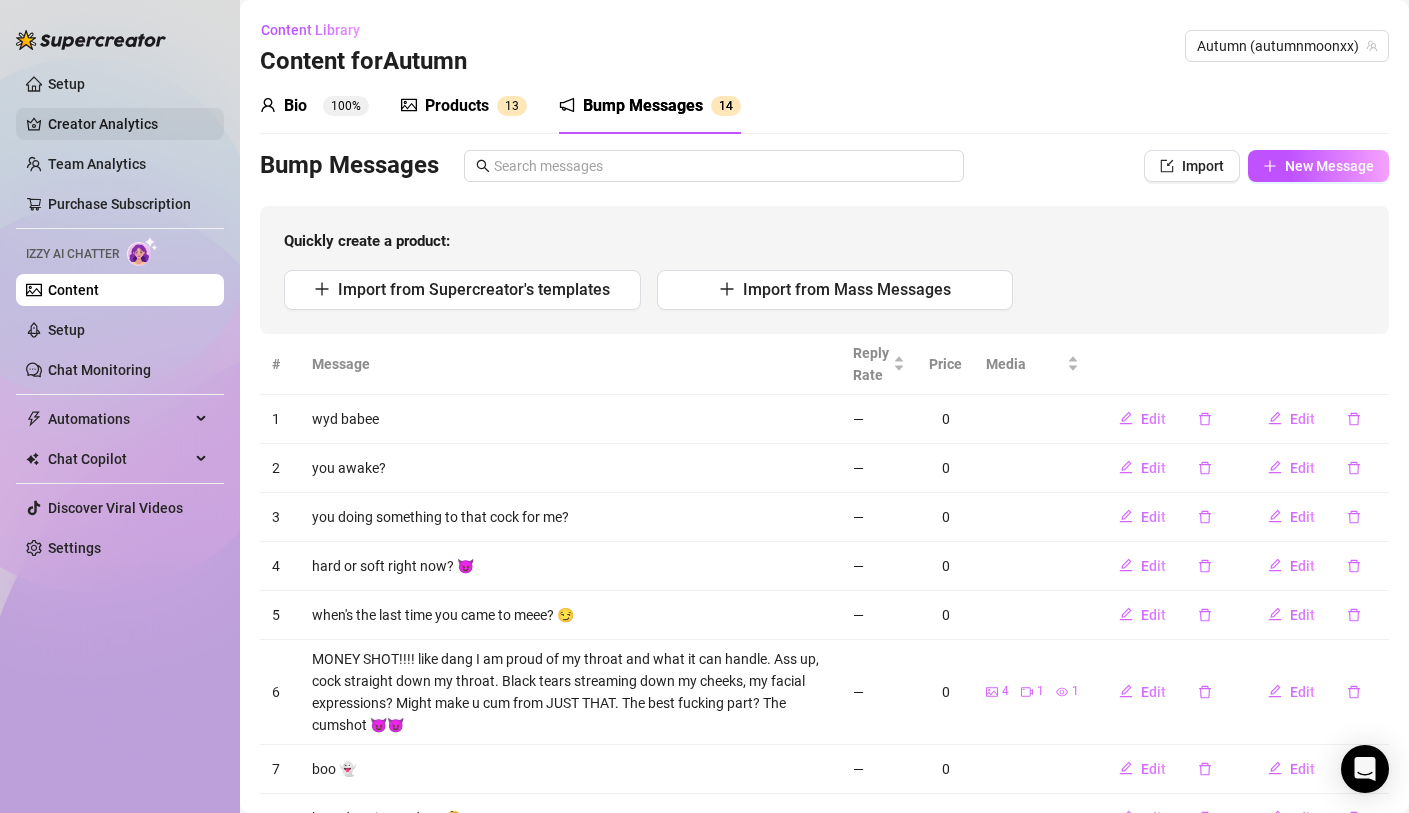 click on "Creator Analytics" at bounding box center (128, 124) 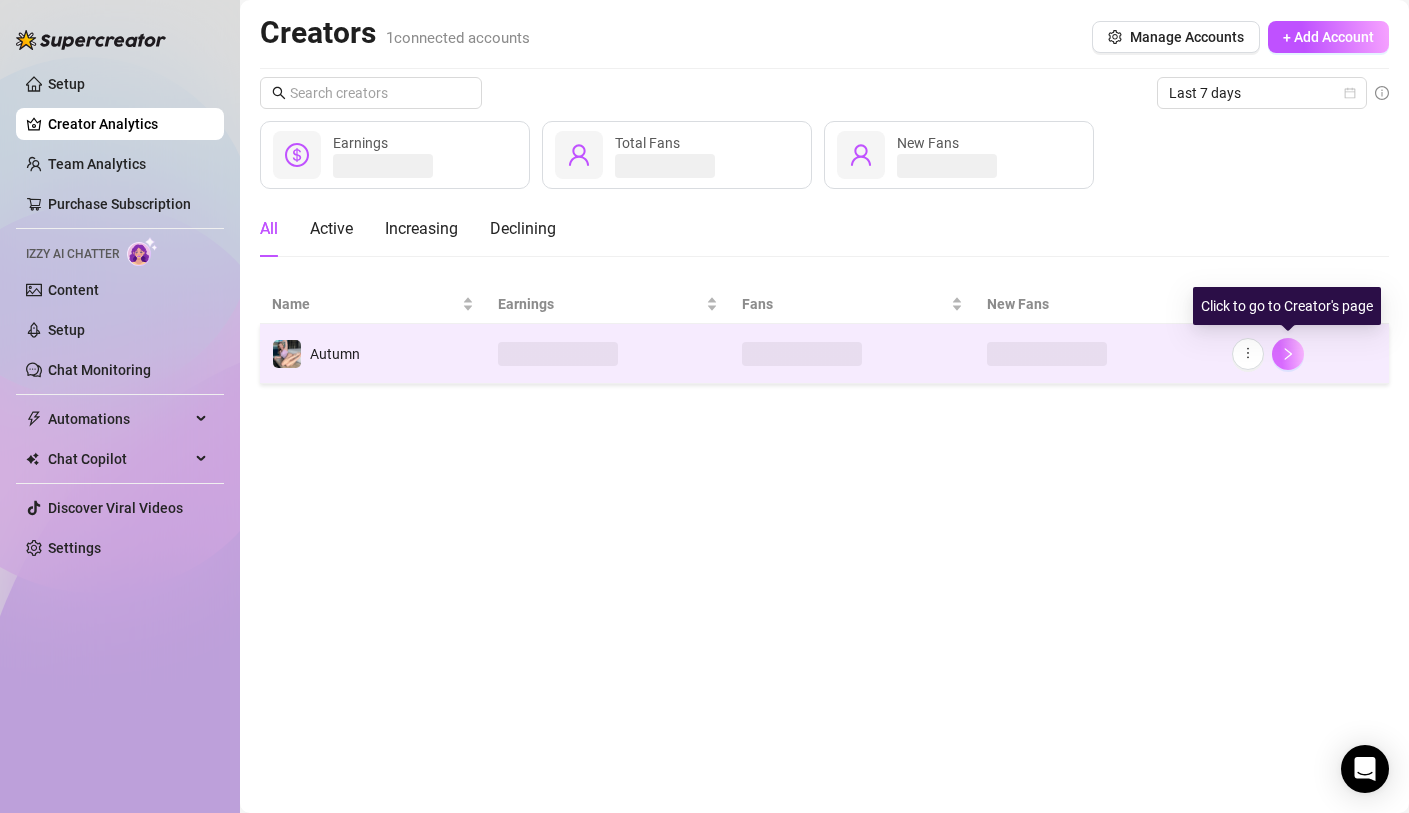 click at bounding box center (1288, 354) 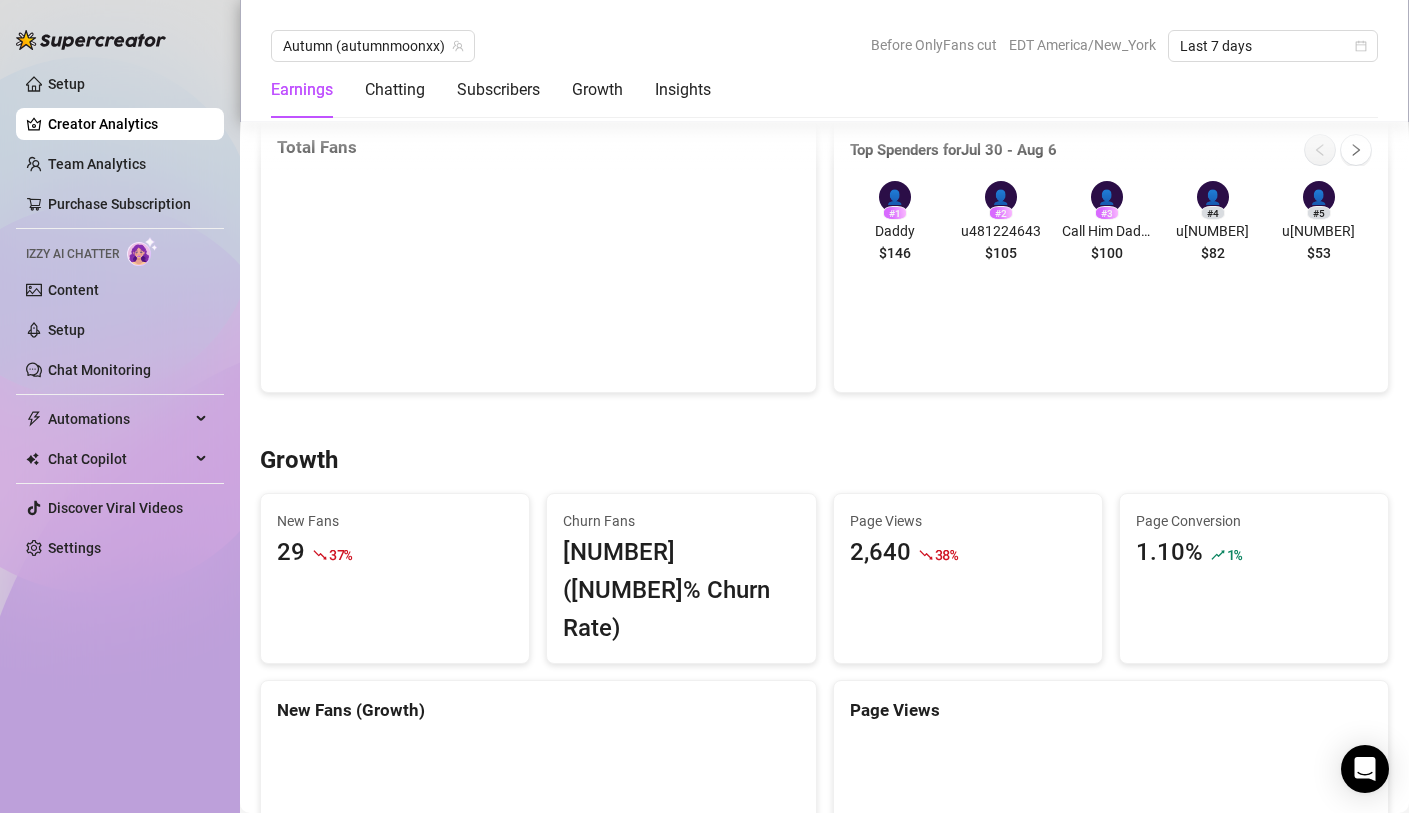 scroll, scrollTop: 1413, scrollLeft: 0, axis: vertical 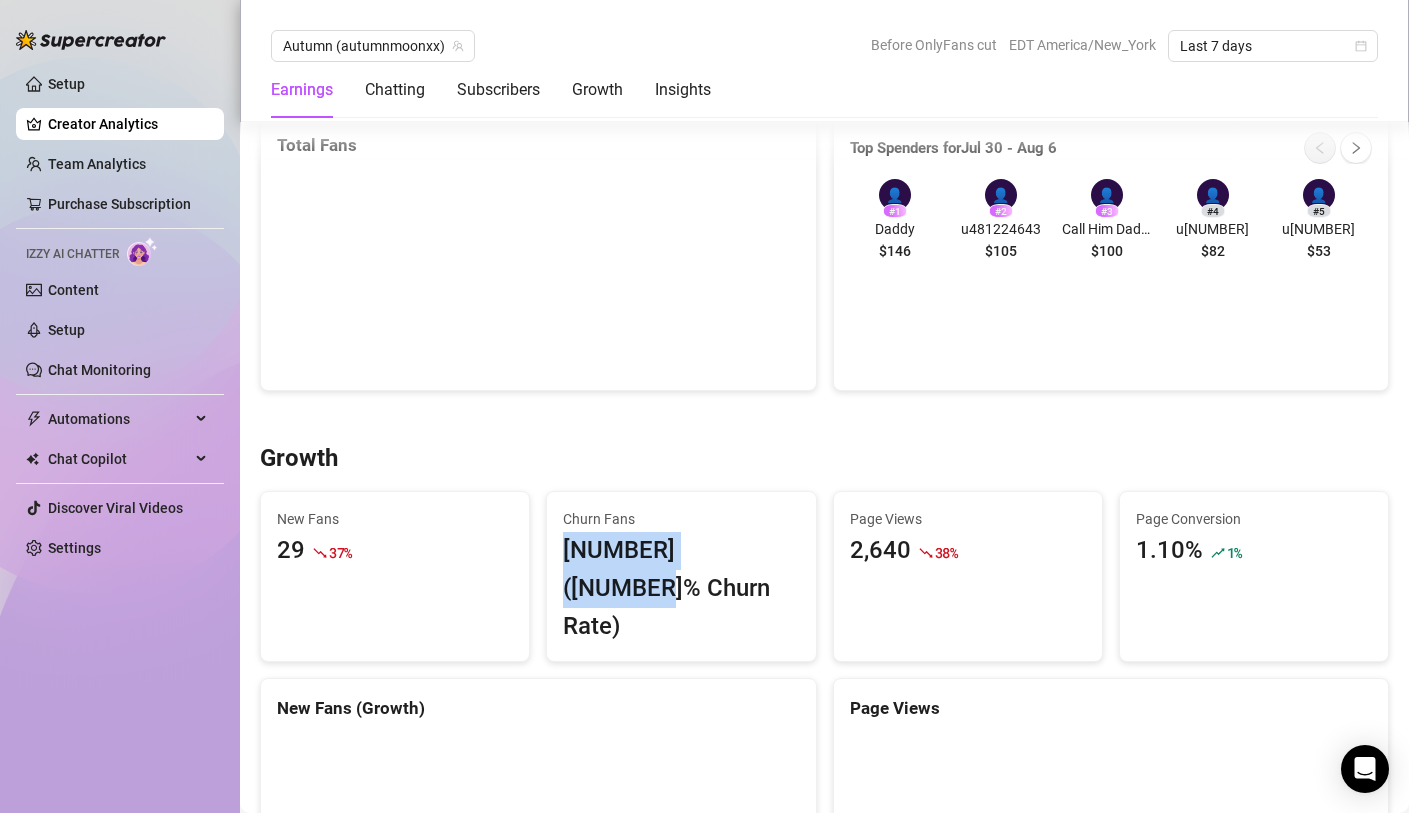 drag, startPoint x: 760, startPoint y: 515, endPoint x: 564, endPoint y: 508, distance: 196.12495 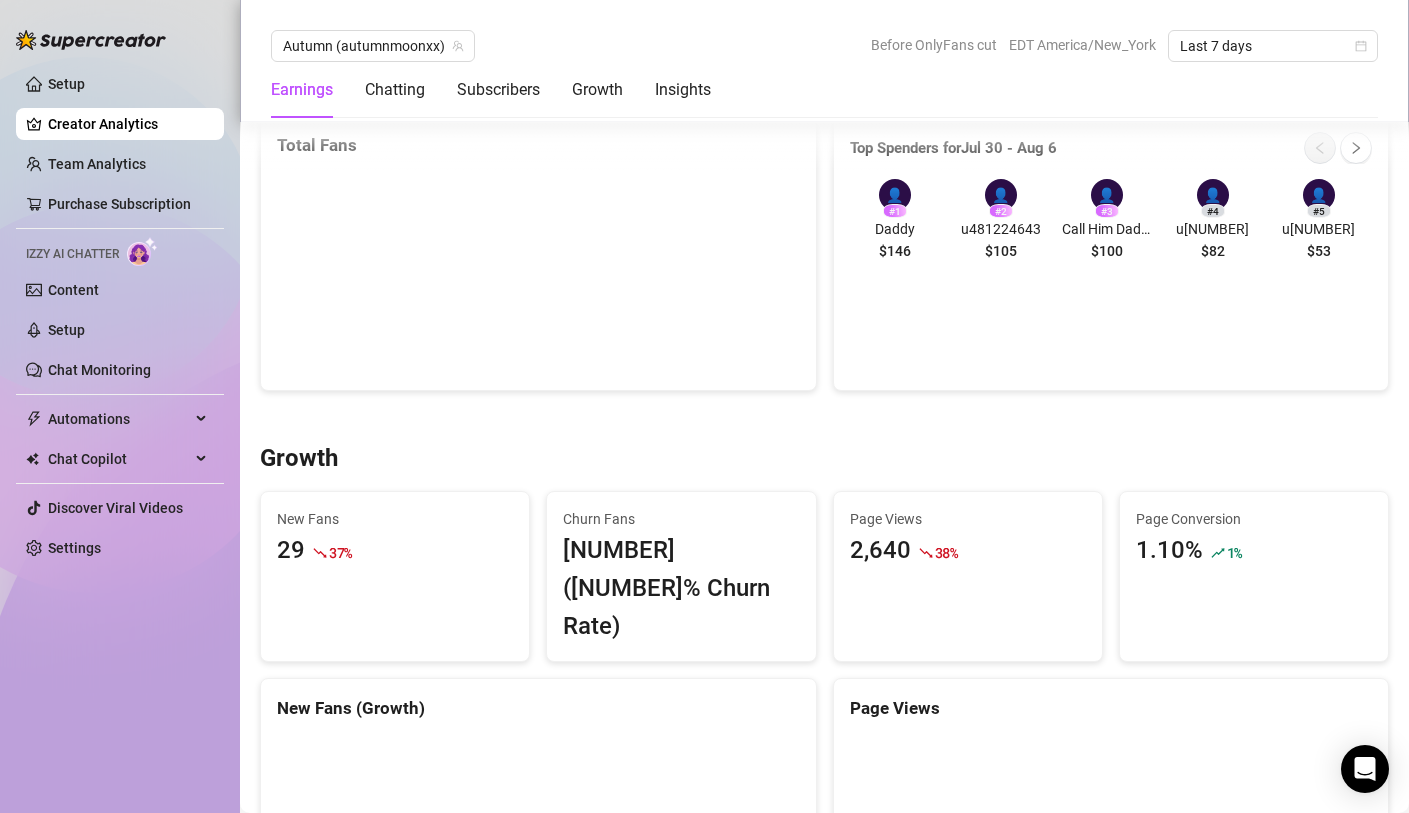 click on "[NUMBER] ([NUMBER]% Churn Rate)" at bounding box center [681, 588] 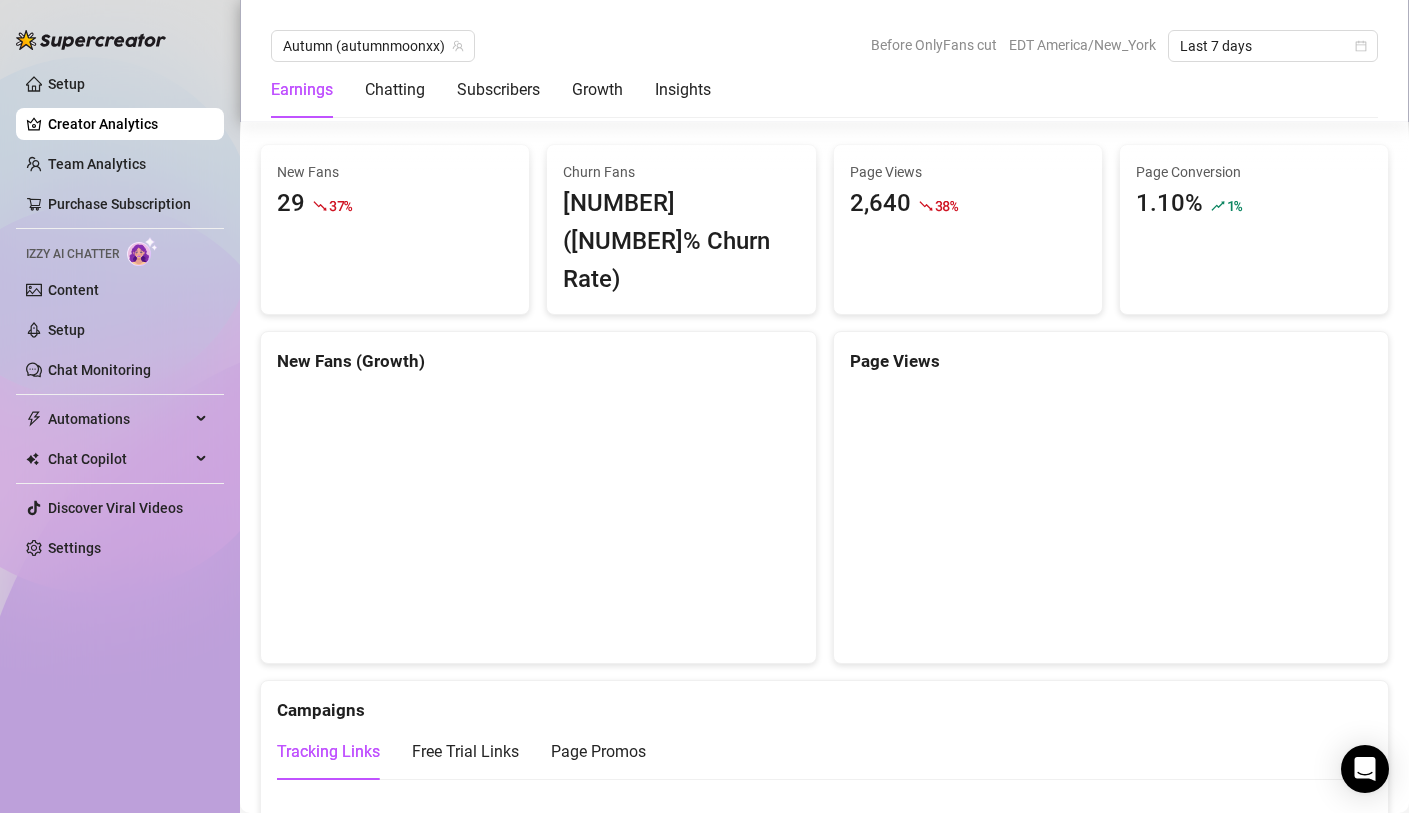scroll, scrollTop: 1733, scrollLeft: 0, axis: vertical 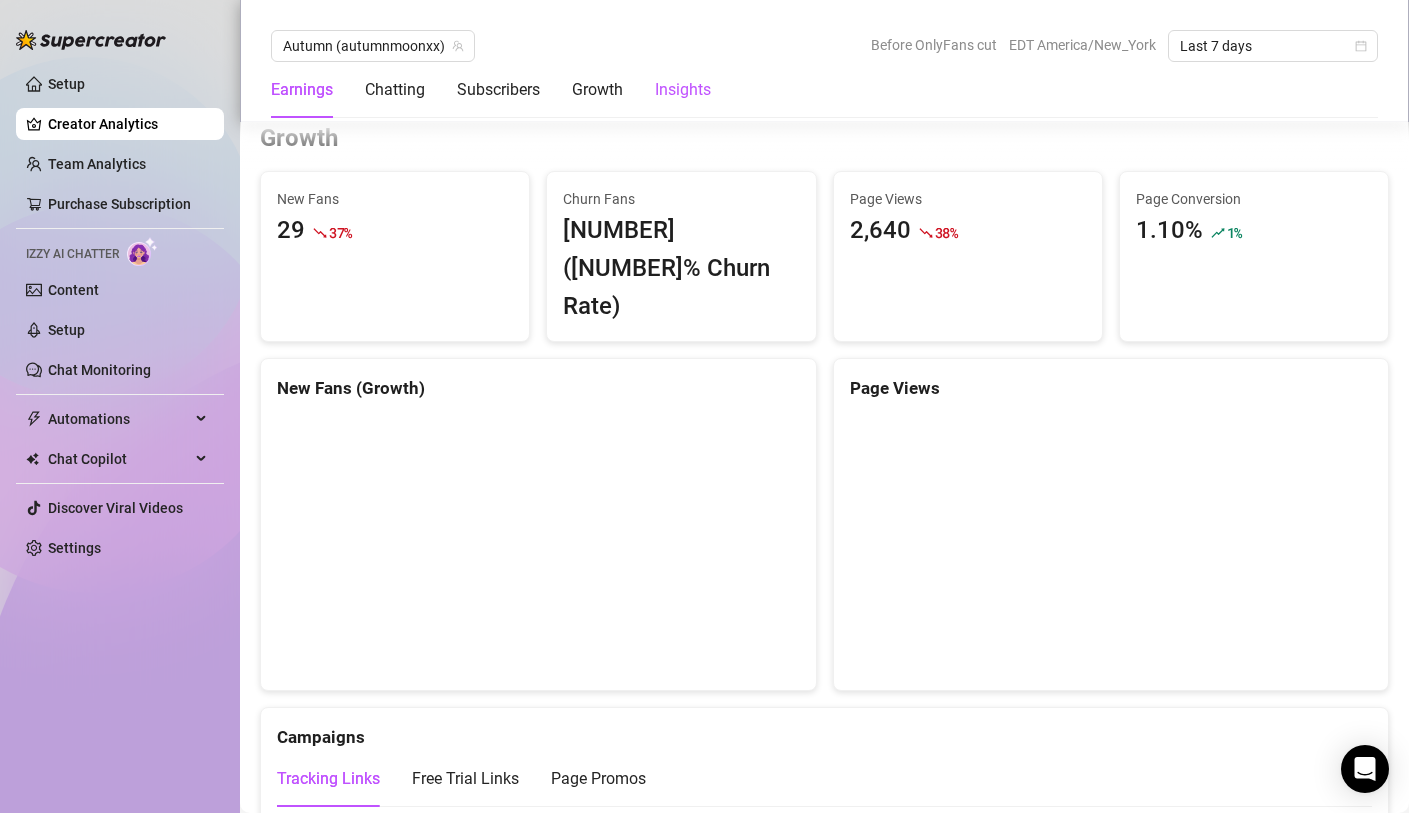 click on "Insights" at bounding box center [683, 90] 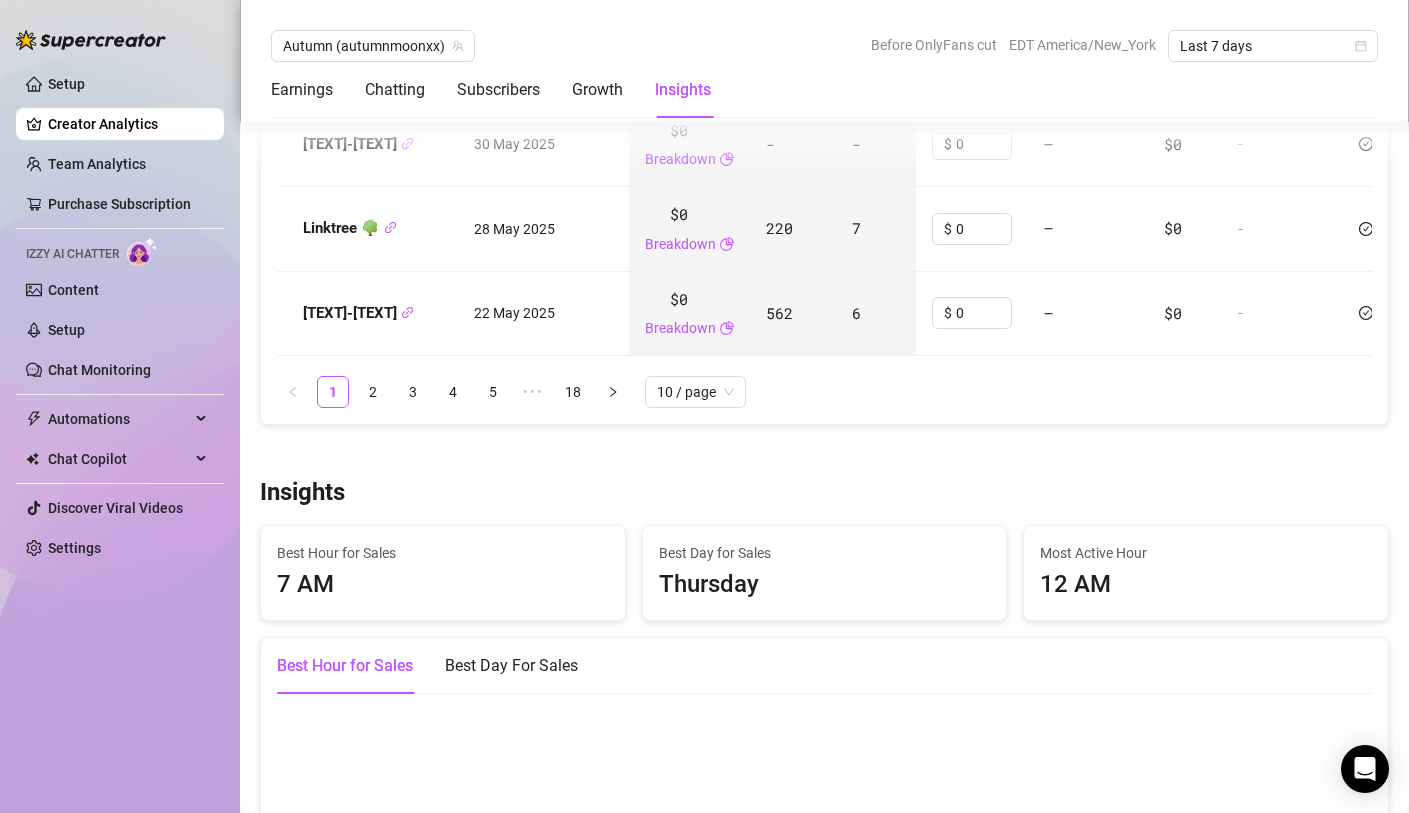 scroll, scrollTop: 3389, scrollLeft: 0, axis: vertical 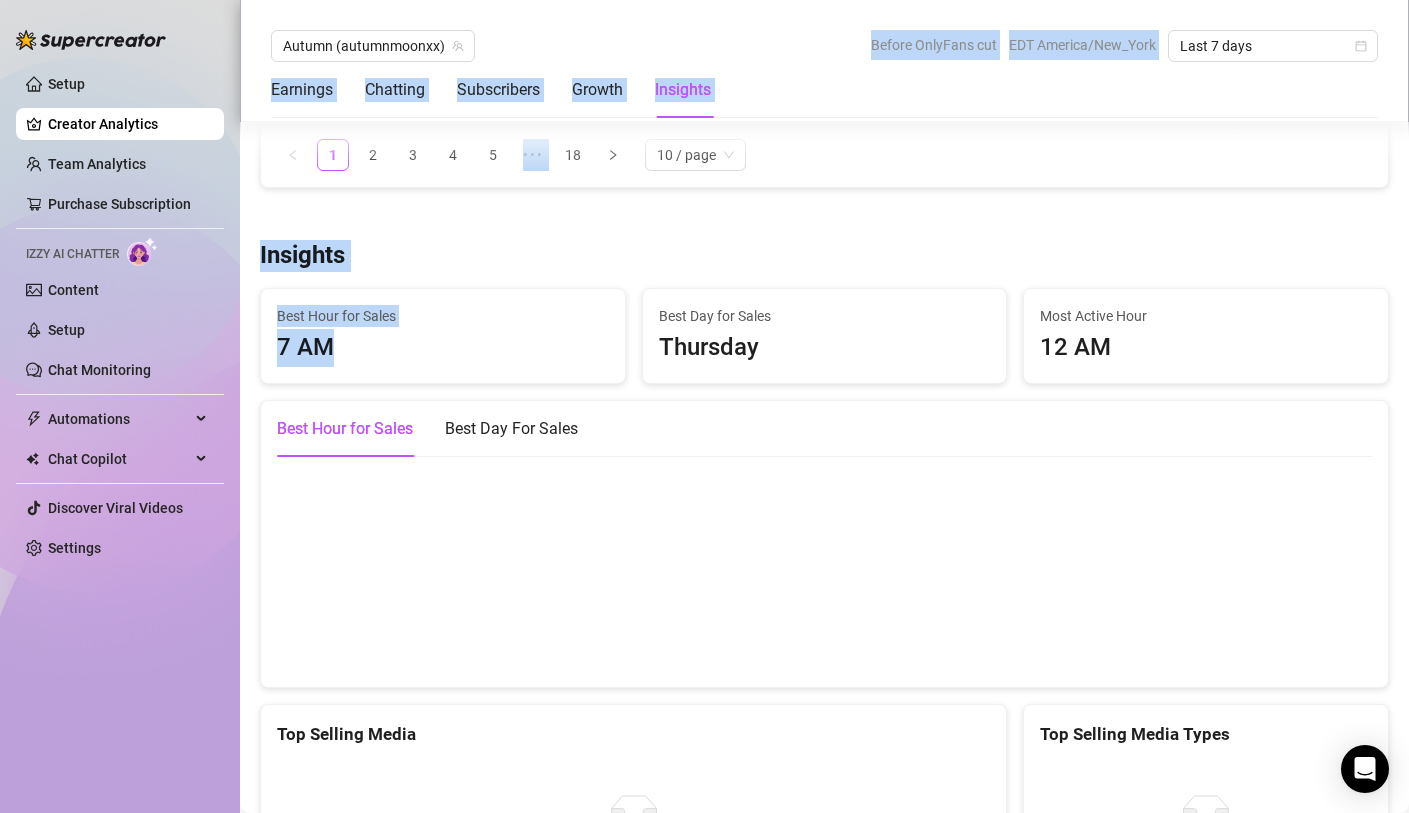 drag, startPoint x: 383, startPoint y: 246, endPoint x: 206, endPoint y: 244, distance: 177.01129 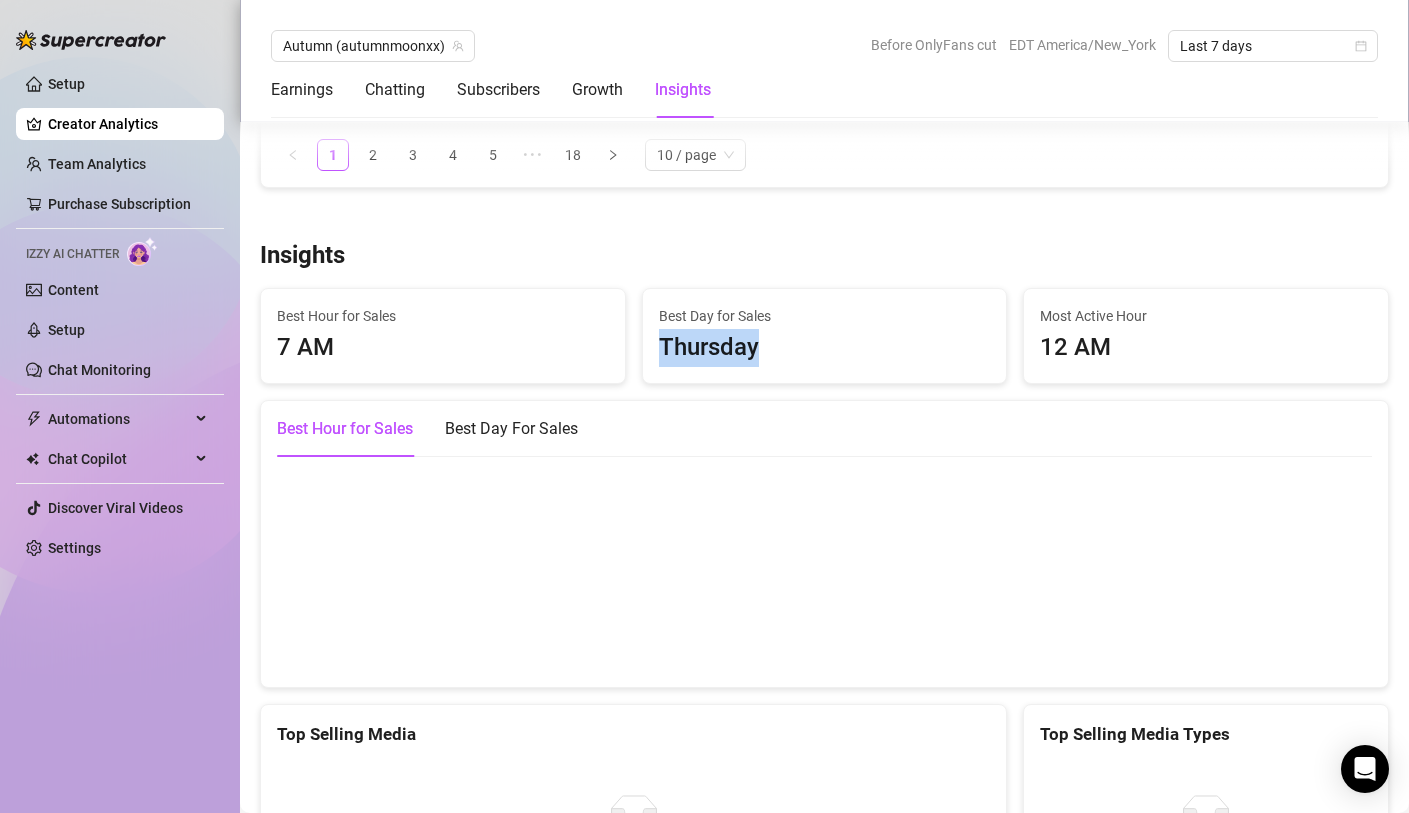 drag, startPoint x: 757, startPoint y: 251, endPoint x: 650, endPoint y: 241, distance: 107.46627 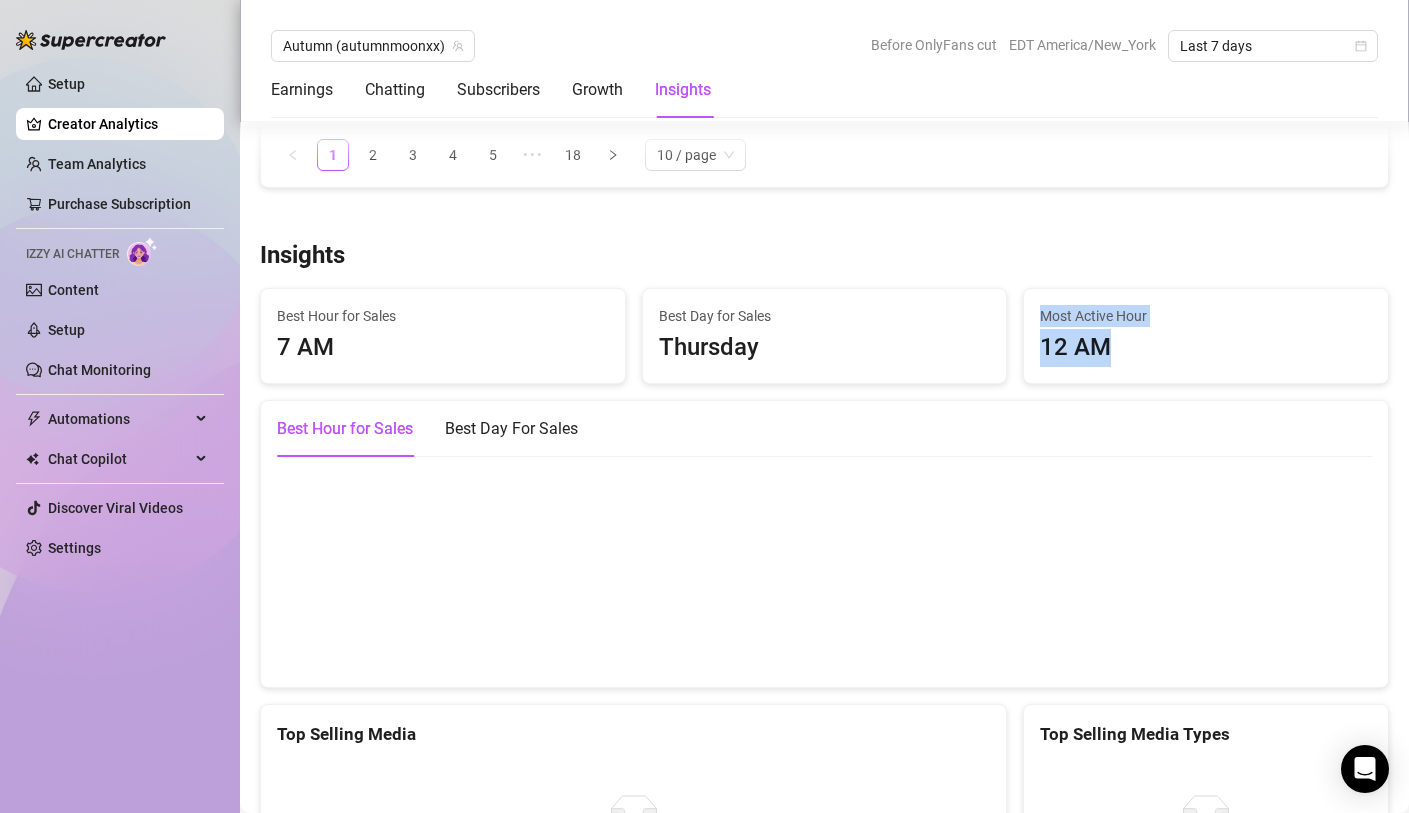 drag, startPoint x: 1087, startPoint y: 240, endPoint x: 973, endPoint y: 229, distance: 114.52947 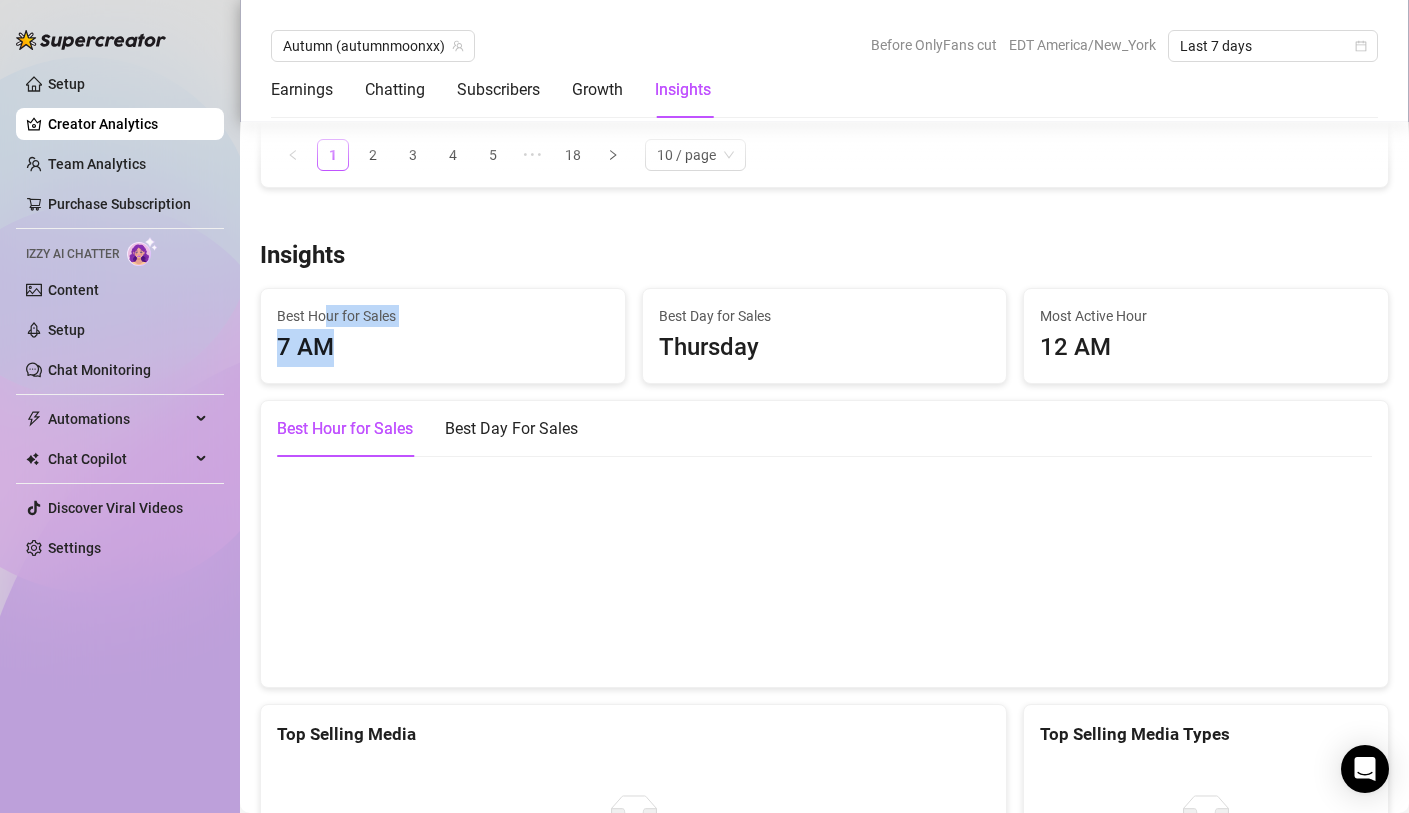 drag, startPoint x: 474, startPoint y: 239, endPoint x: 327, endPoint y: 217, distance: 148.63715 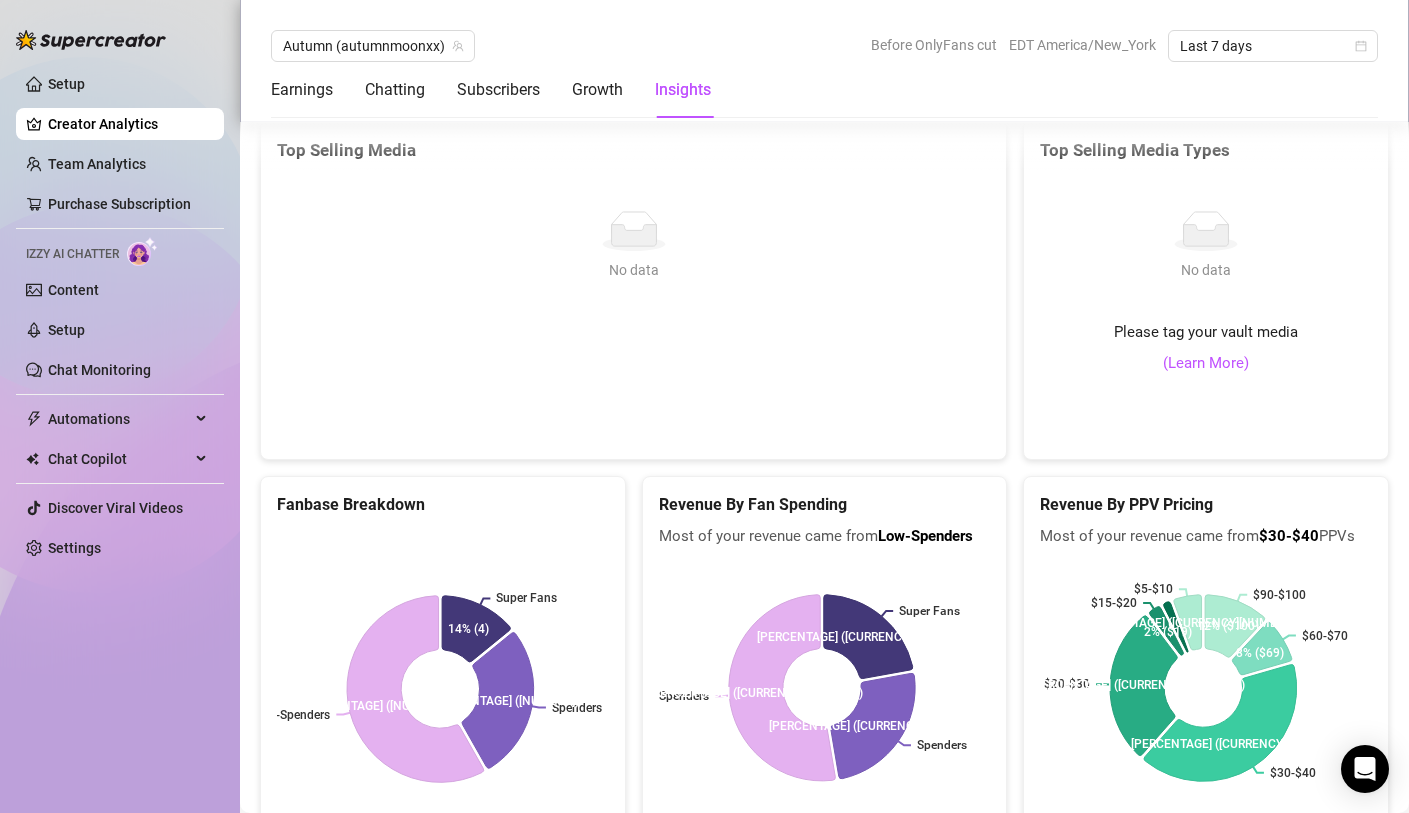 scroll, scrollTop: 4009, scrollLeft: 0, axis: vertical 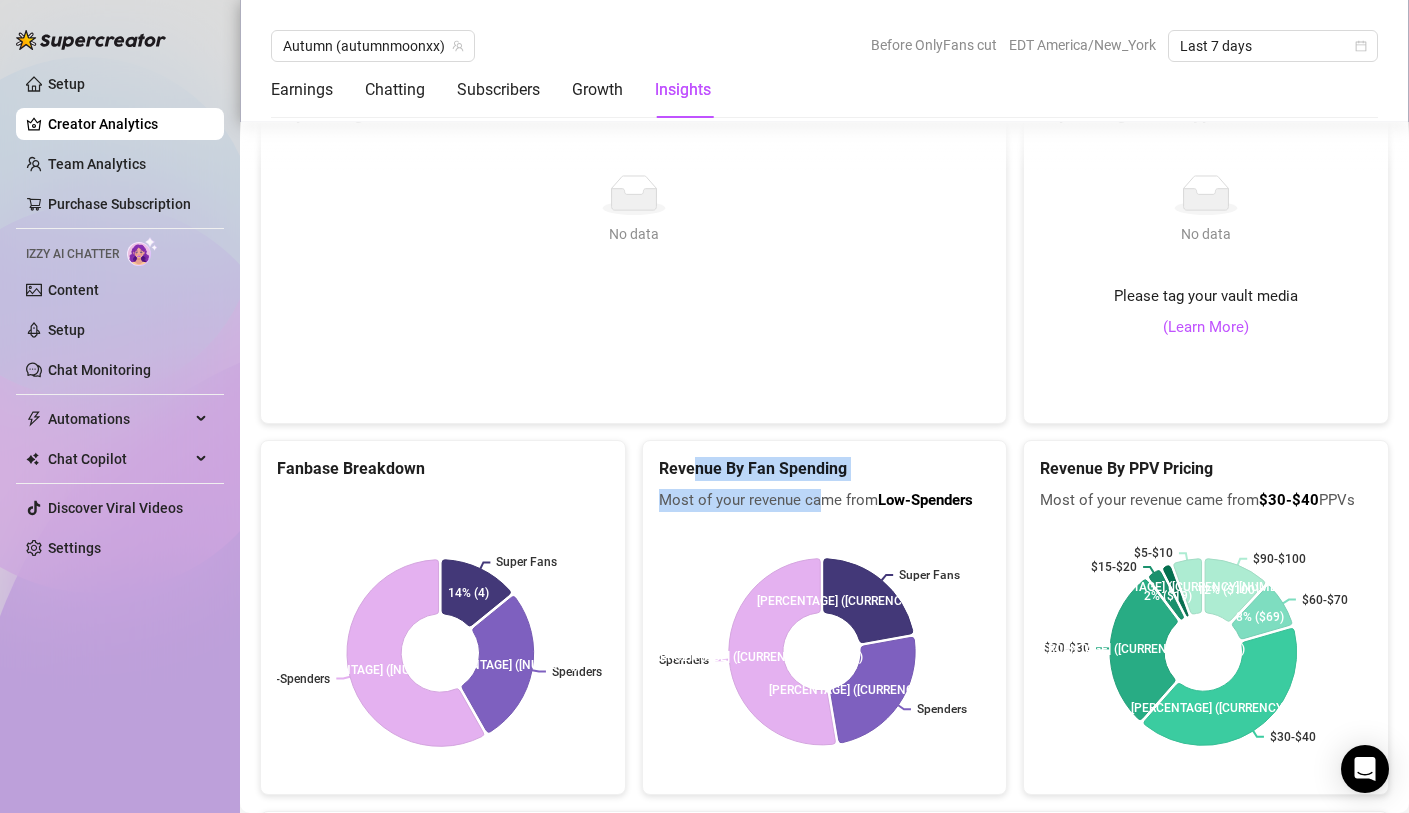 drag, startPoint x: 690, startPoint y: 365, endPoint x: 817, endPoint y: 394, distance: 130.26895 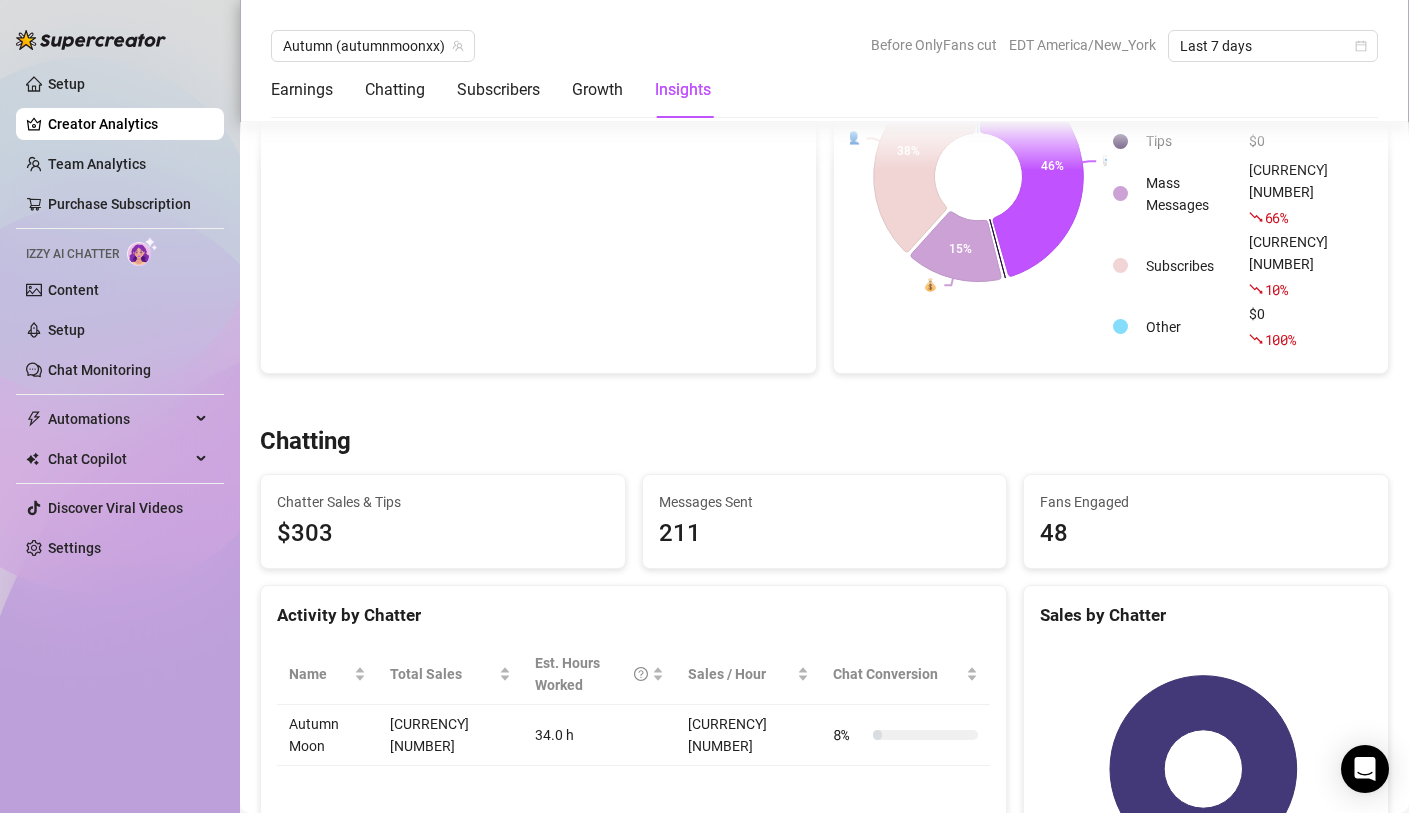 scroll, scrollTop: 0, scrollLeft: 0, axis: both 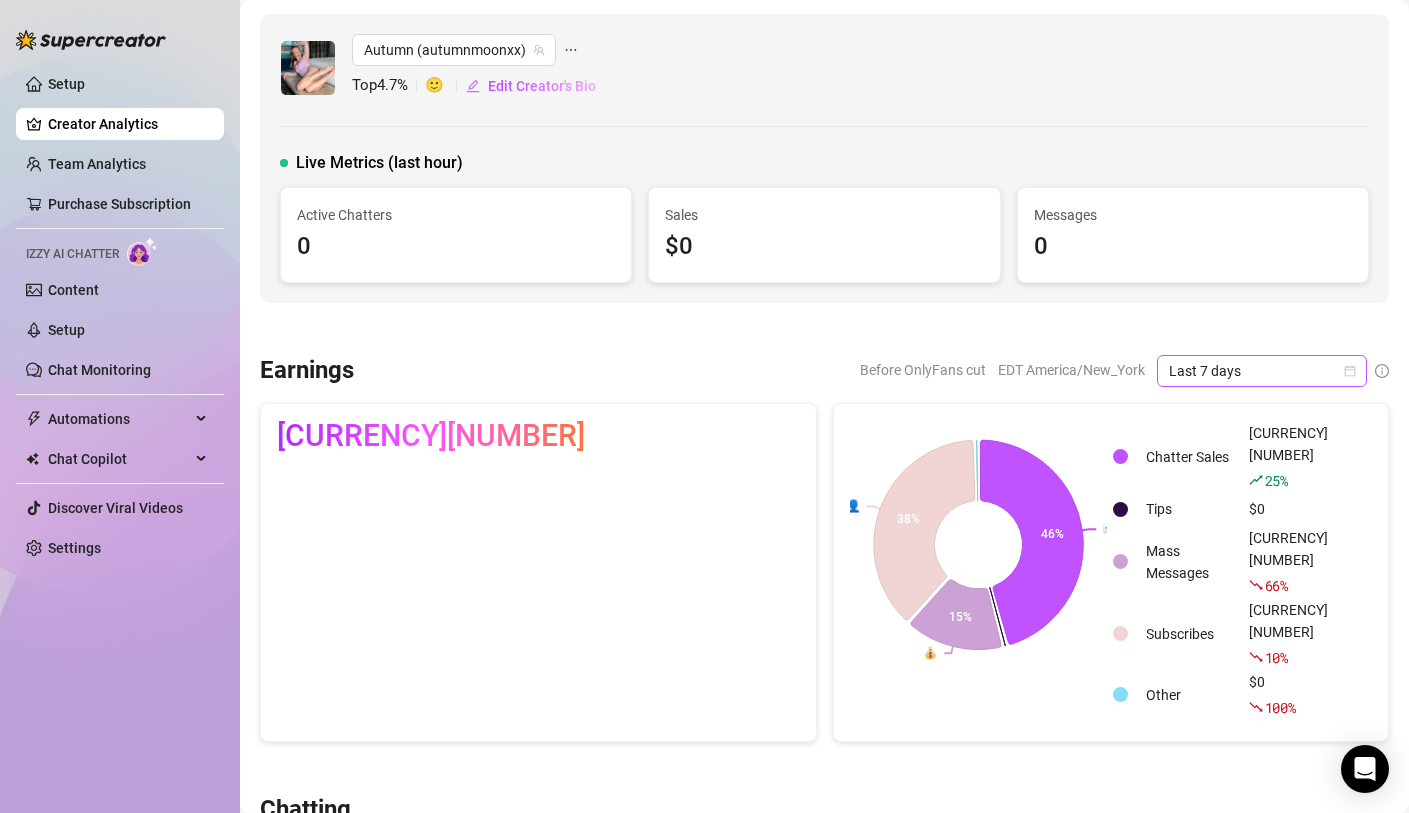 click on "Last 7 days" at bounding box center [1262, 371] 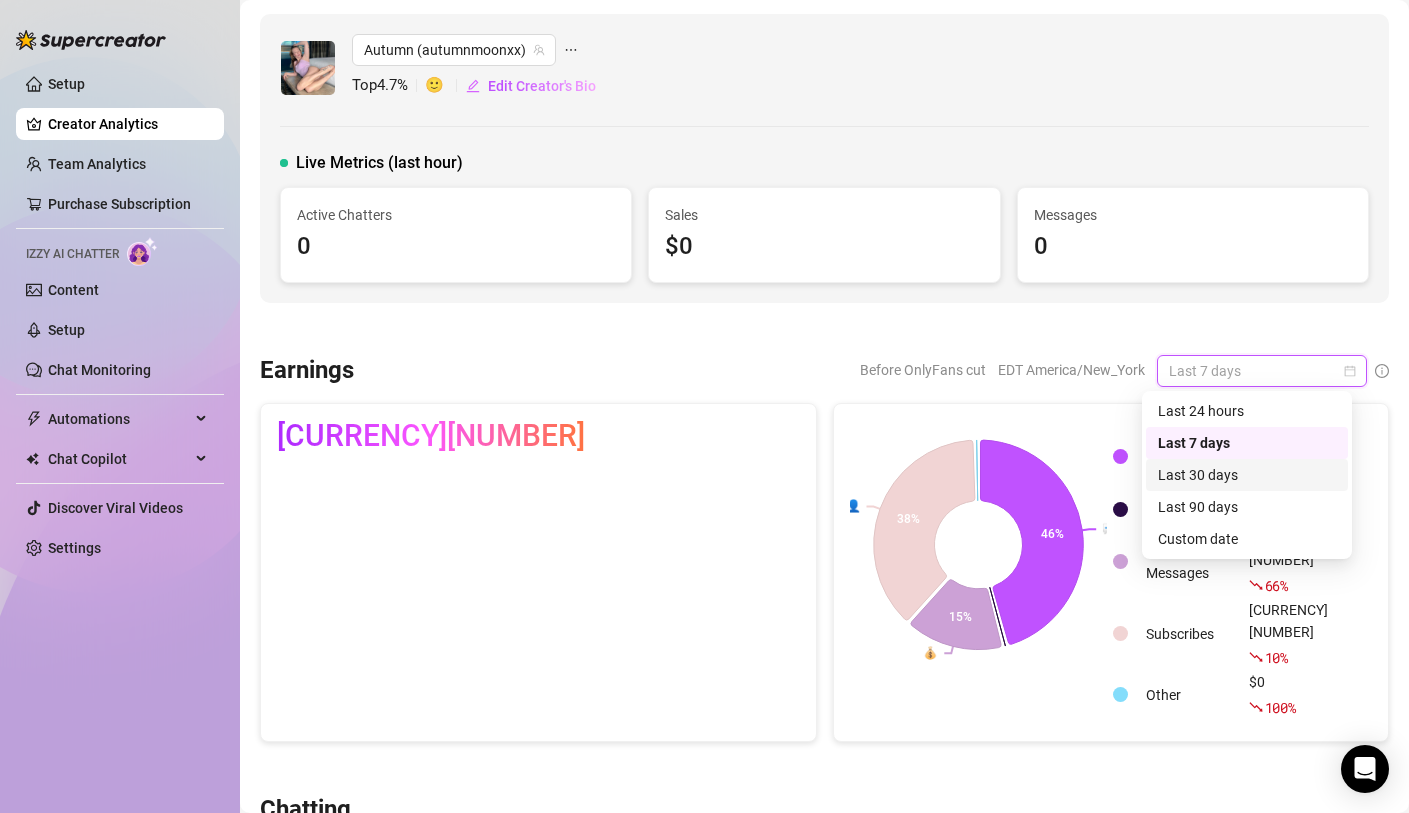 click on "Last 30 days" at bounding box center [1247, 475] 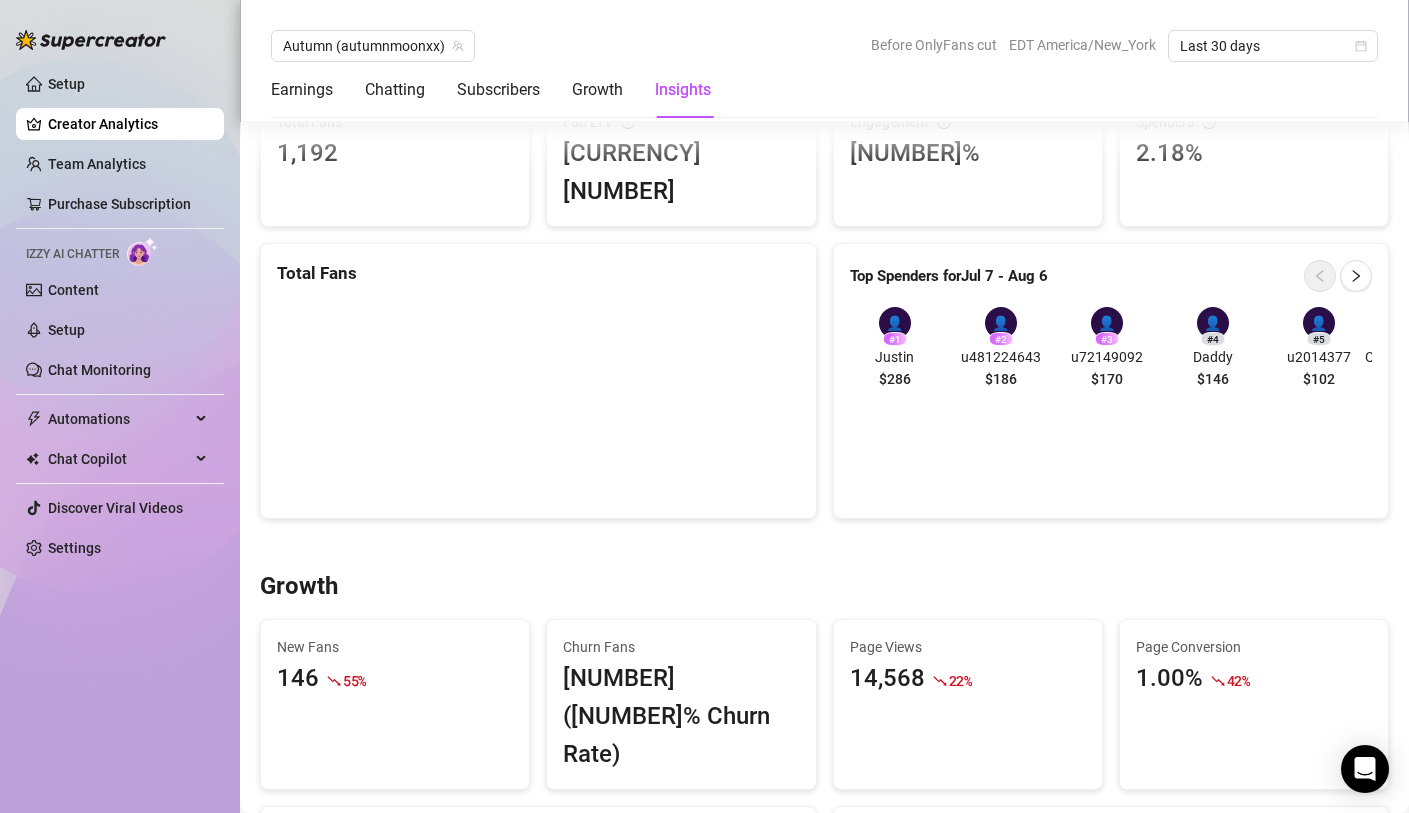 scroll, scrollTop: 1175, scrollLeft: 0, axis: vertical 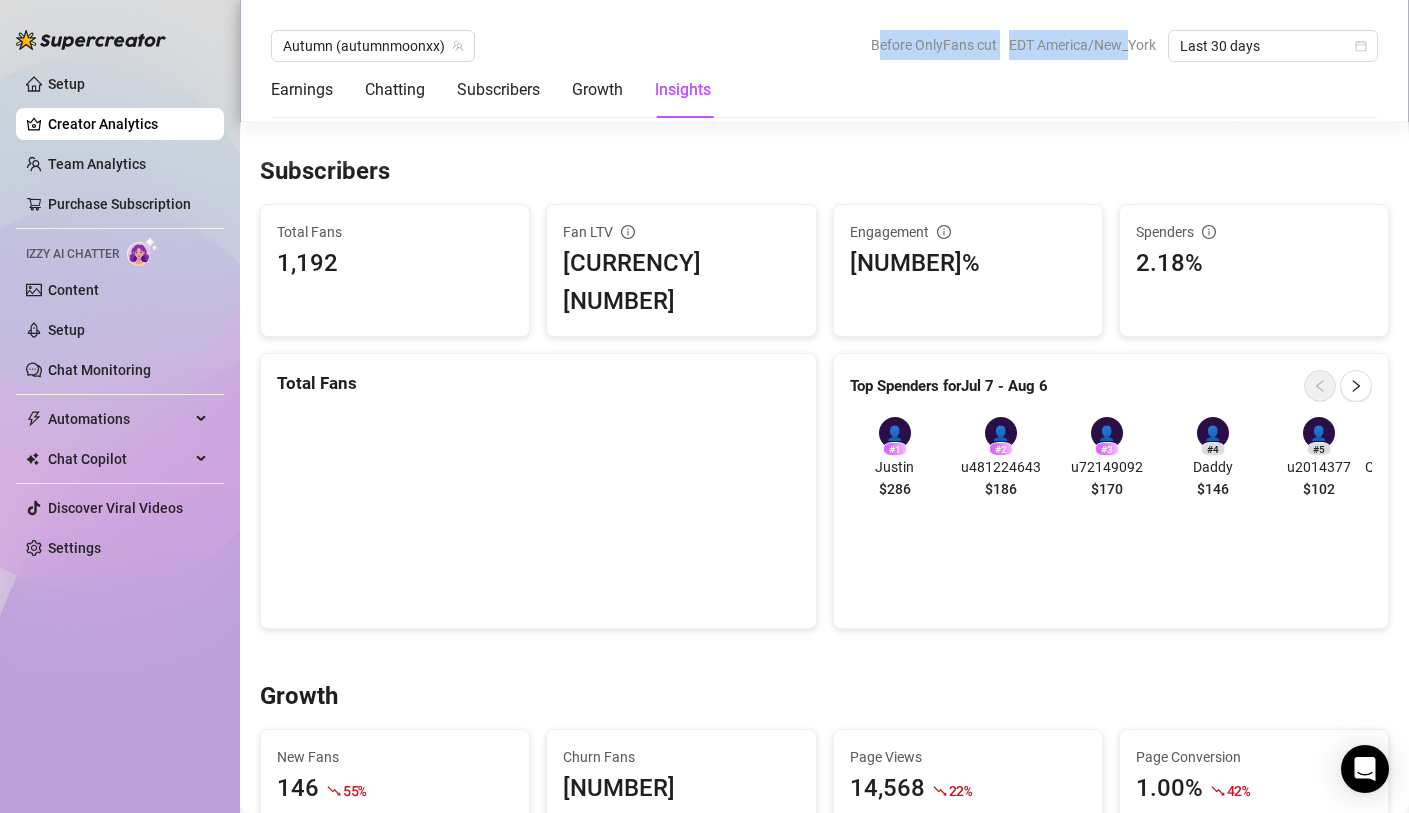 drag, startPoint x: 876, startPoint y: 46, endPoint x: 1127, endPoint y: 47, distance: 251.002 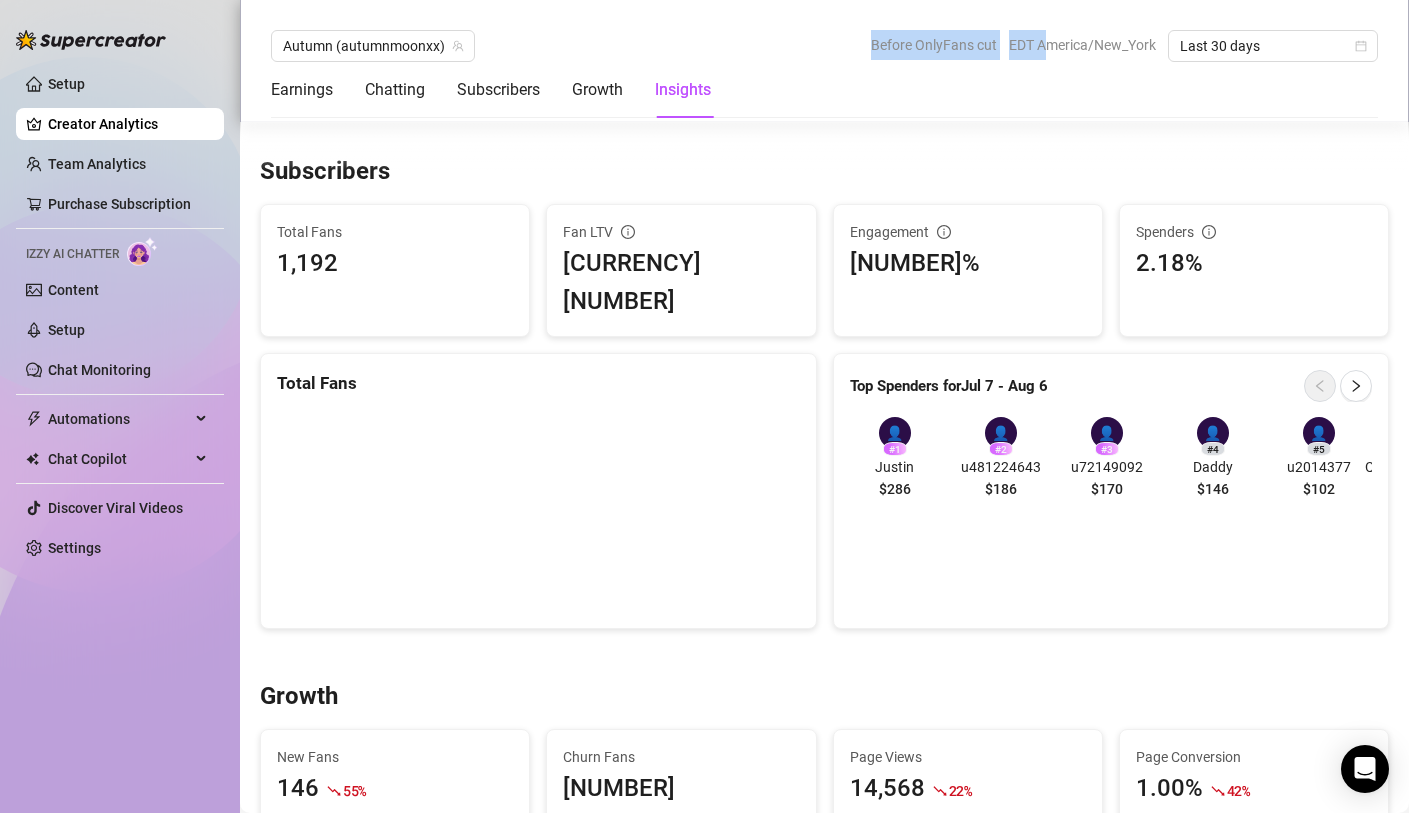 drag, startPoint x: 831, startPoint y: 14, endPoint x: 1041, endPoint y: 45, distance: 212.27576 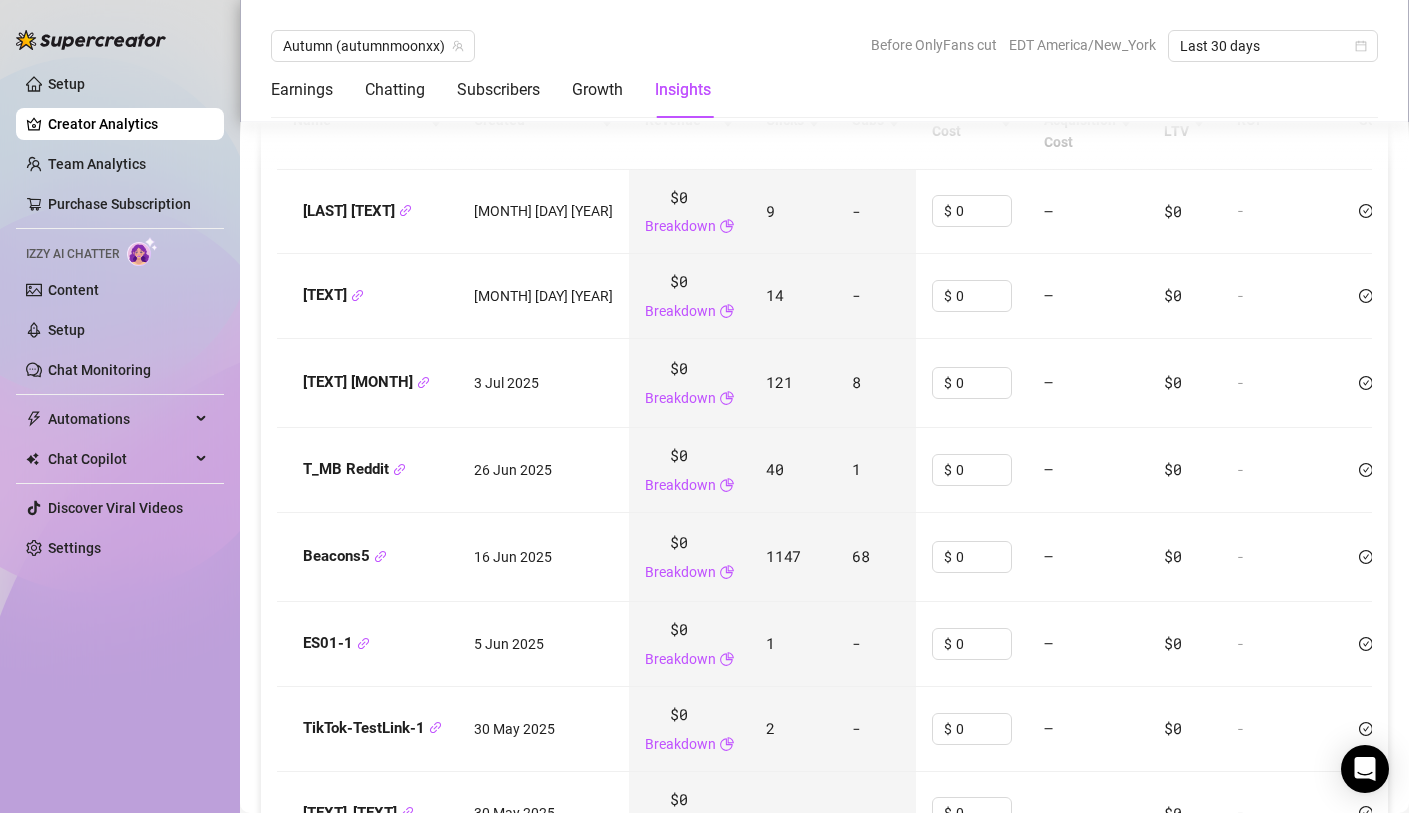 scroll, scrollTop: 2296, scrollLeft: 0, axis: vertical 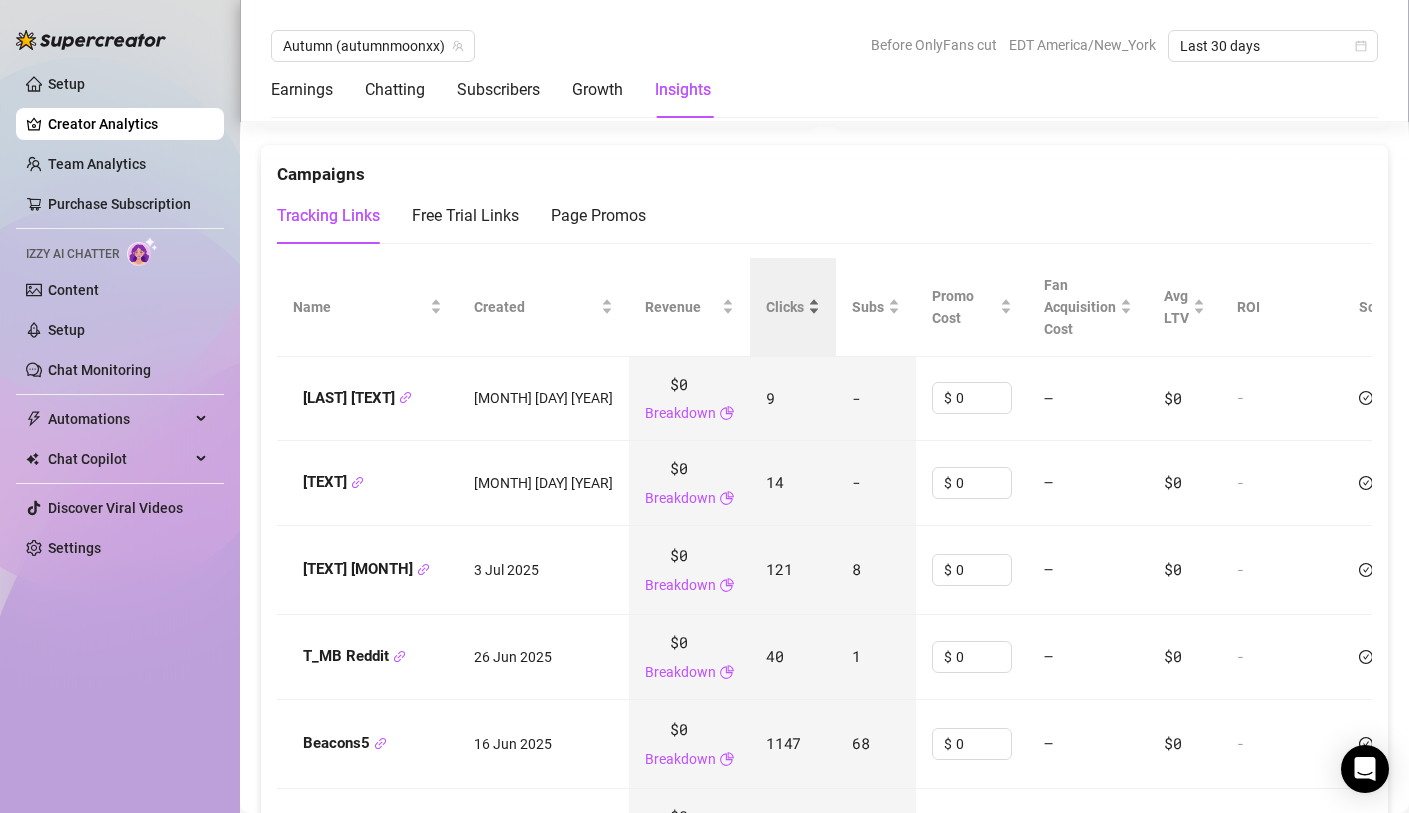 click on "Clicks" at bounding box center [793, 307] 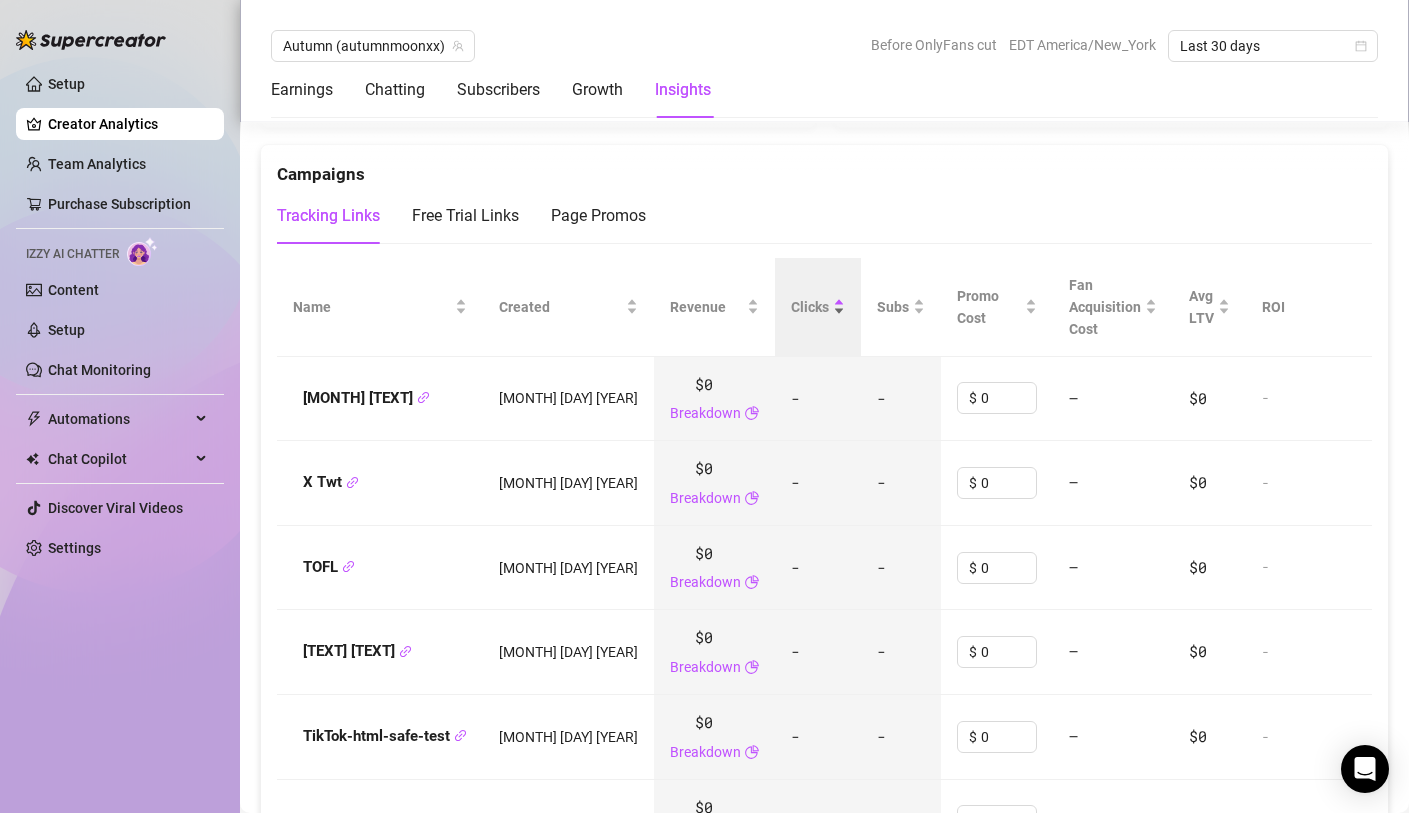 click on "Subs" at bounding box center (893, 307) 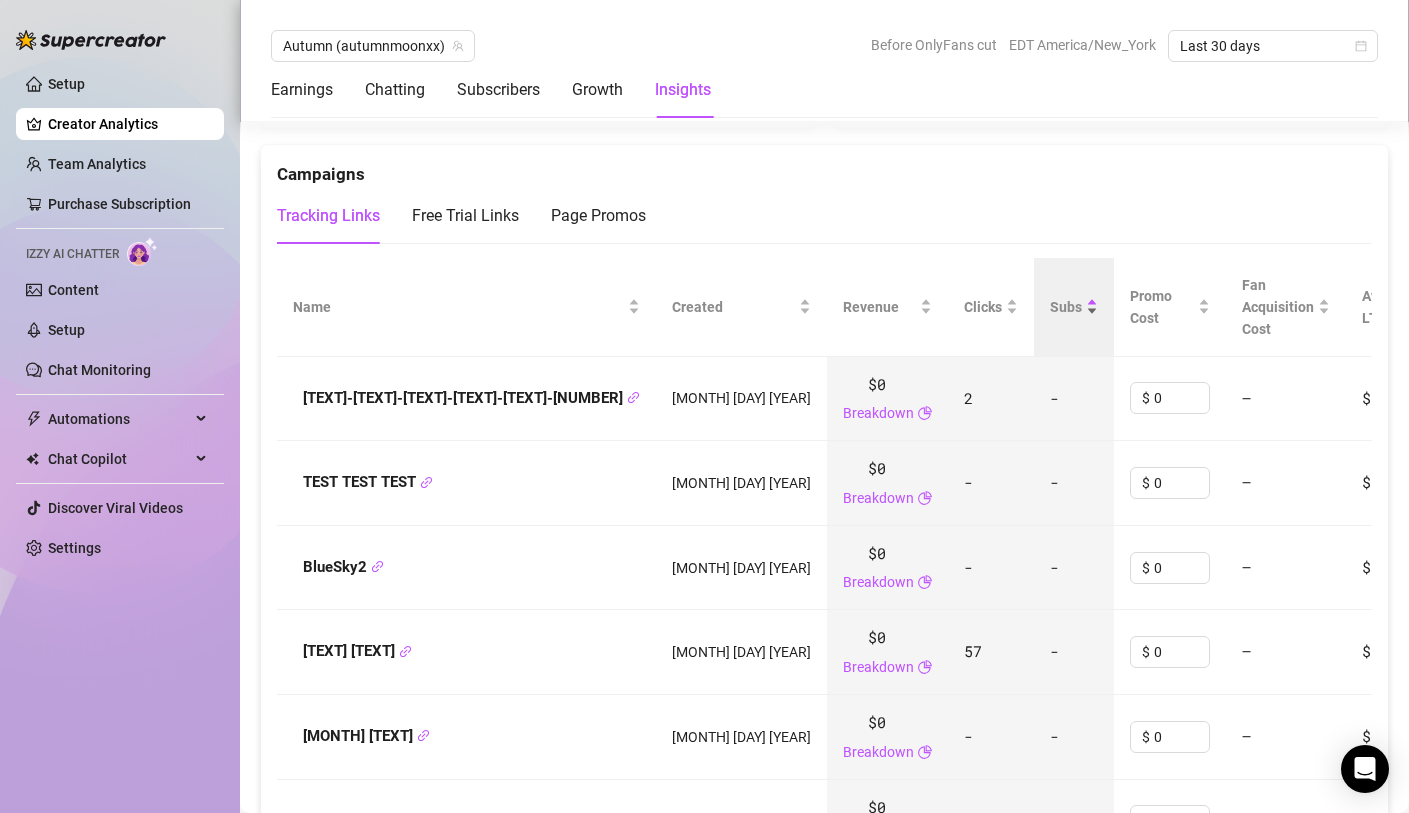 click on "Subs" at bounding box center [1066, 307] 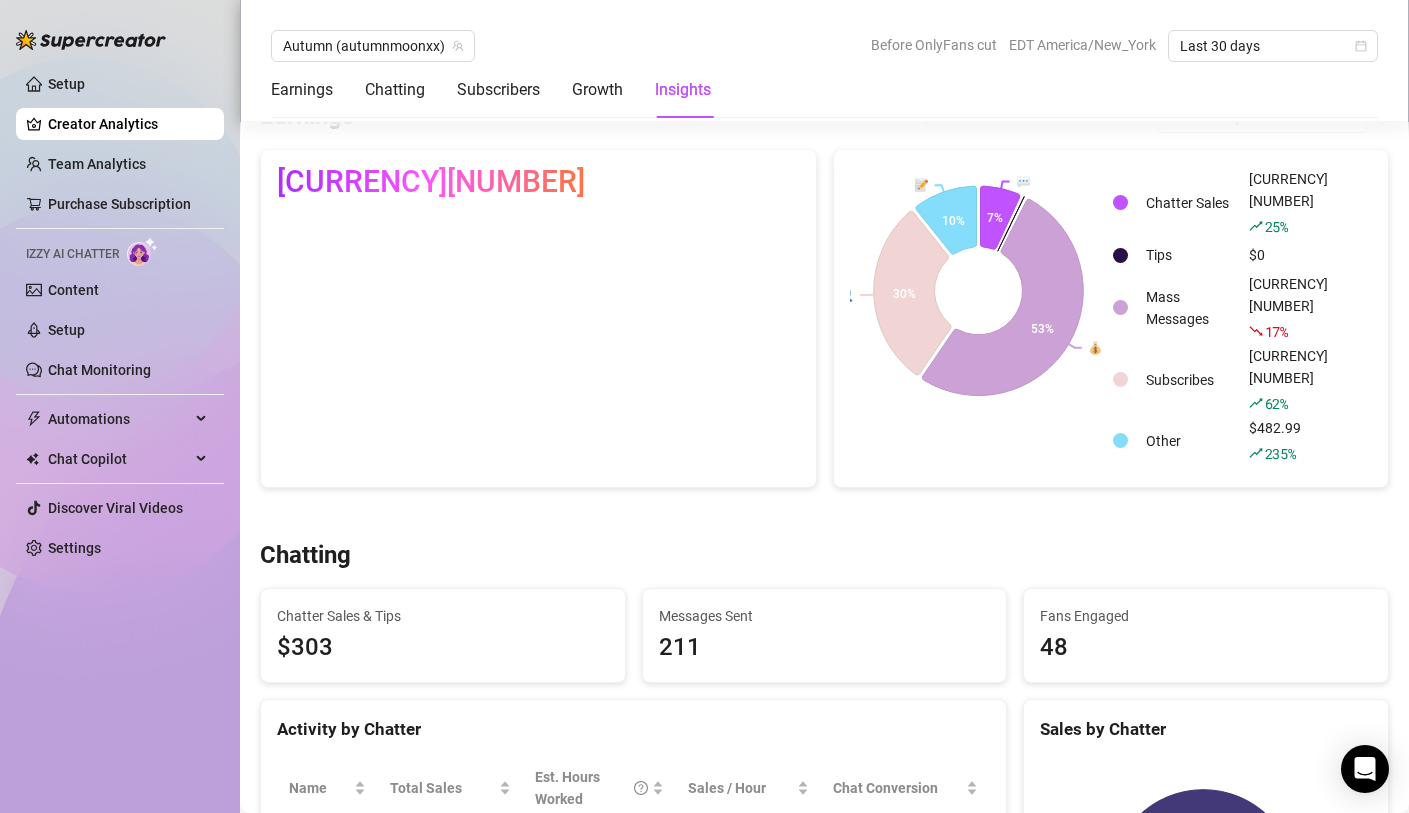scroll, scrollTop: 0, scrollLeft: 0, axis: both 